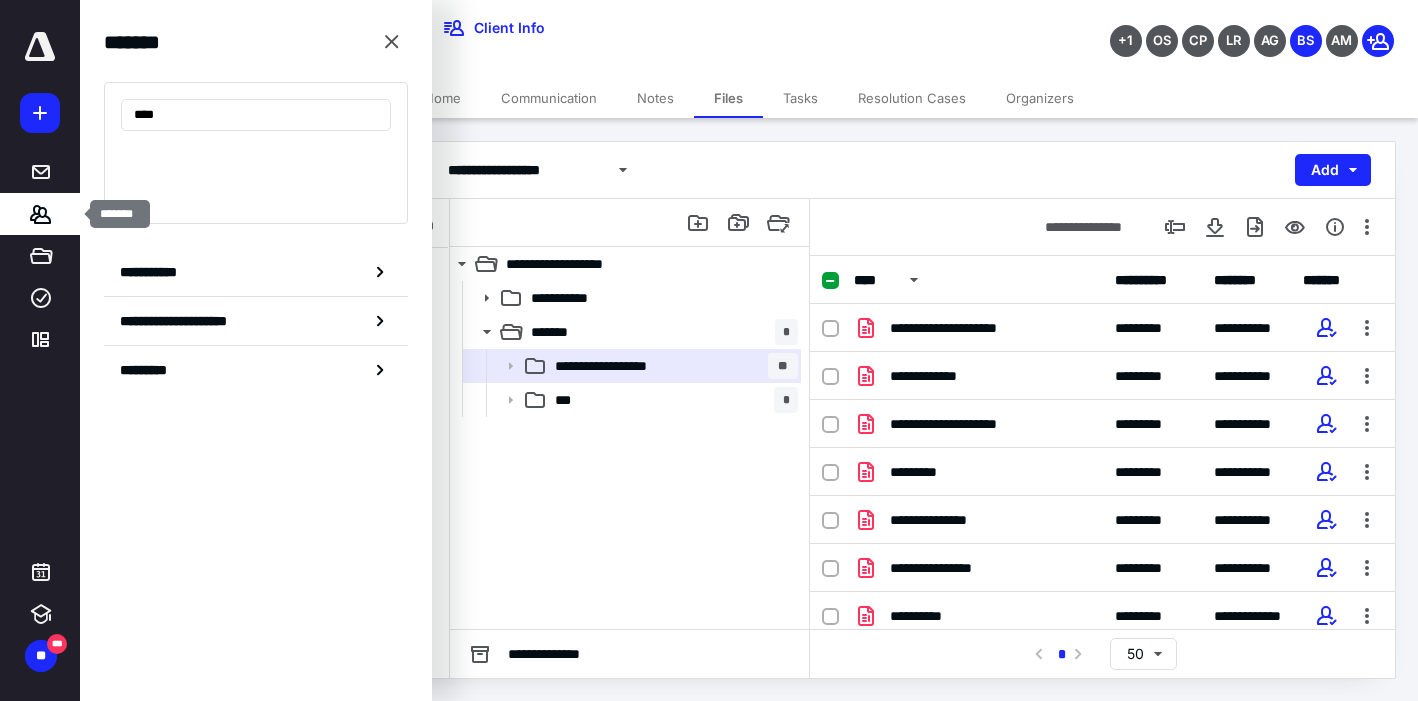 scroll, scrollTop: 0, scrollLeft: 0, axis: both 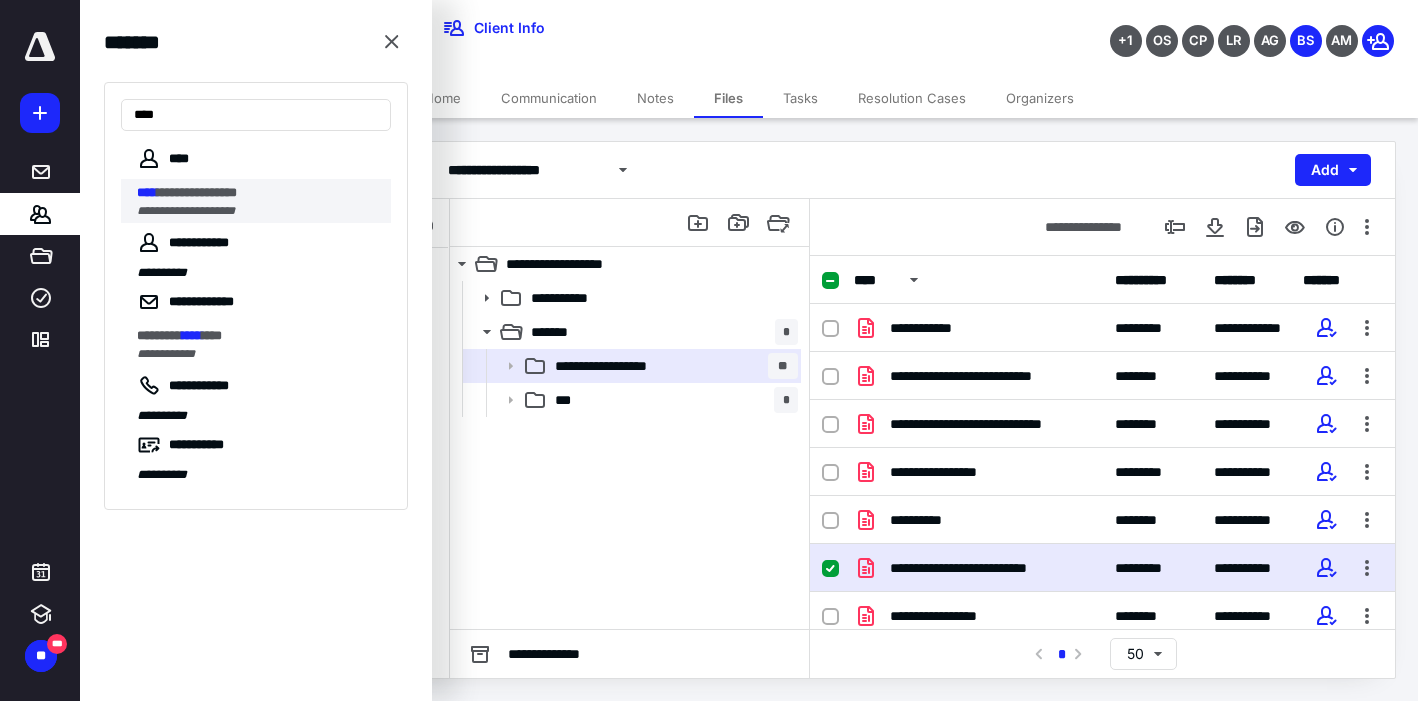 type on "****" 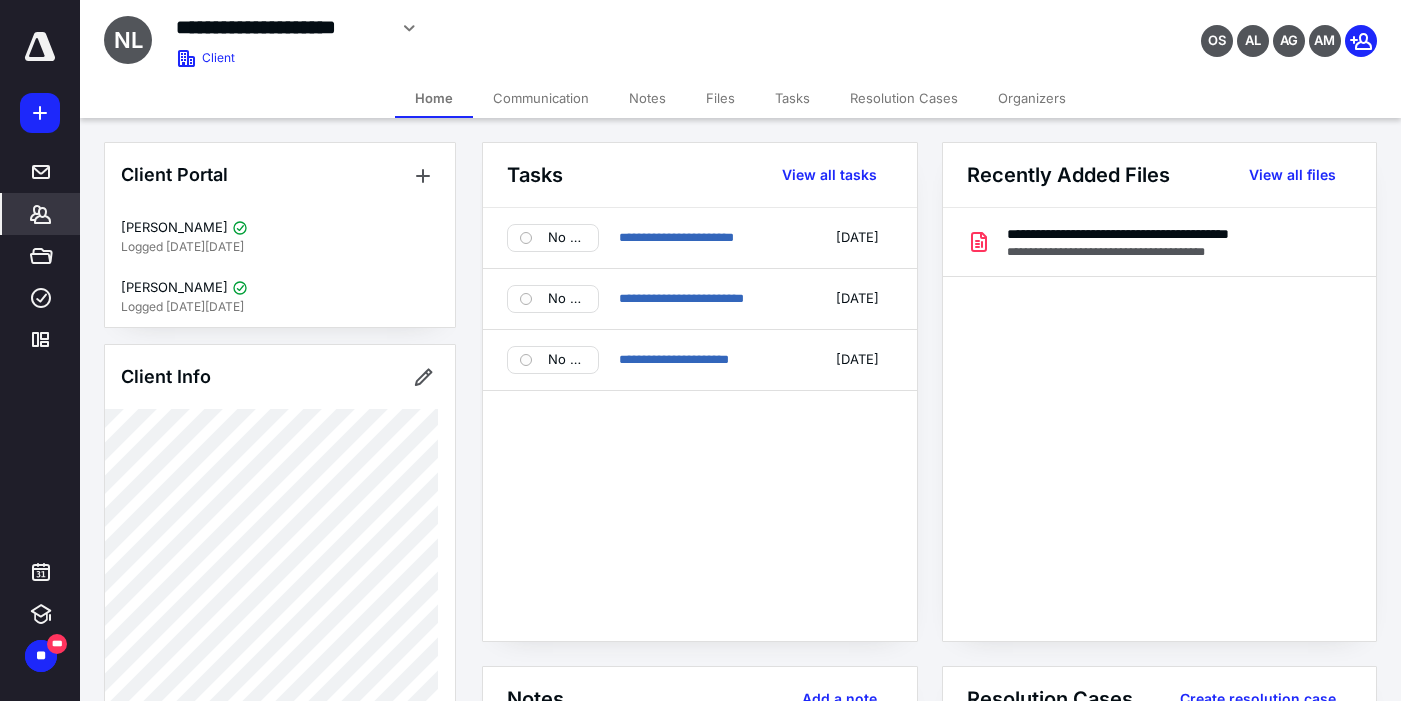 click on "Tasks" at bounding box center (792, 98) 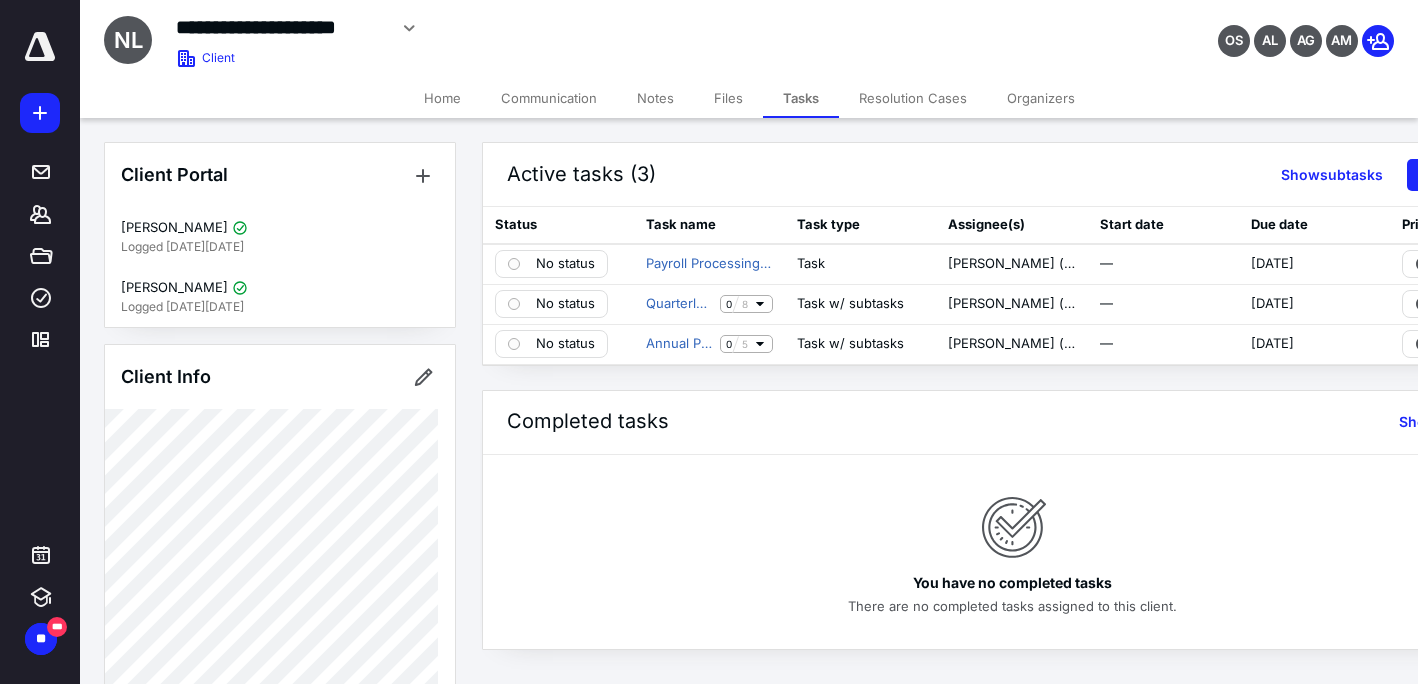 click on "Files" at bounding box center (728, 98) 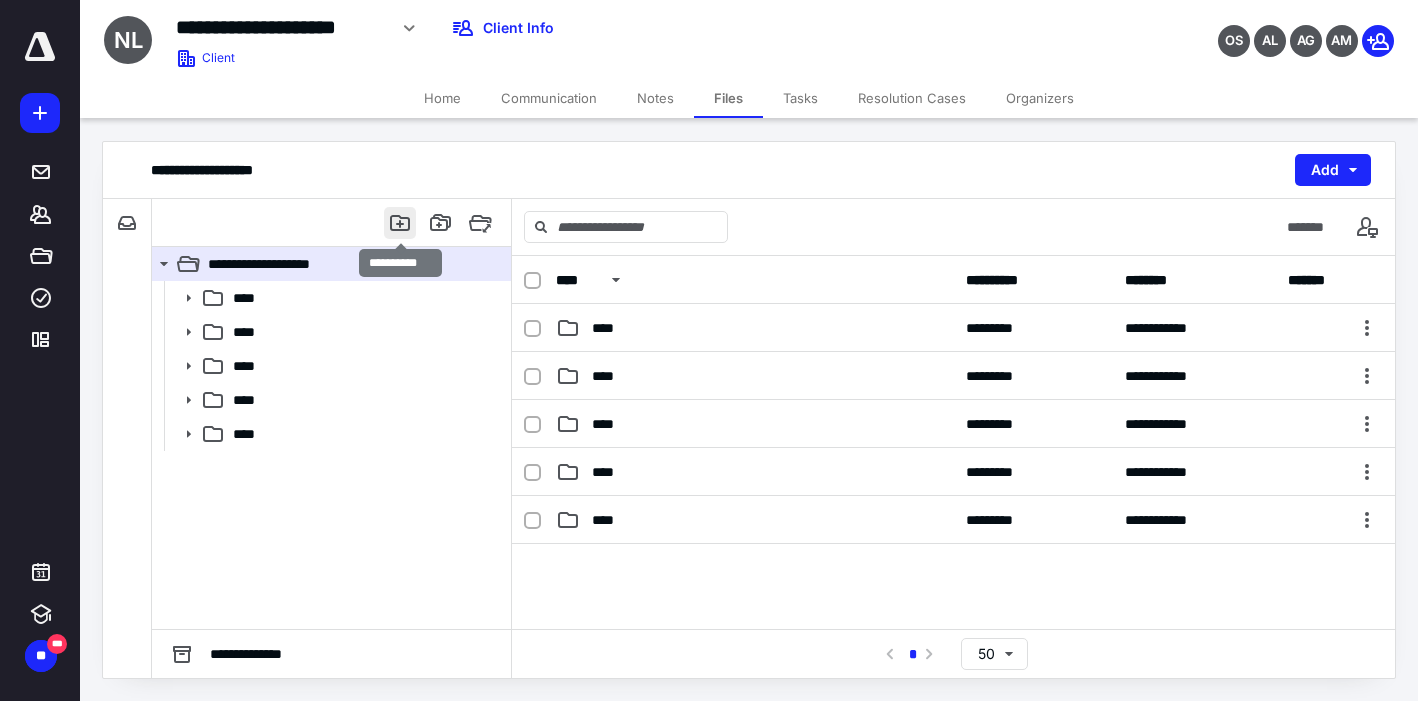 click at bounding box center (400, 223) 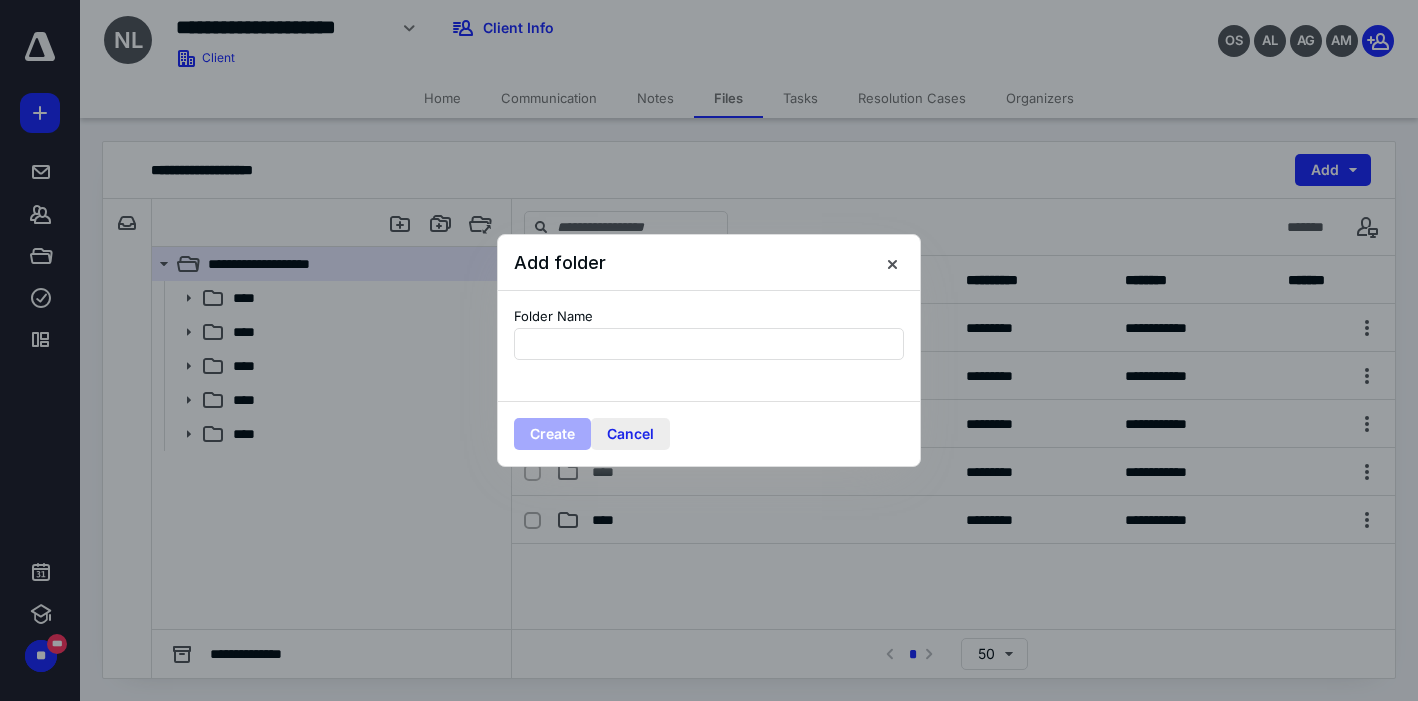 click on "Cancel" at bounding box center (630, 434) 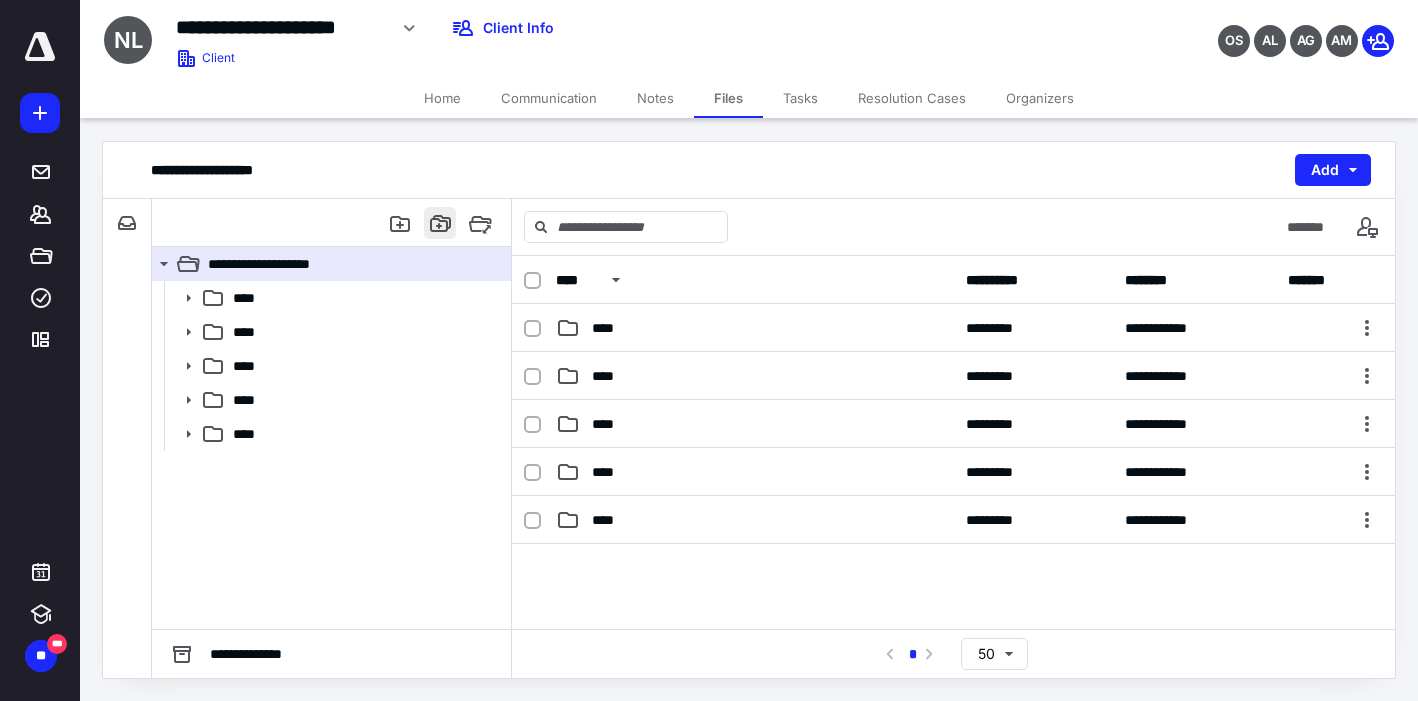 click at bounding box center (440, 223) 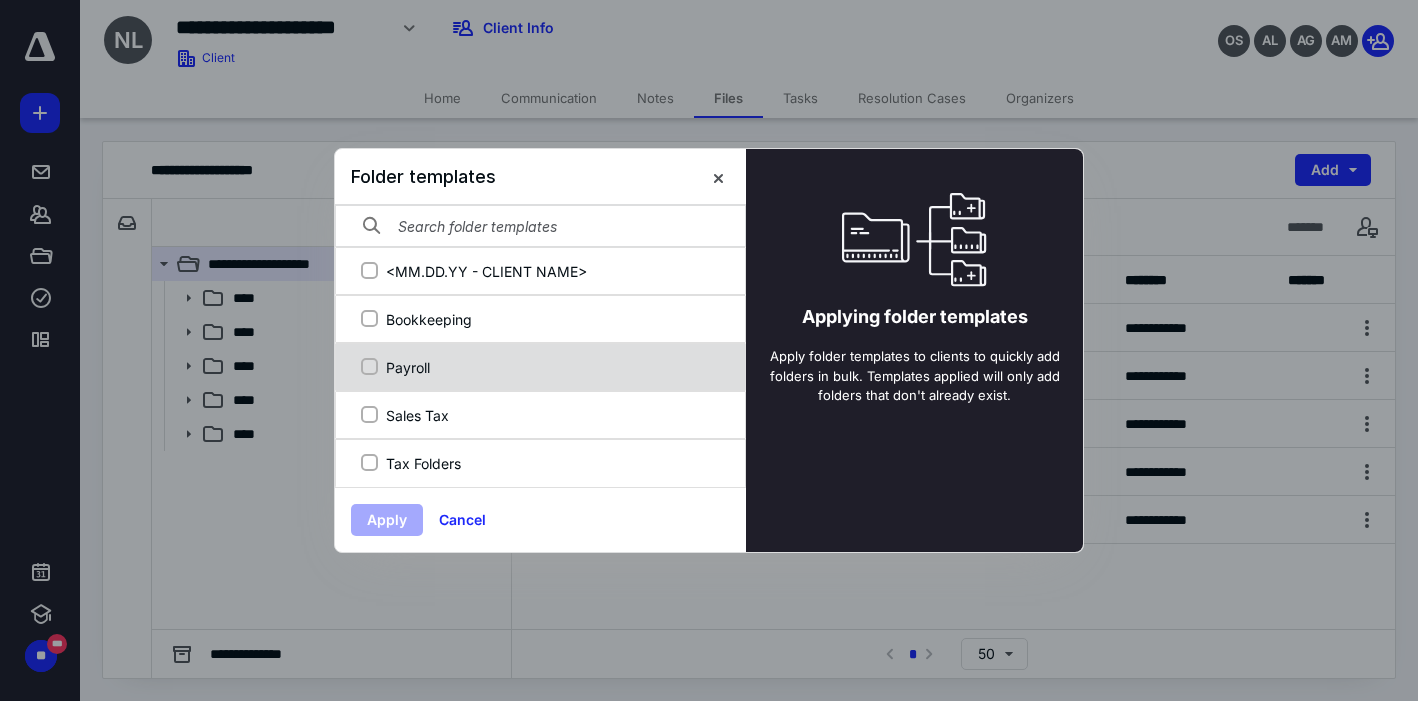 click on "Payroll" at bounding box center [551, 367] 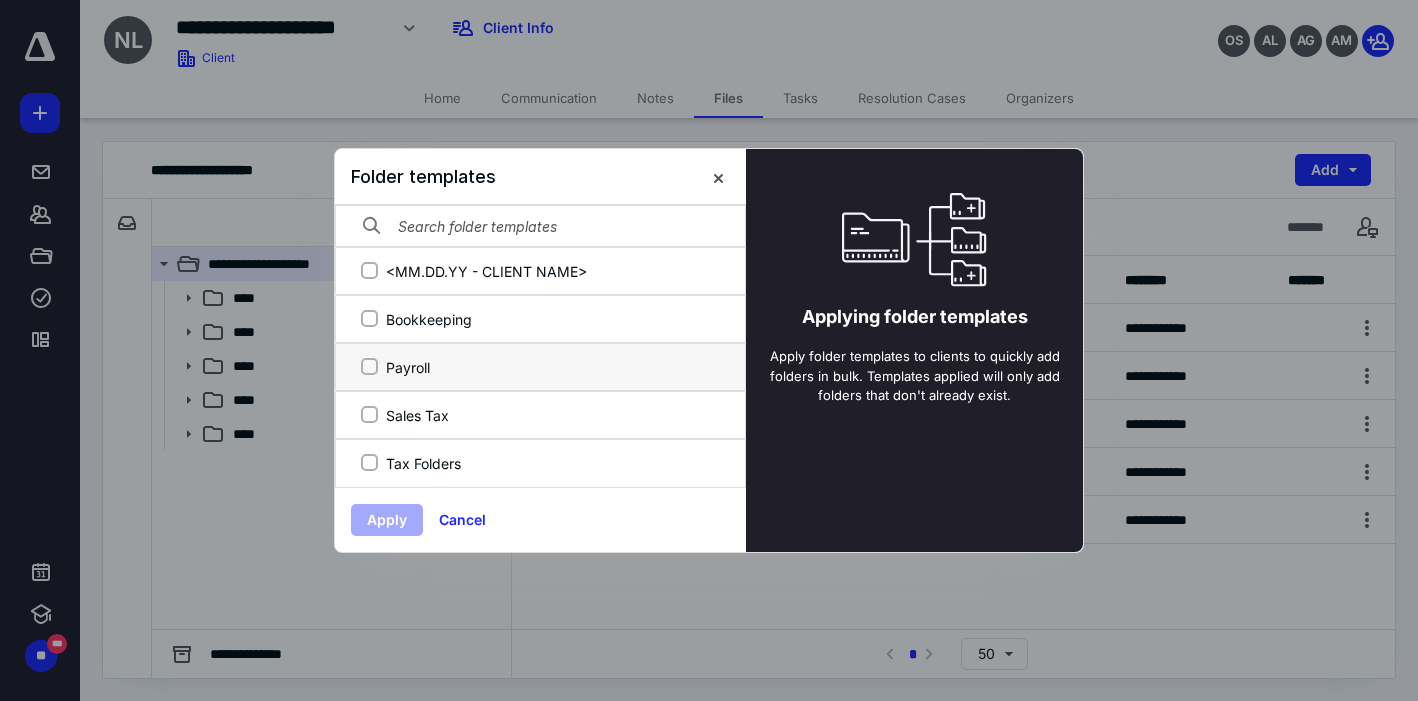 click on "Payroll" at bounding box center (369, 367) 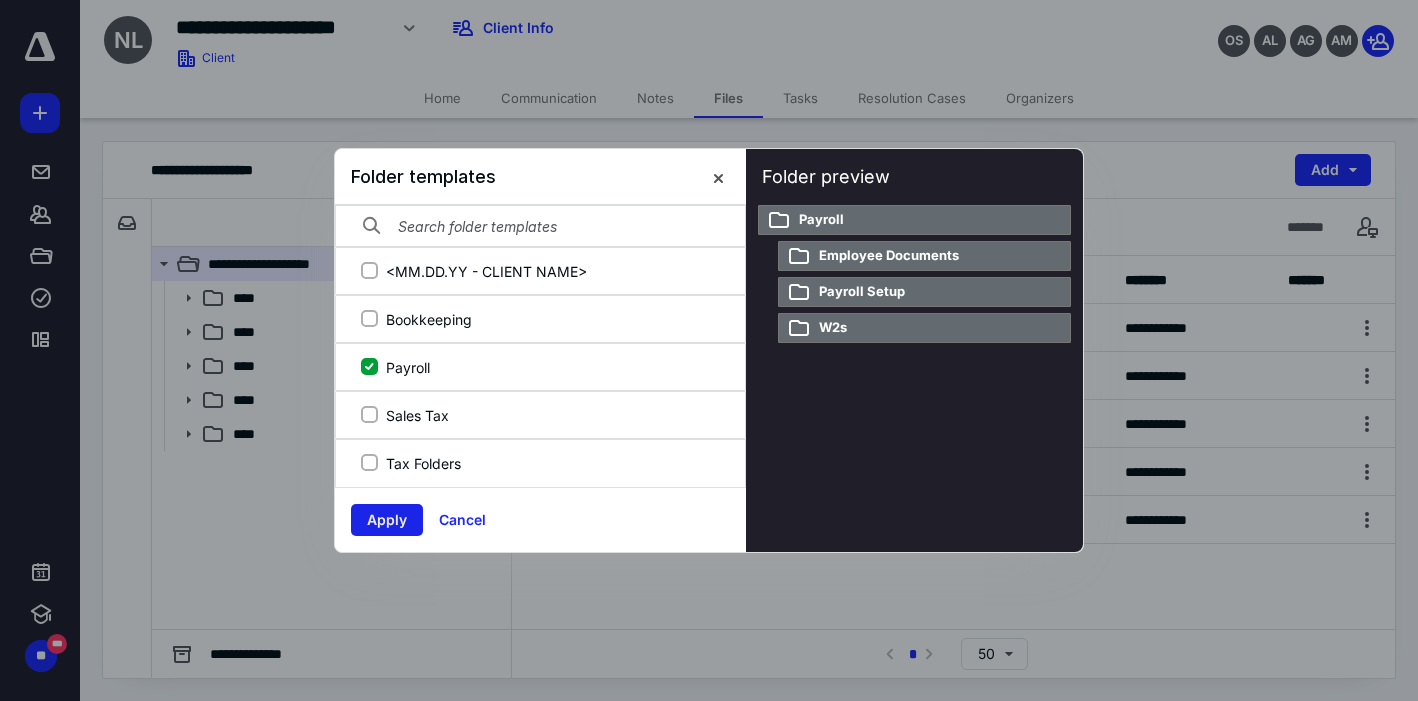 click on "Apply" at bounding box center (387, 520) 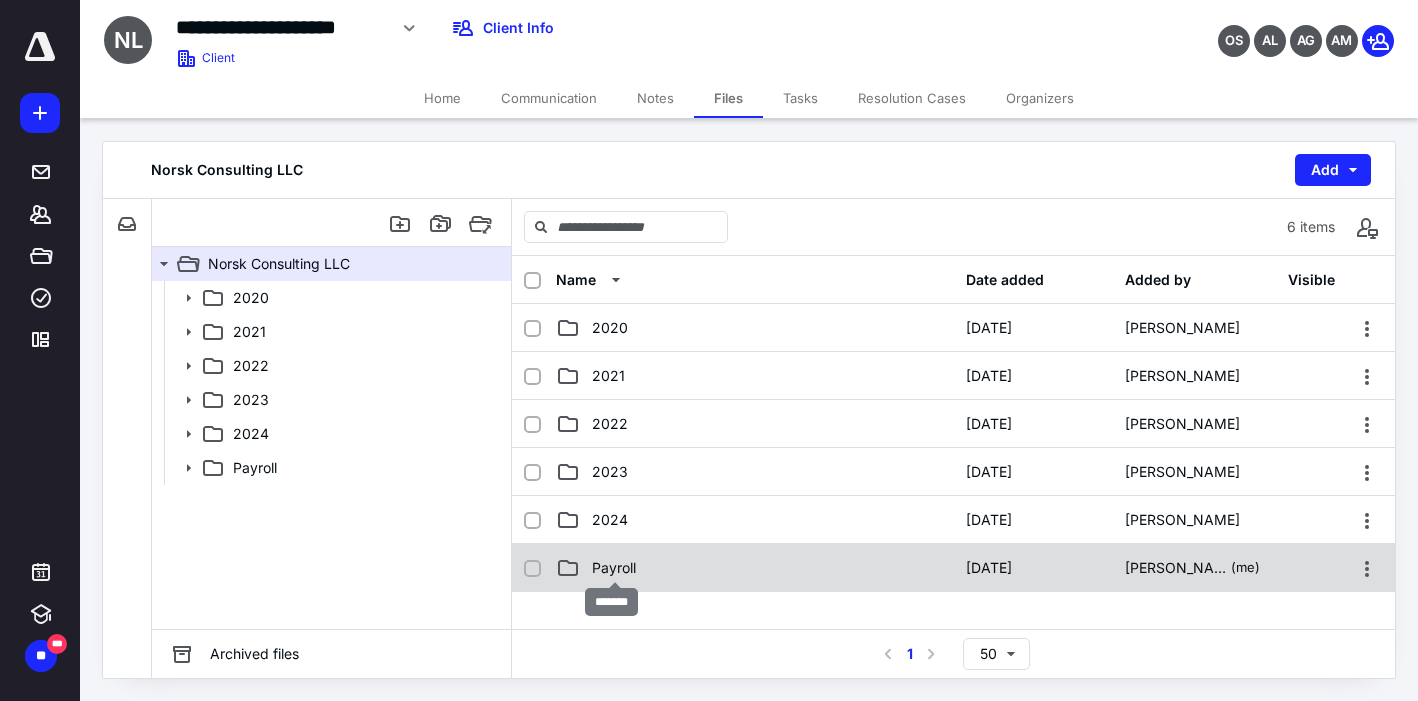 click on "Payroll" at bounding box center [614, 568] 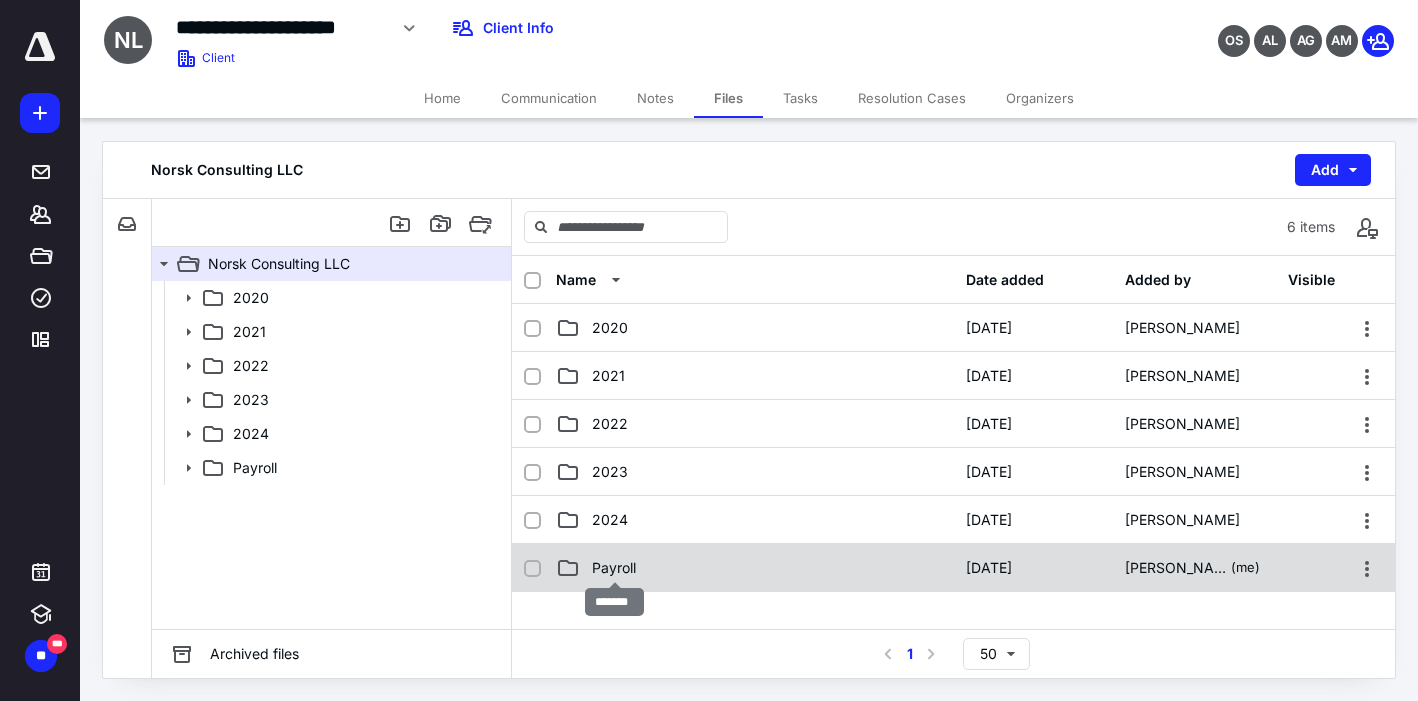 click on "Payroll" at bounding box center [614, 568] 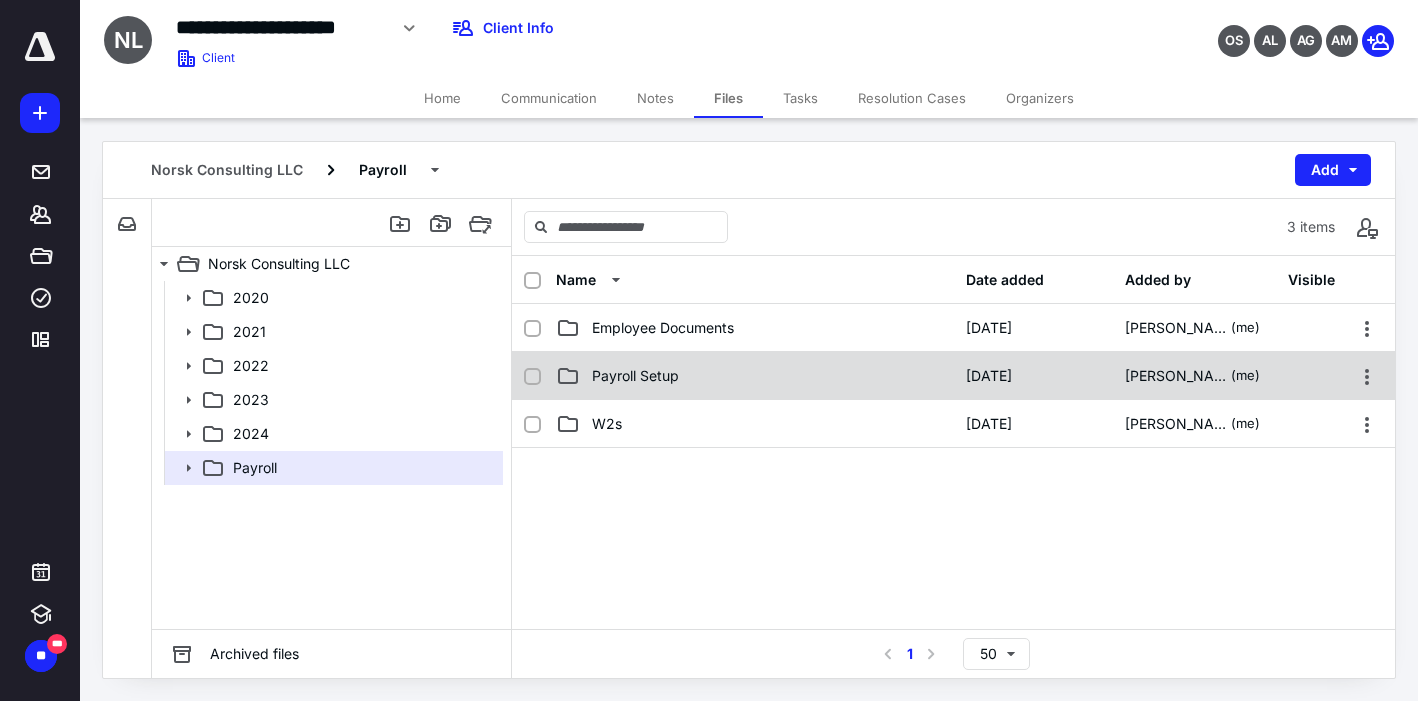 click on "Payroll Setup" at bounding box center [635, 376] 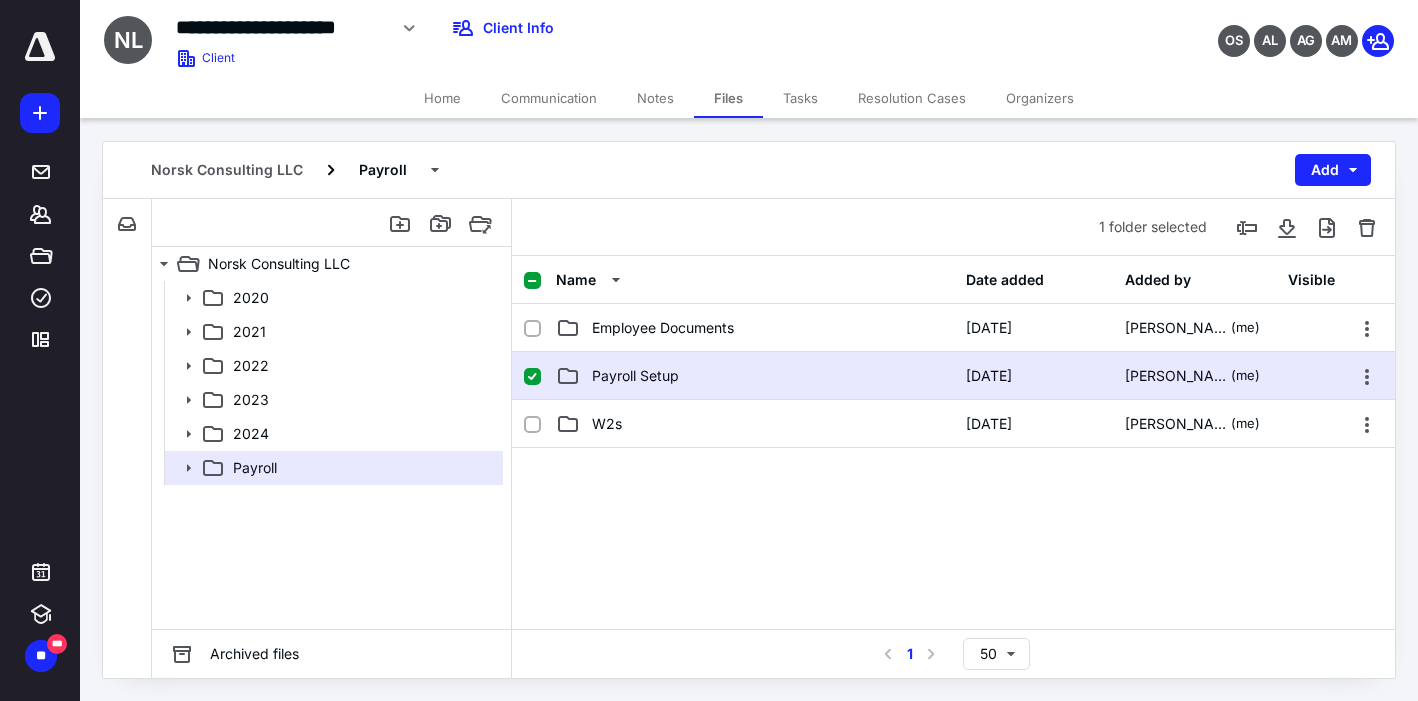 click on "Payroll Setup" at bounding box center (635, 376) 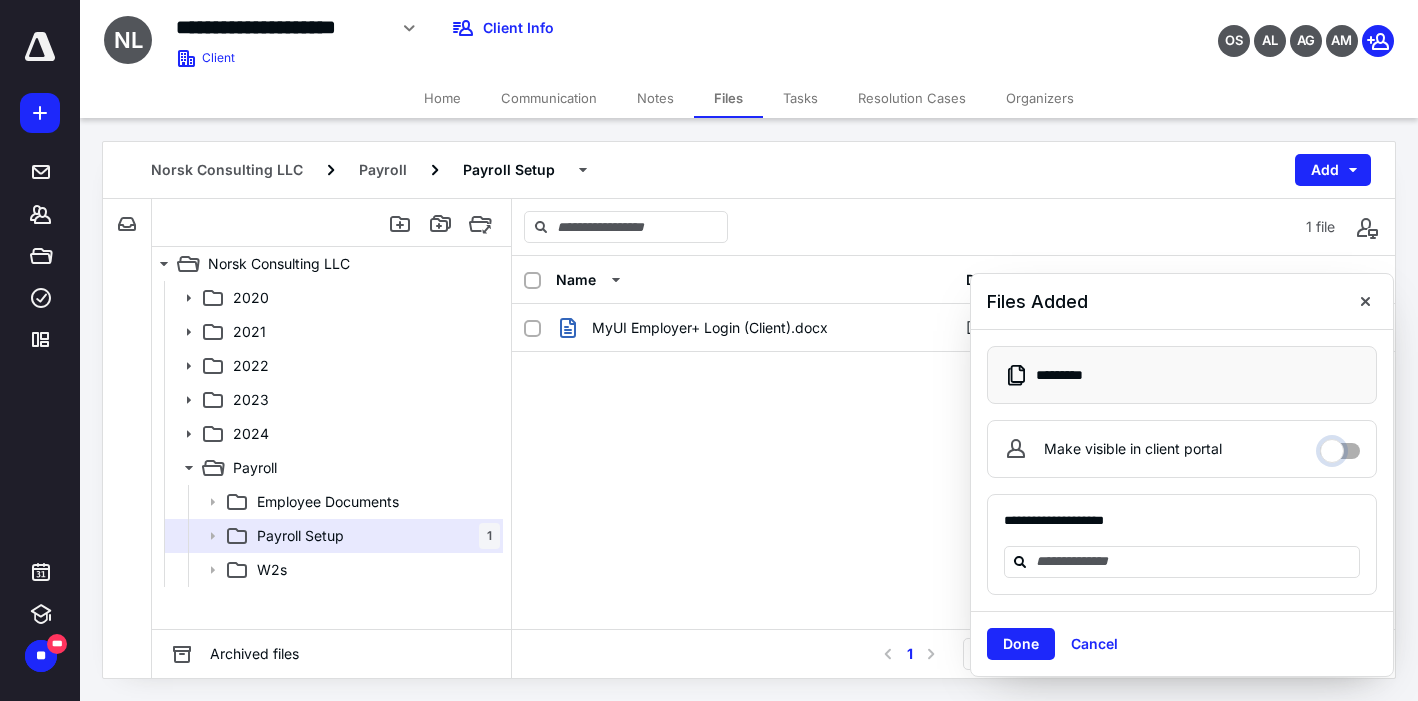 click on "Make visible in client portal" at bounding box center [1340, 446] 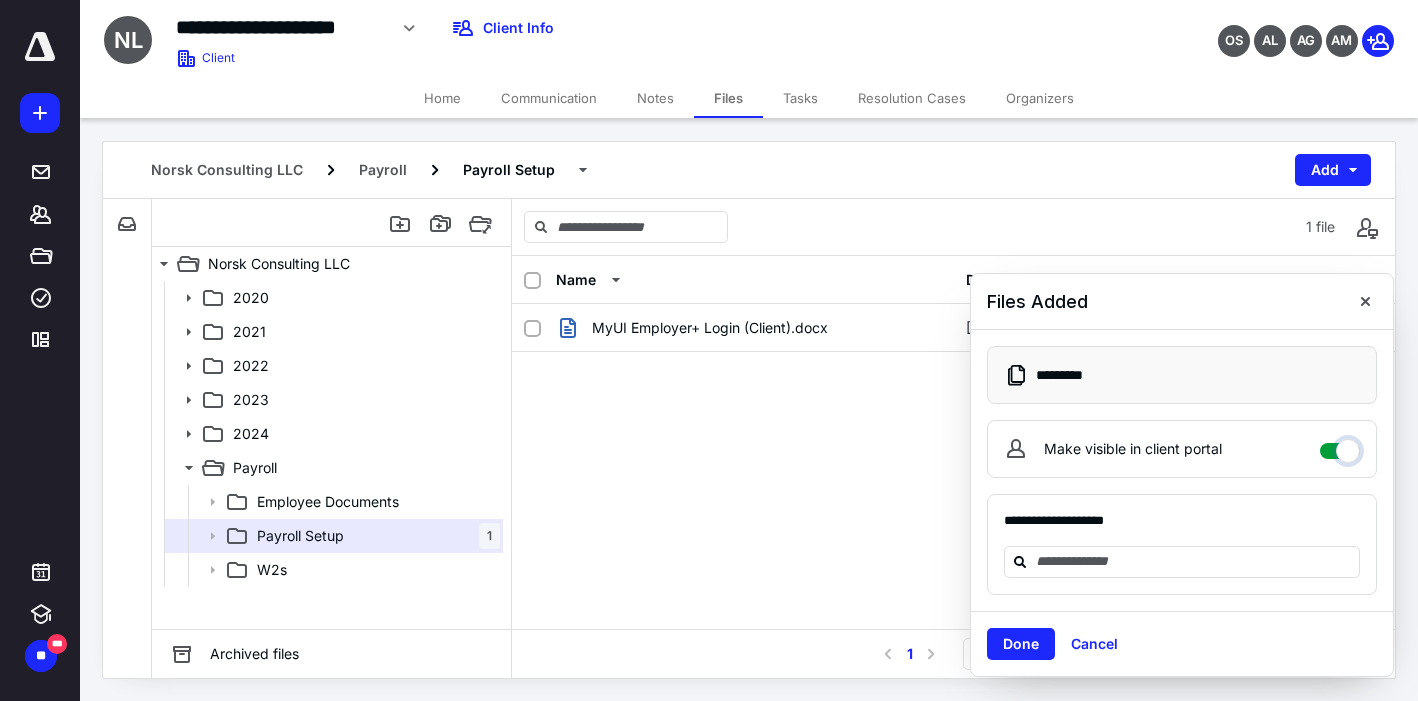 checkbox on "****" 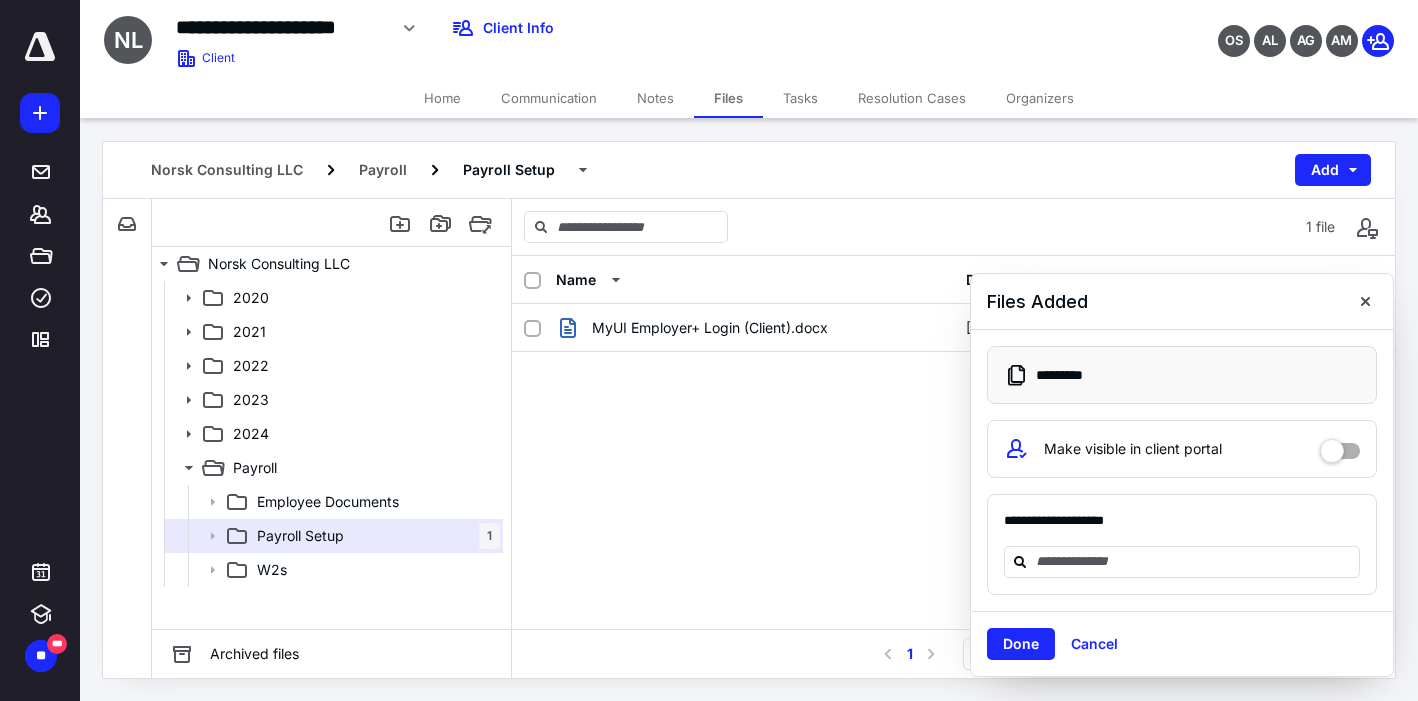 drag, startPoint x: 1026, startPoint y: 641, endPoint x: 783, endPoint y: 486, distance: 288.22562 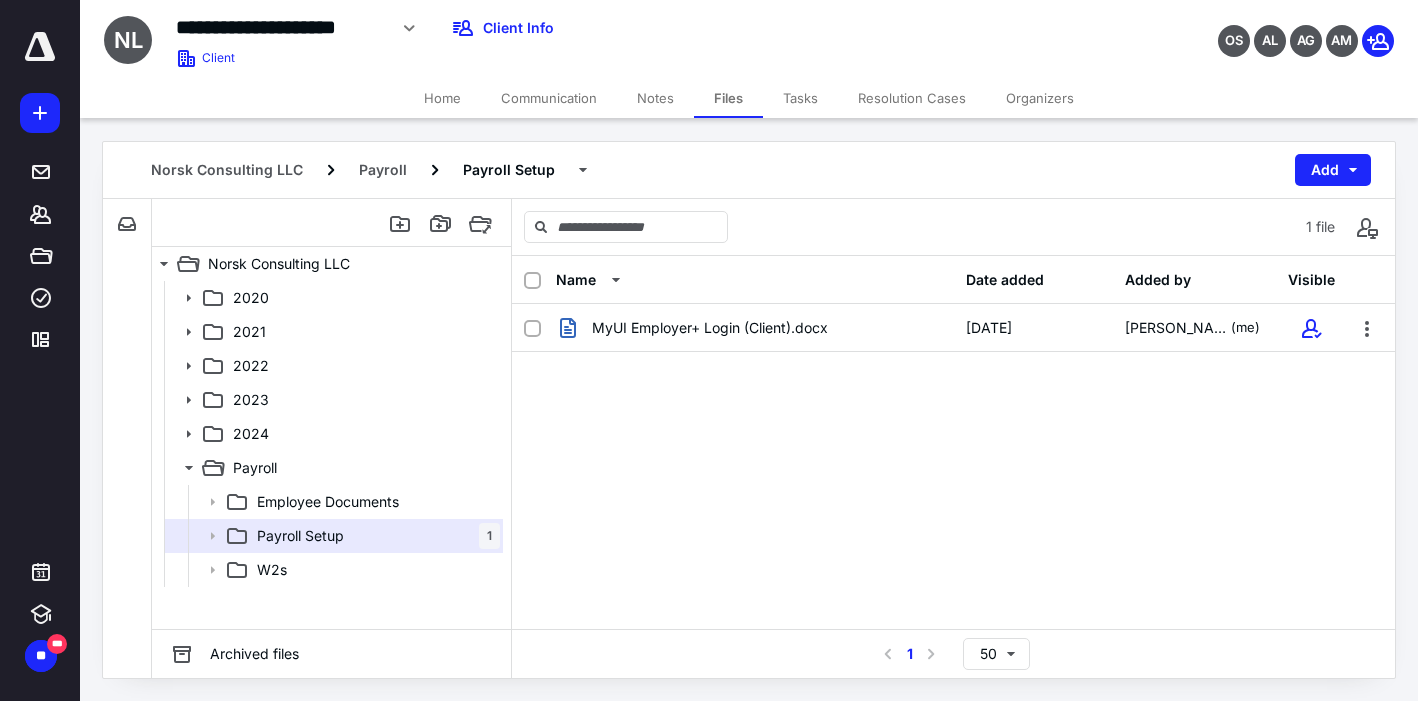 click on "**********" at bounding box center (531, 22) 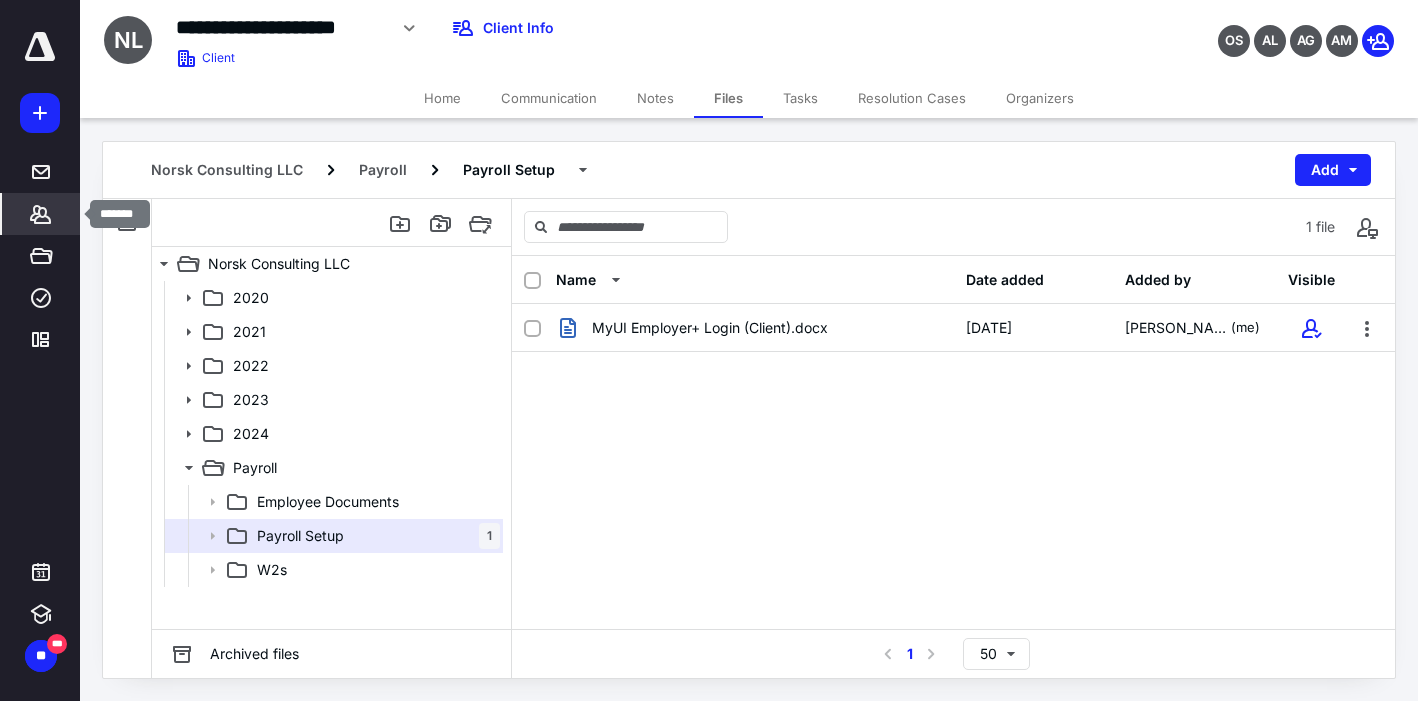 click 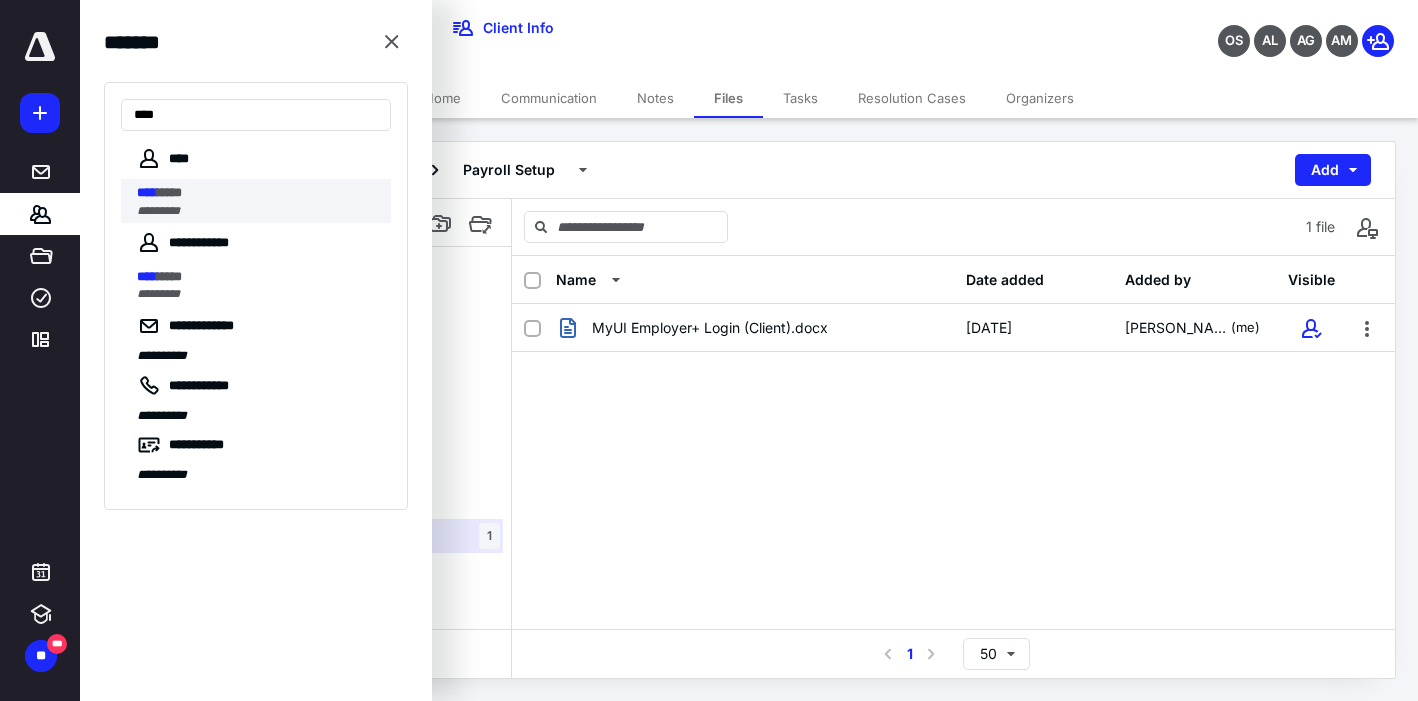 type on "****" 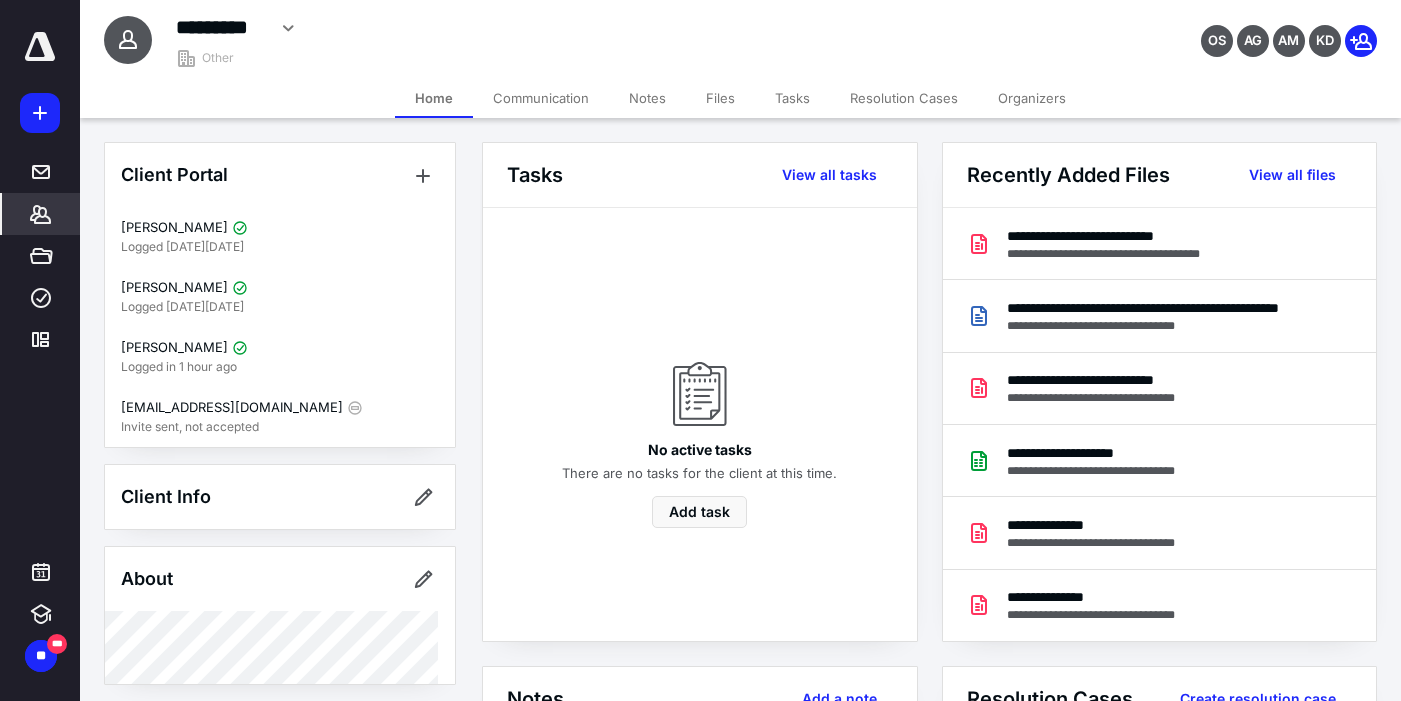 click on "Files" at bounding box center (720, 98) 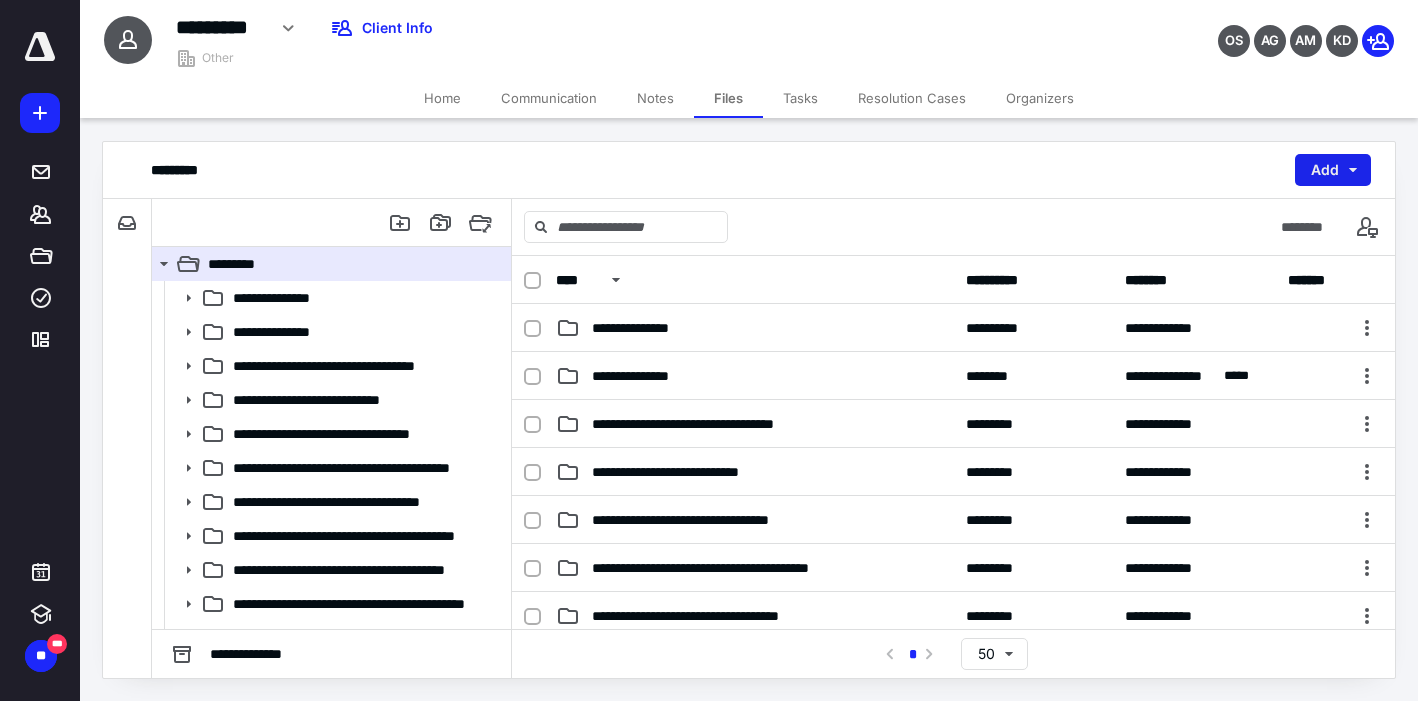 click on "Add" at bounding box center (1333, 170) 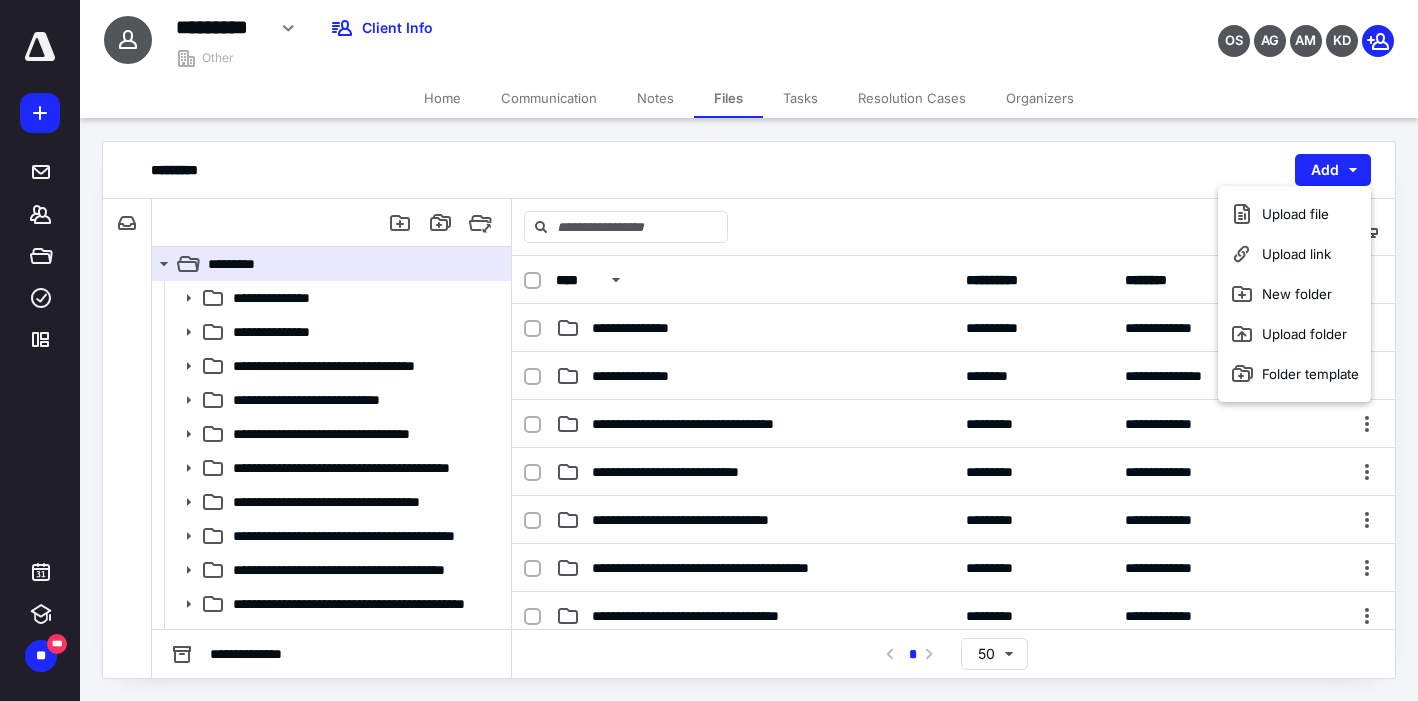 click on "********" at bounding box center (953, 227) 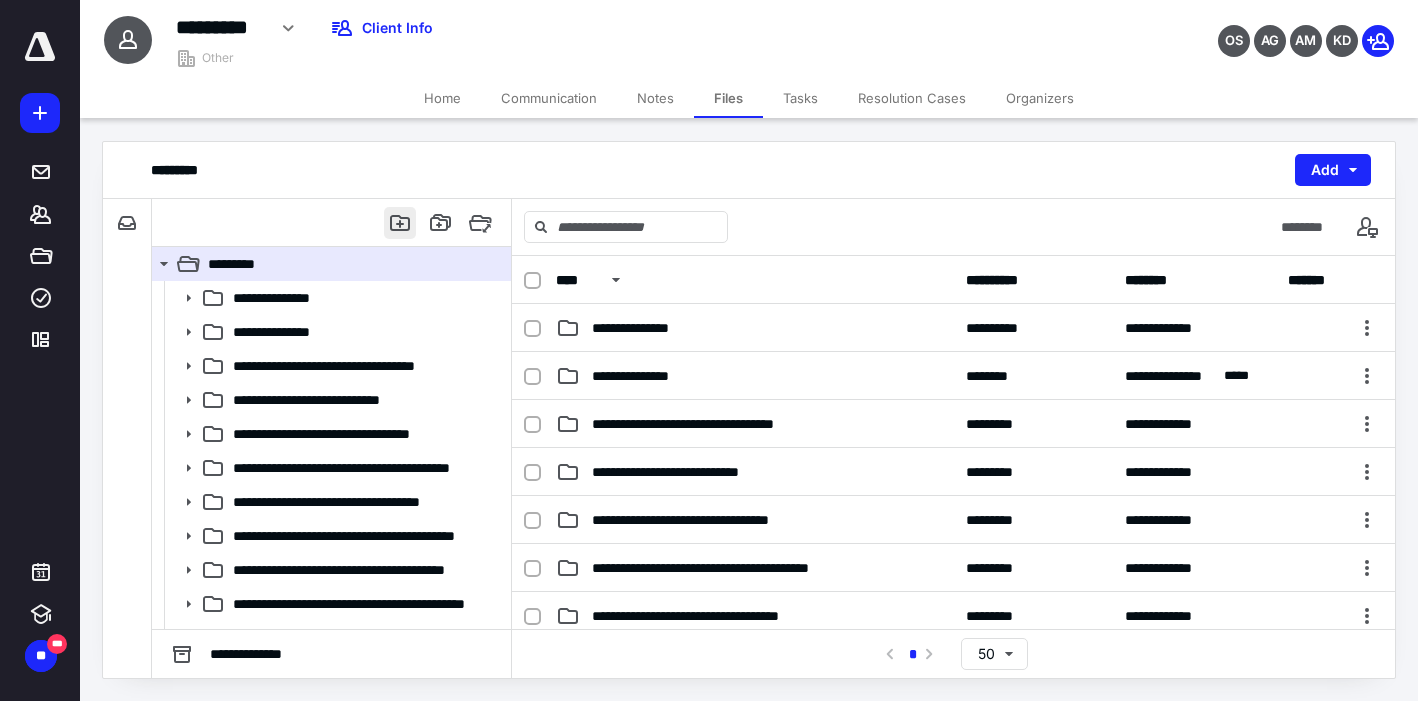 click at bounding box center [400, 223] 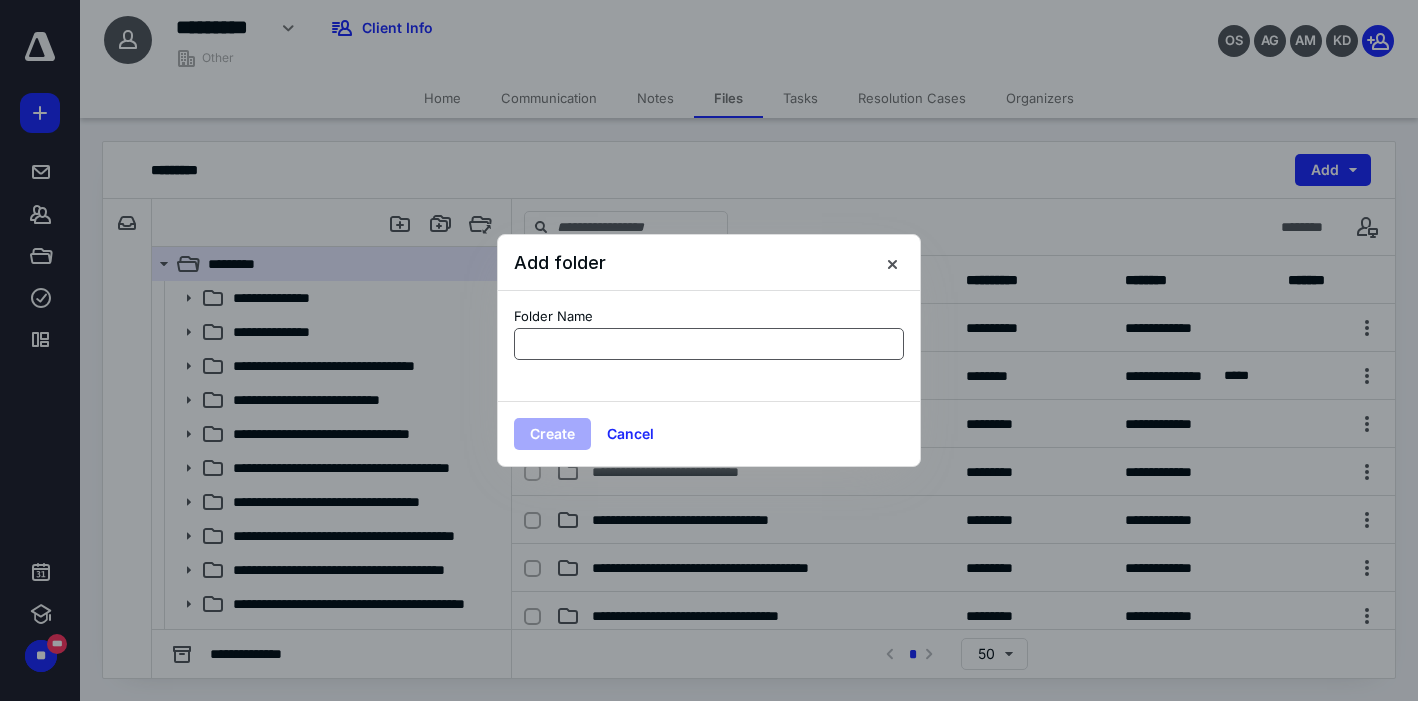 click at bounding box center (709, 344) 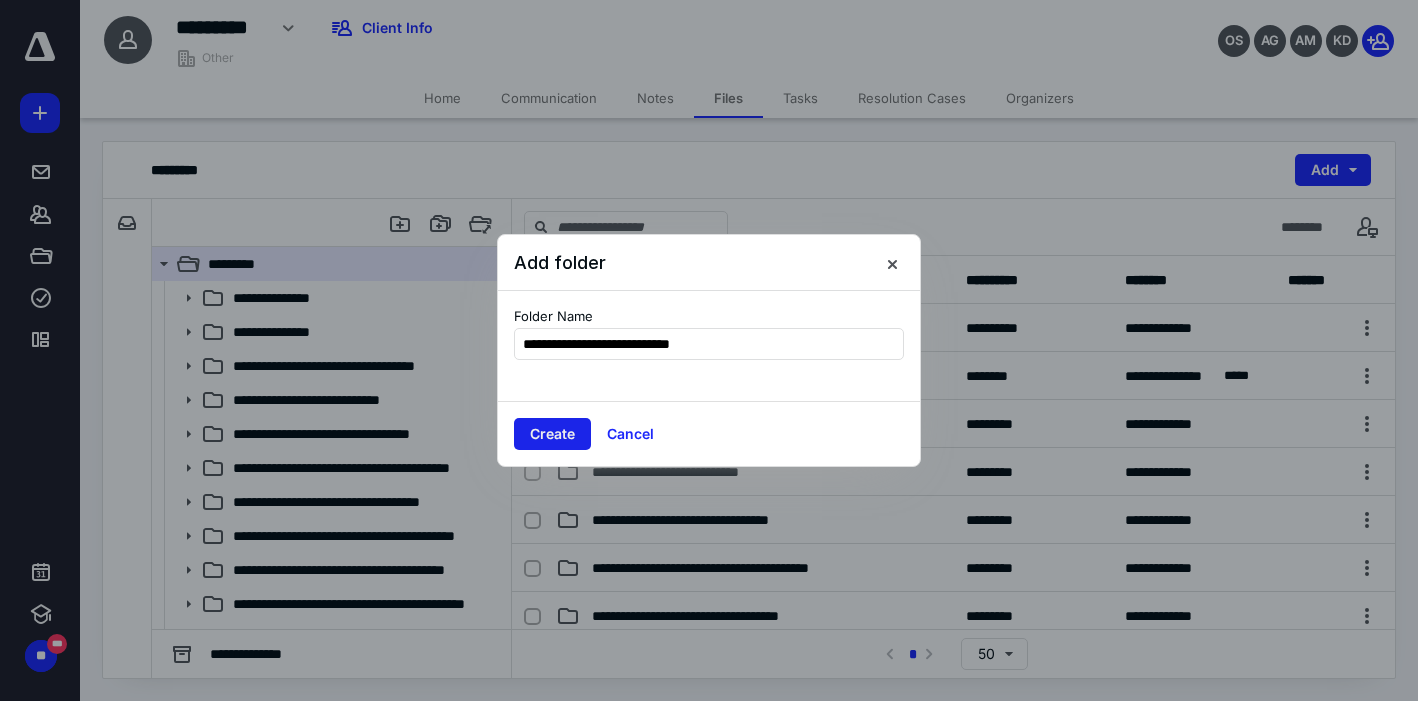 type on "**********" 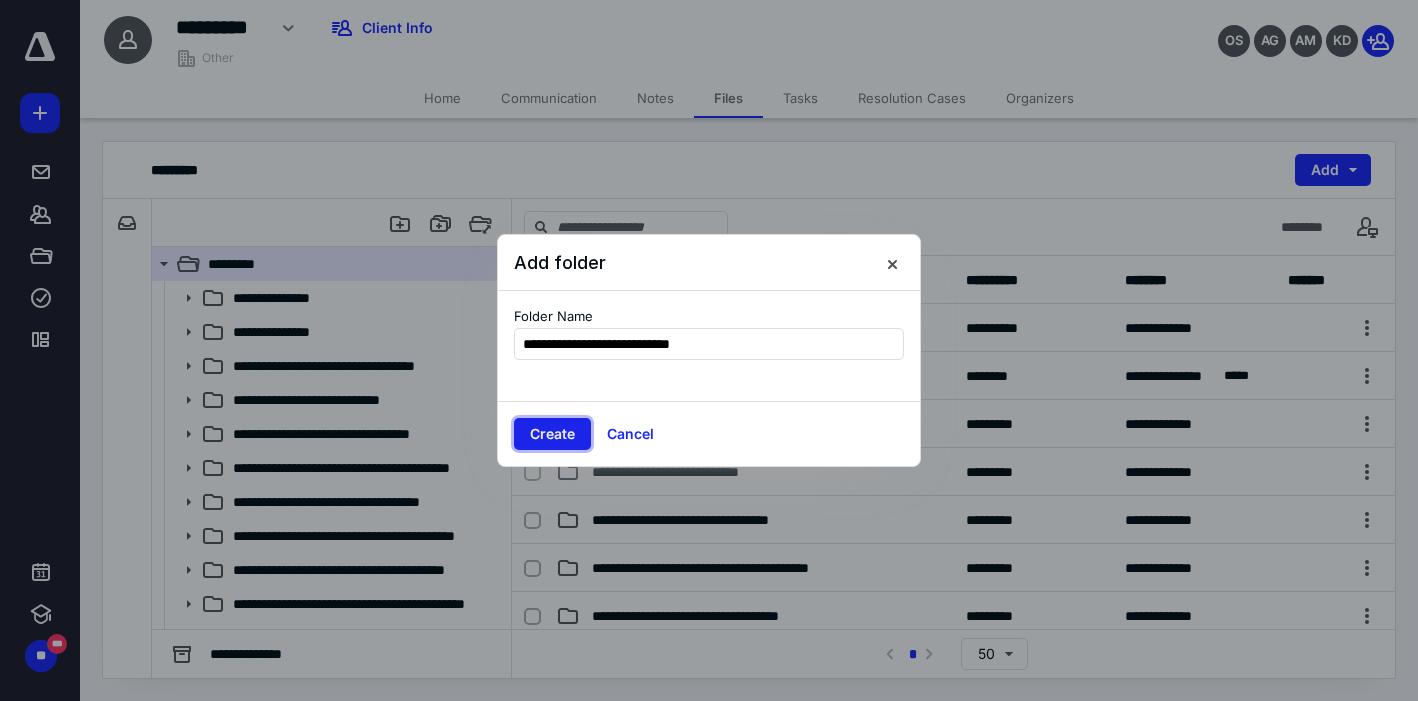 click on "Create" at bounding box center (552, 434) 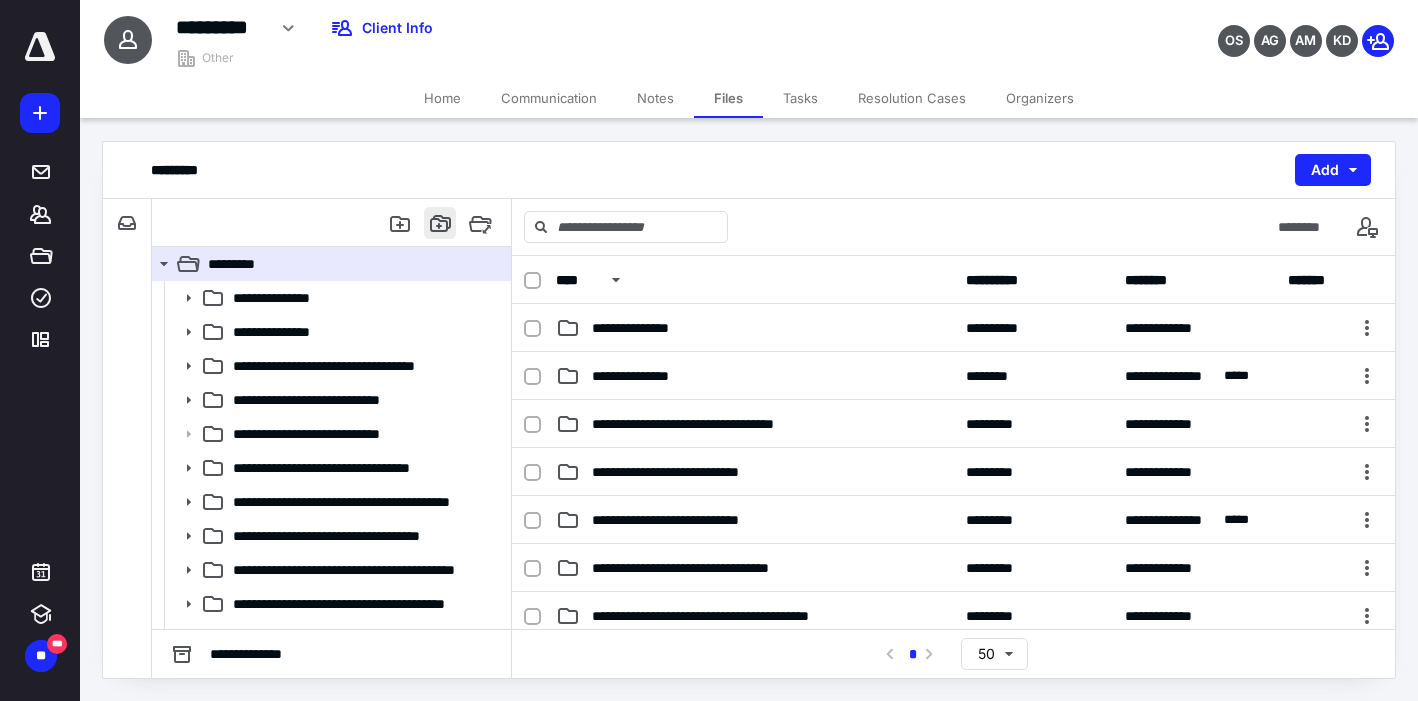 click at bounding box center [440, 223] 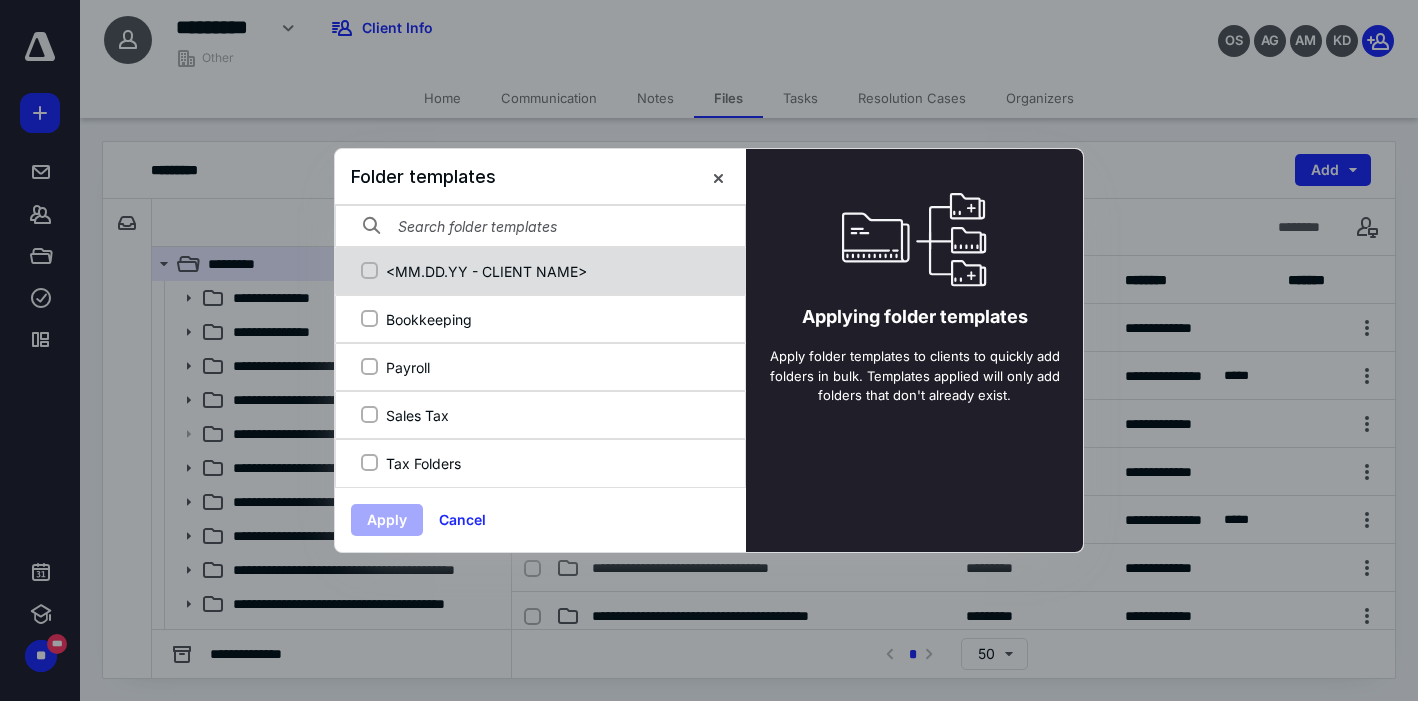 click on "<MM.DD.YY - CLIENT NAME>" at bounding box center [551, 271] 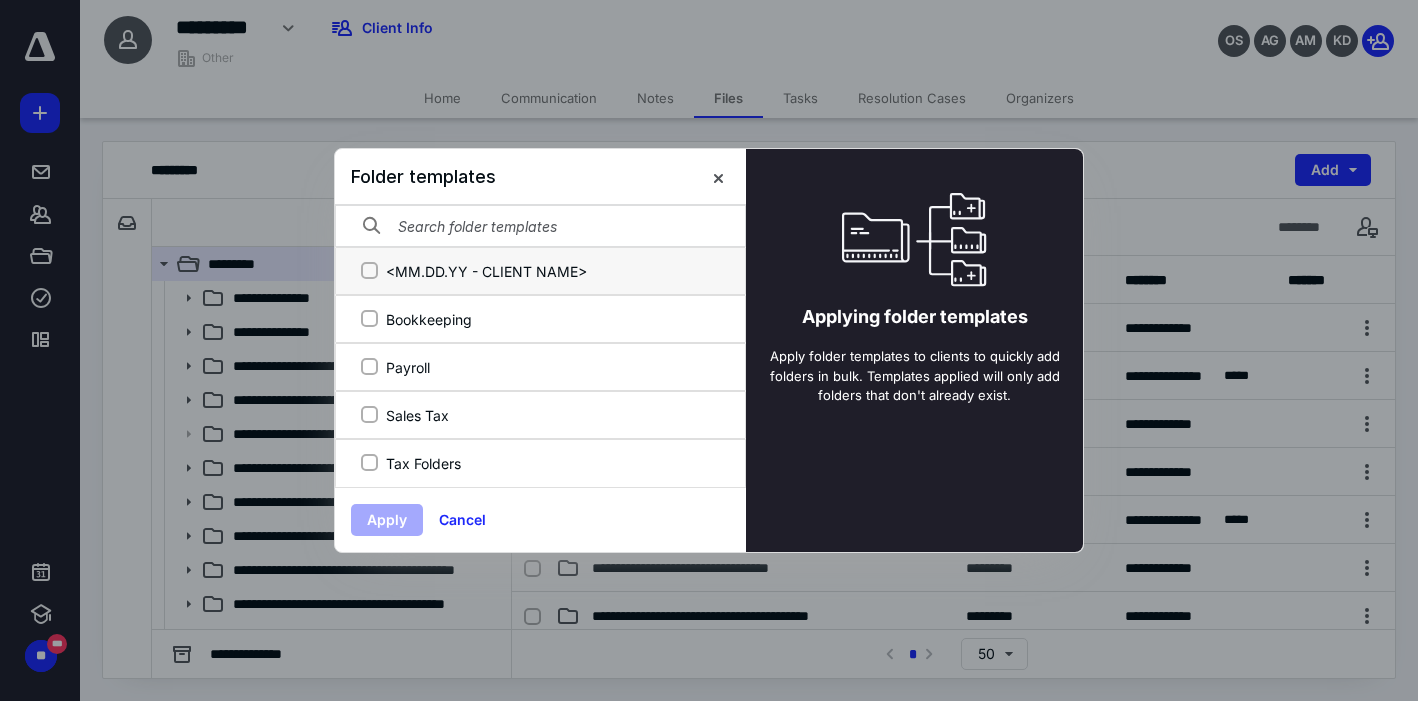 click on "<MM.DD.YY - CLIENT NAME>" at bounding box center [369, 271] 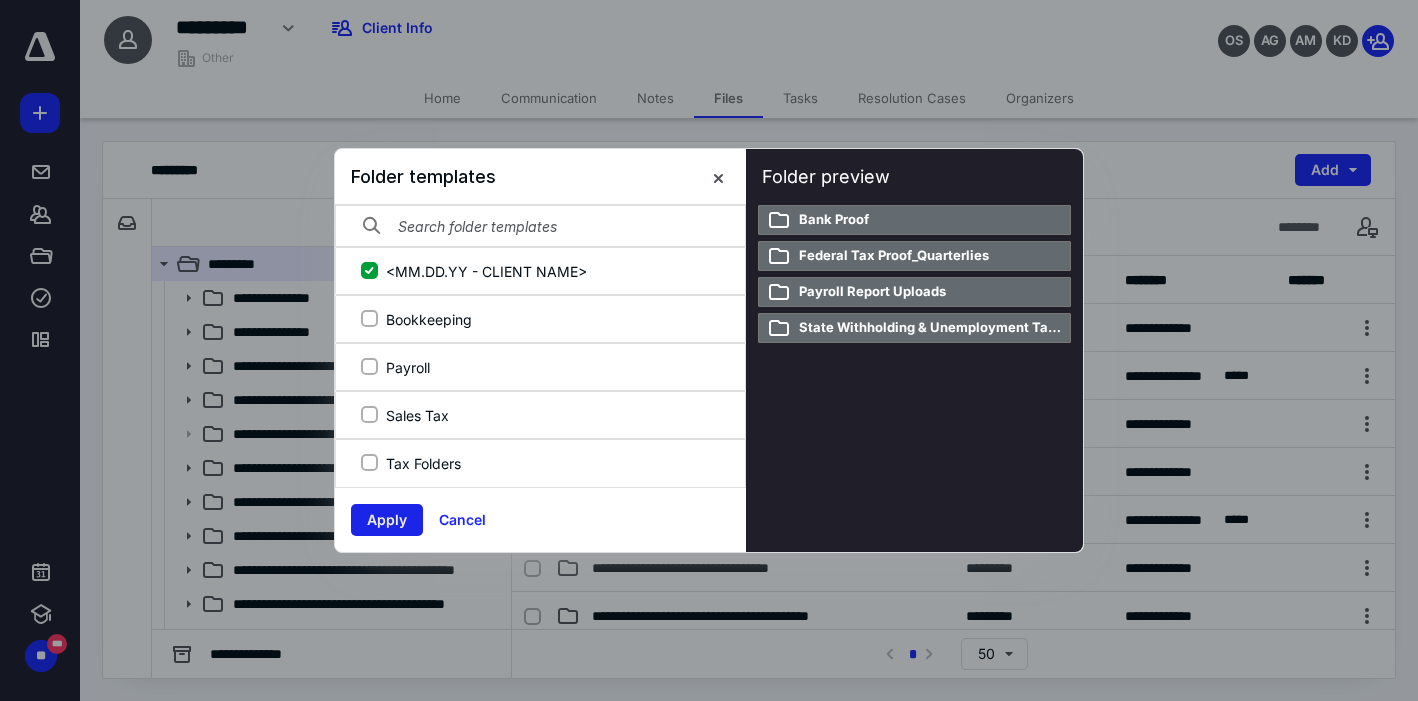 click on "Apply" at bounding box center [387, 520] 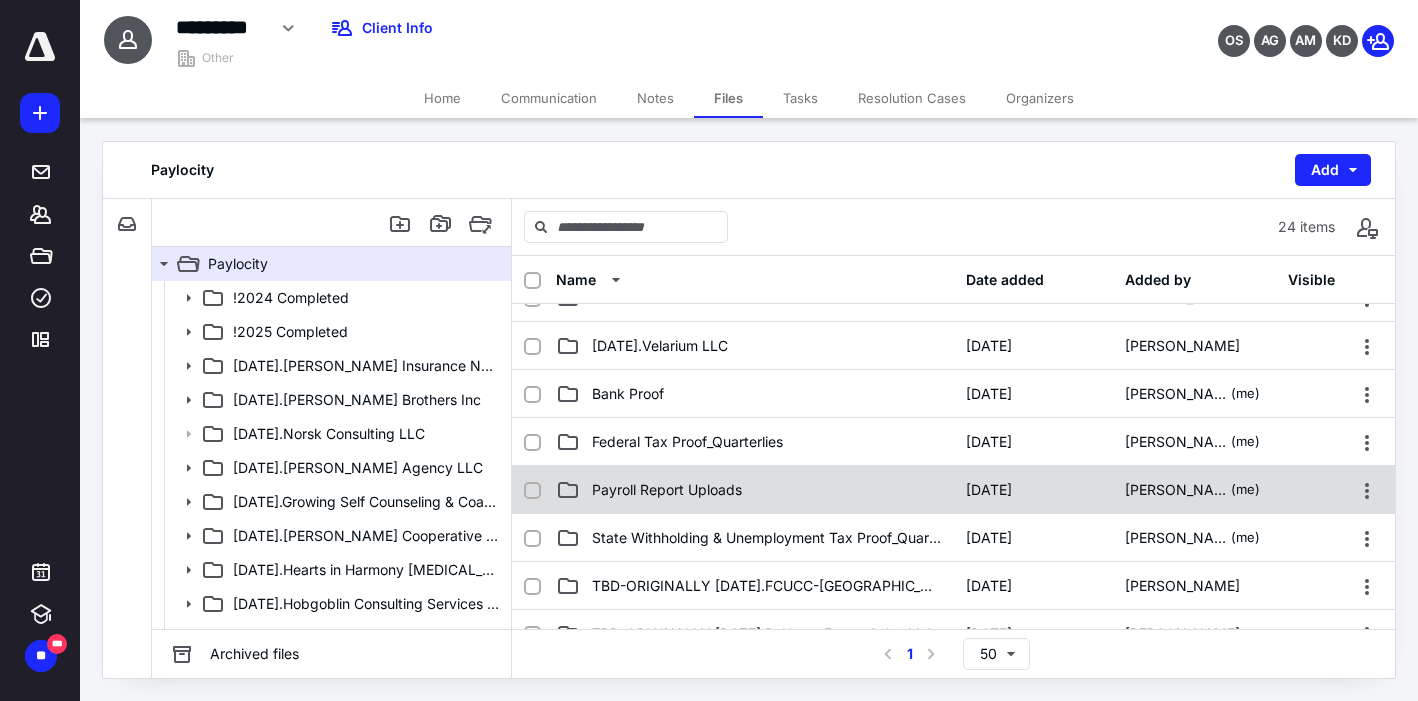 scroll, scrollTop: 768, scrollLeft: 0, axis: vertical 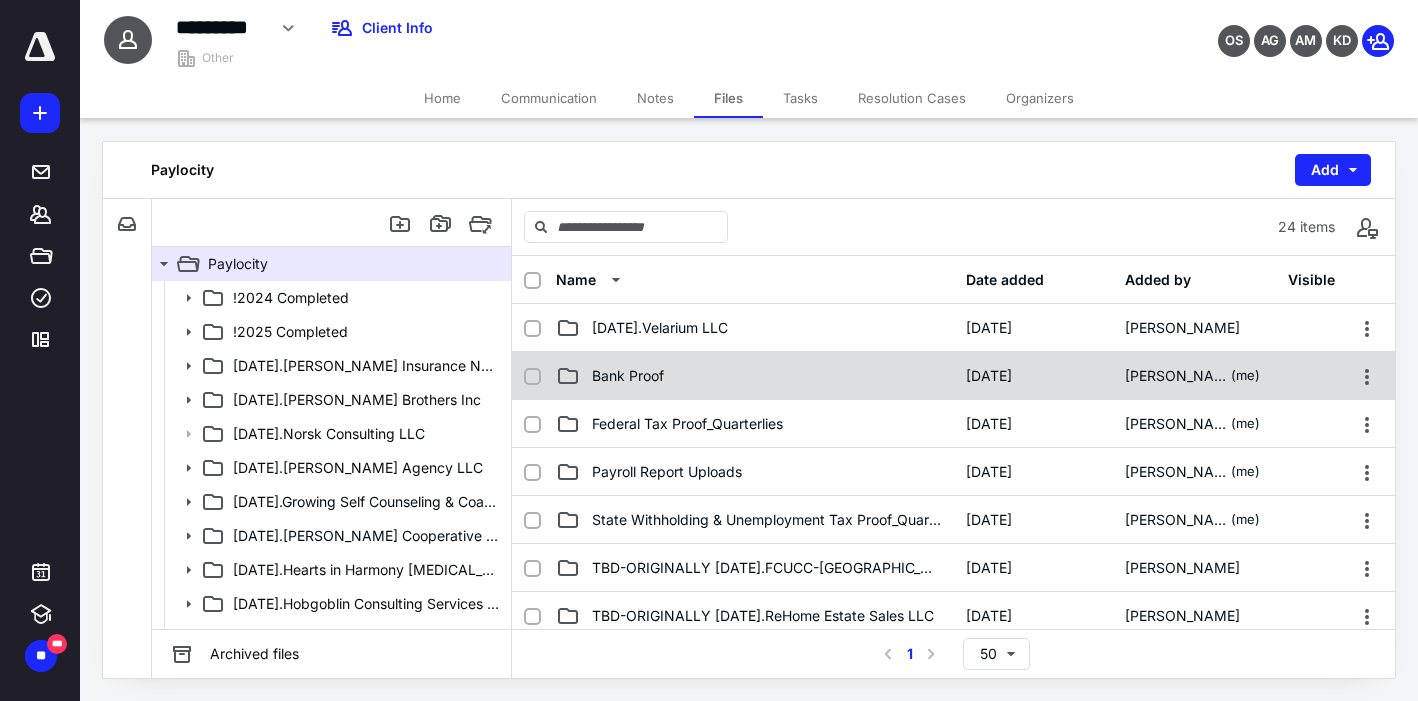 click 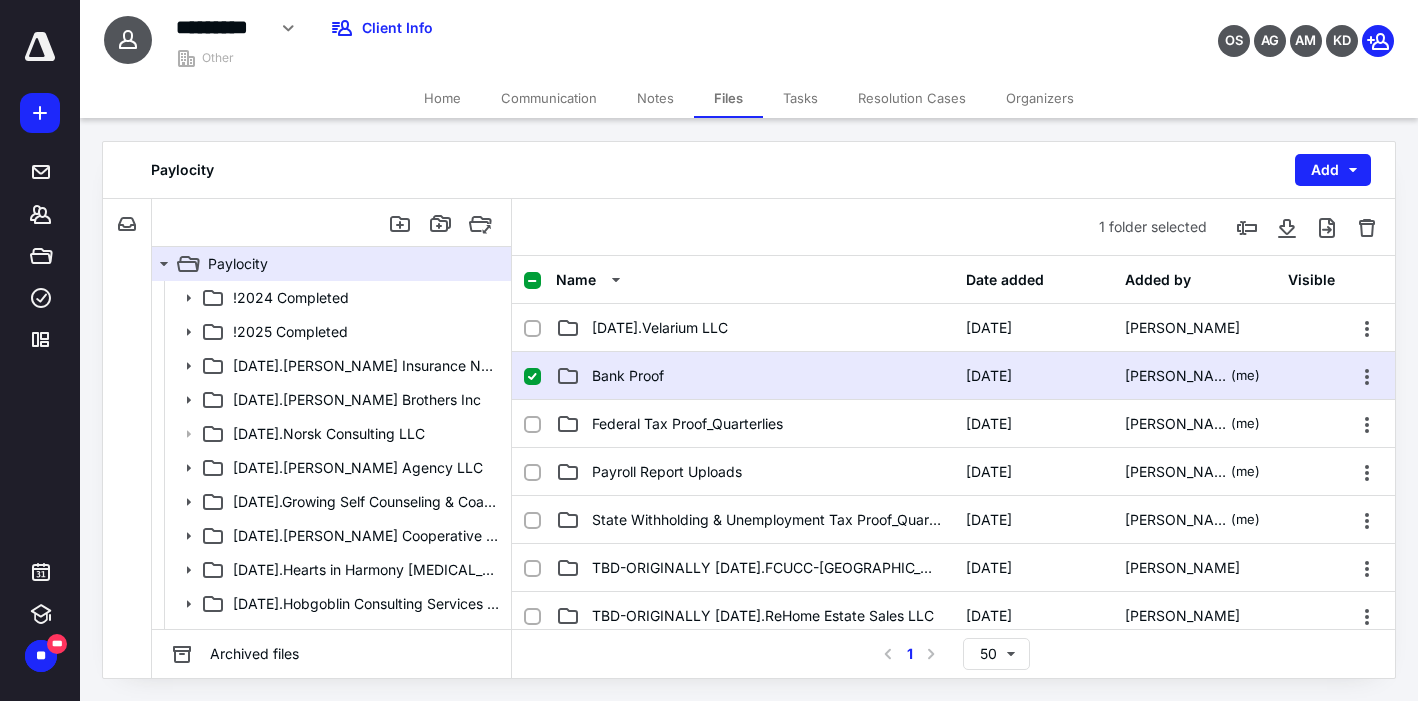 checkbox on "true" 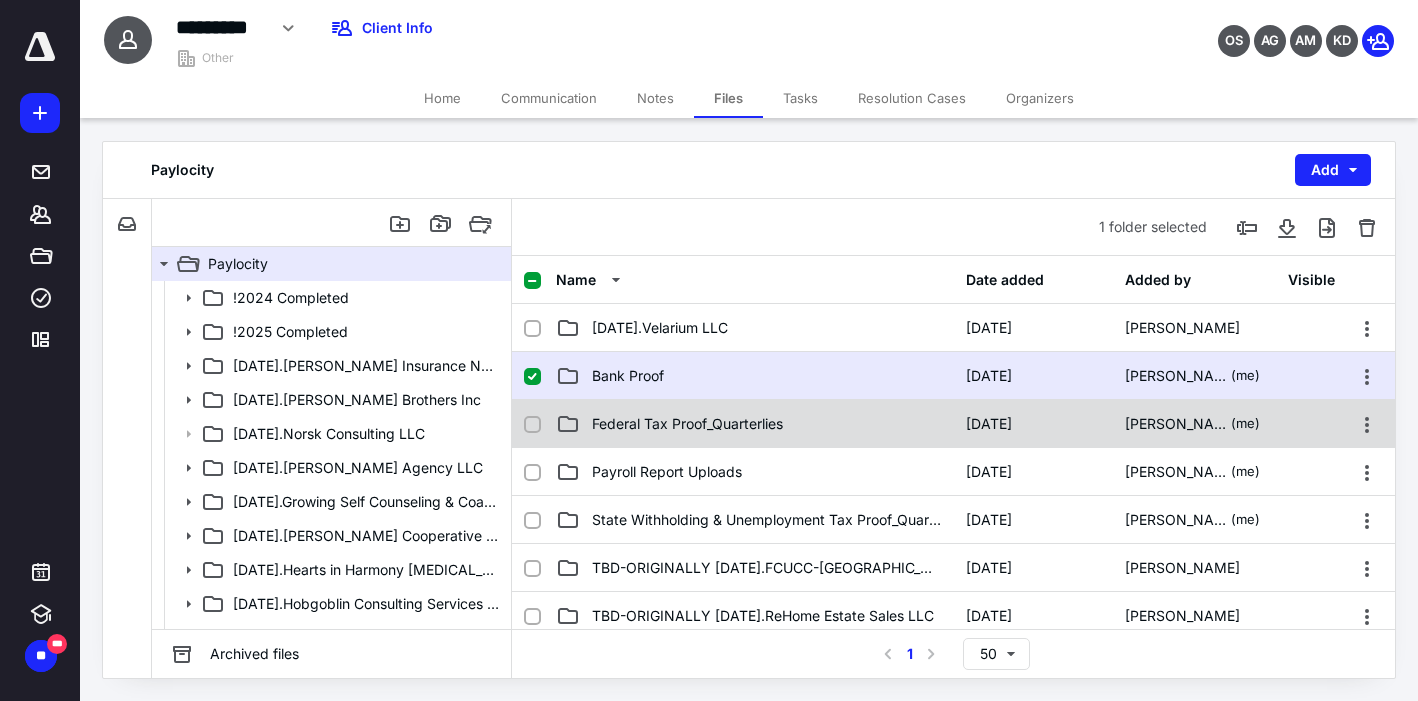 click 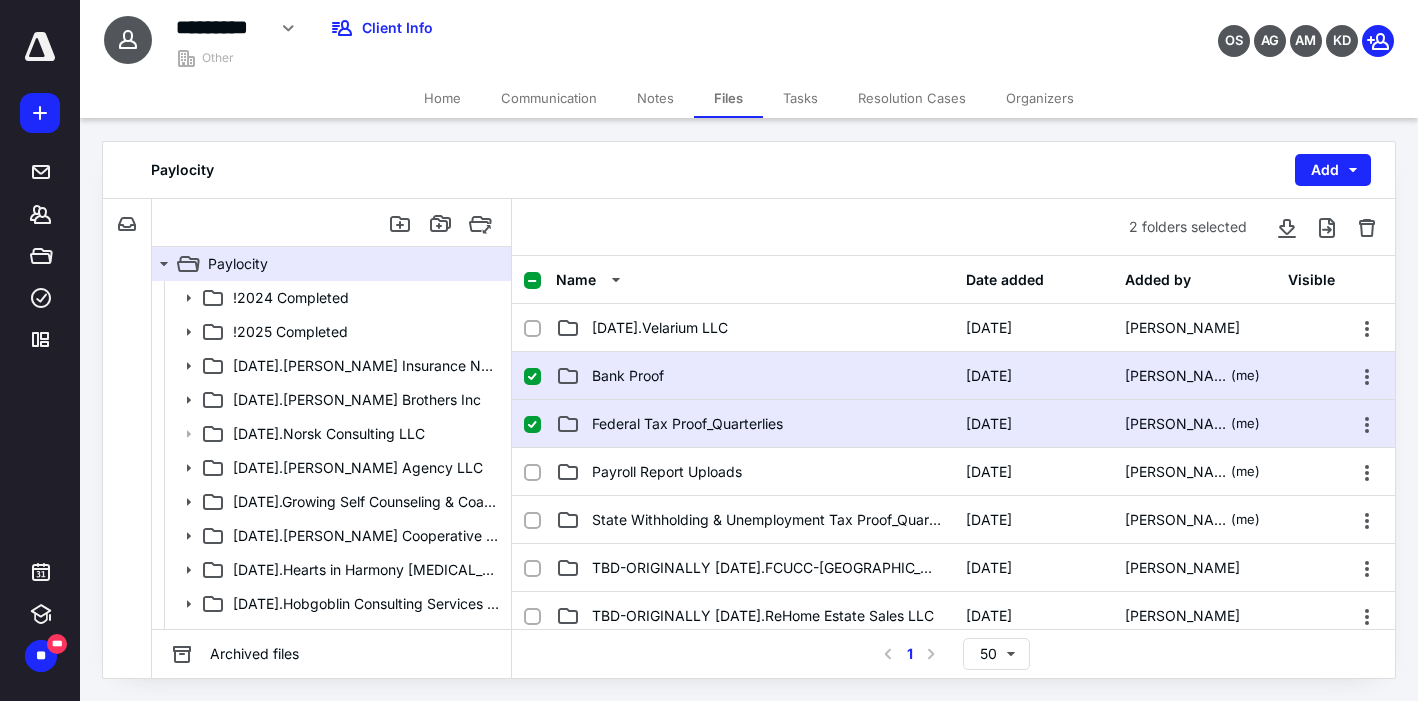 checkbox on "true" 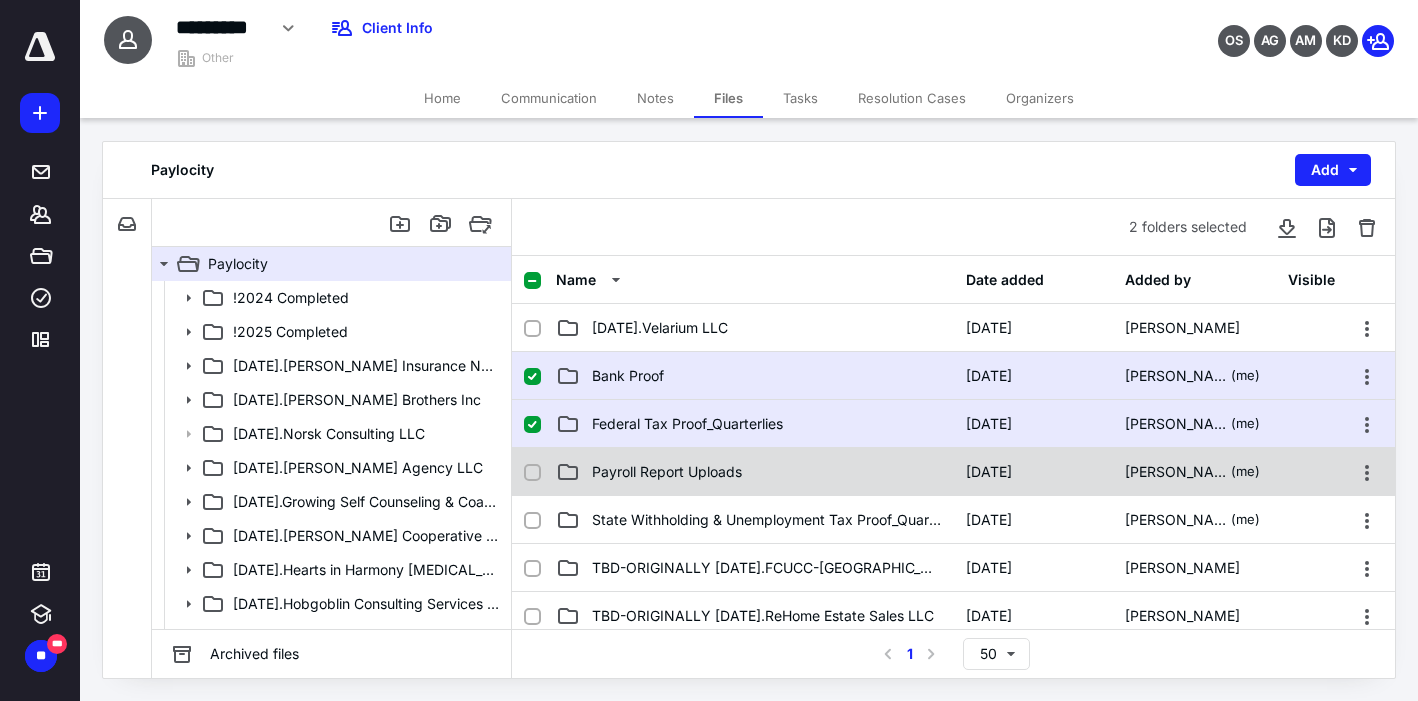 drag, startPoint x: 528, startPoint y: 462, endPoint x: 530, endPoint y: 483, distance: 21.095022 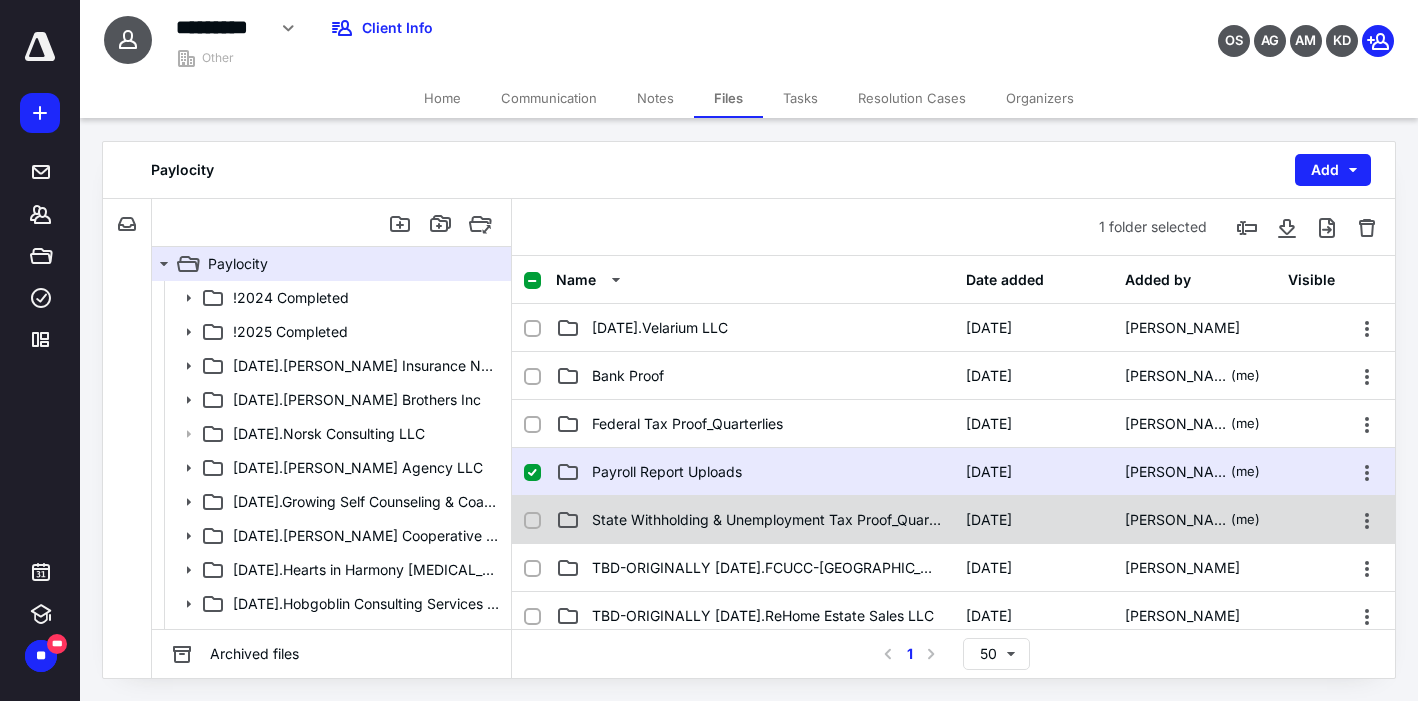 click at bounding box center (532, 521) 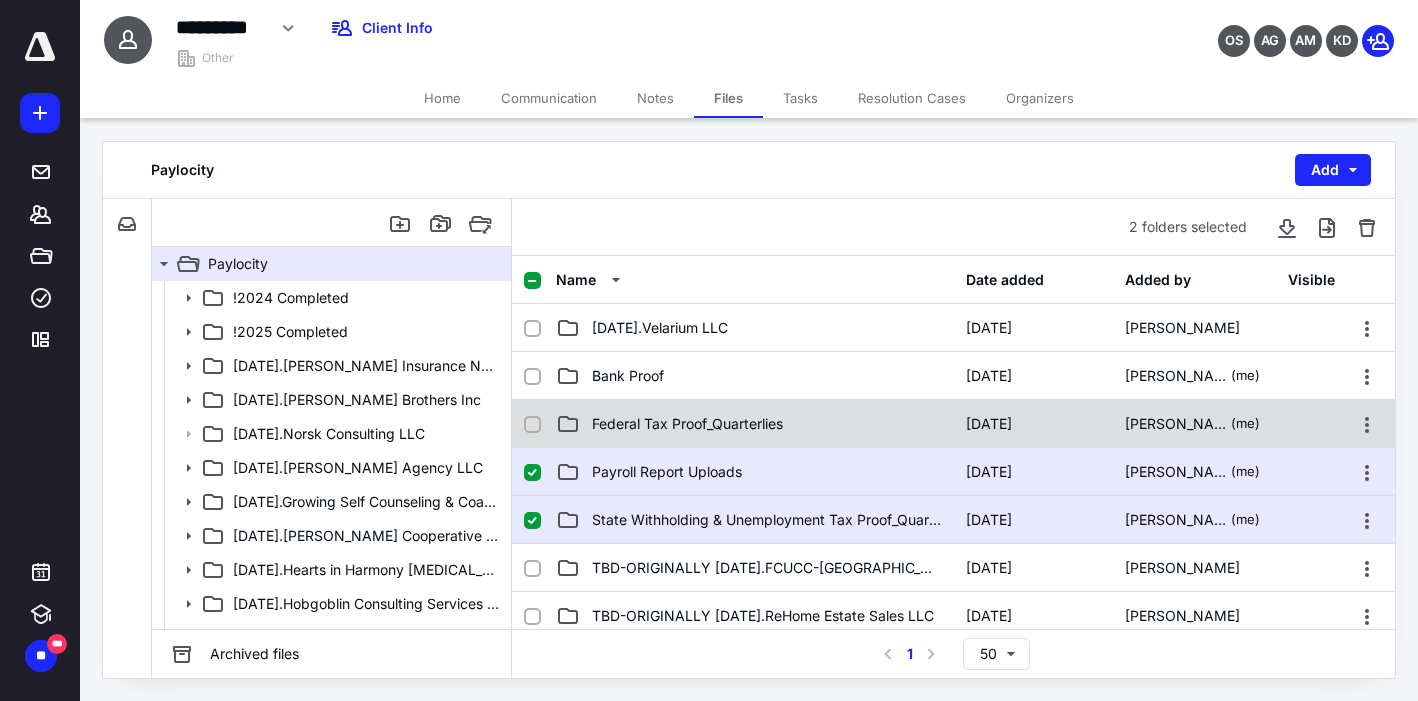 click 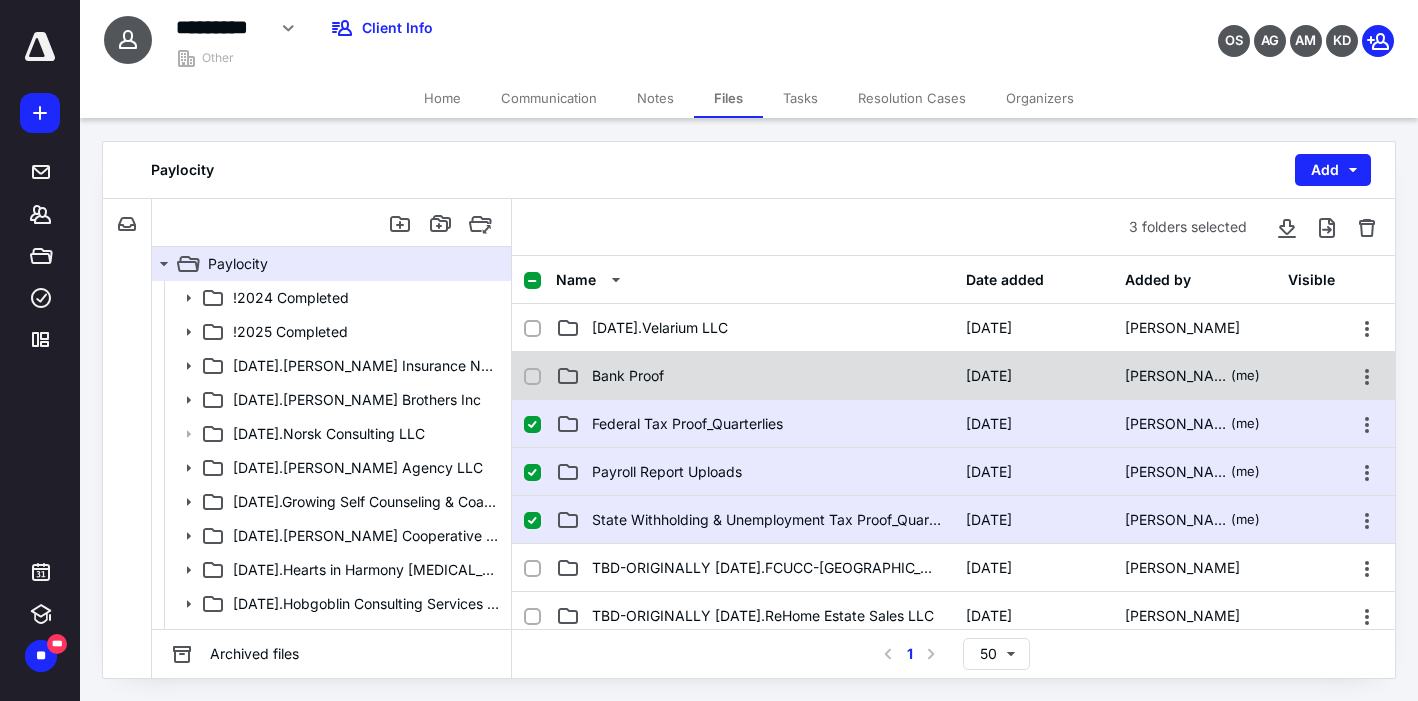 checkbox on "true" 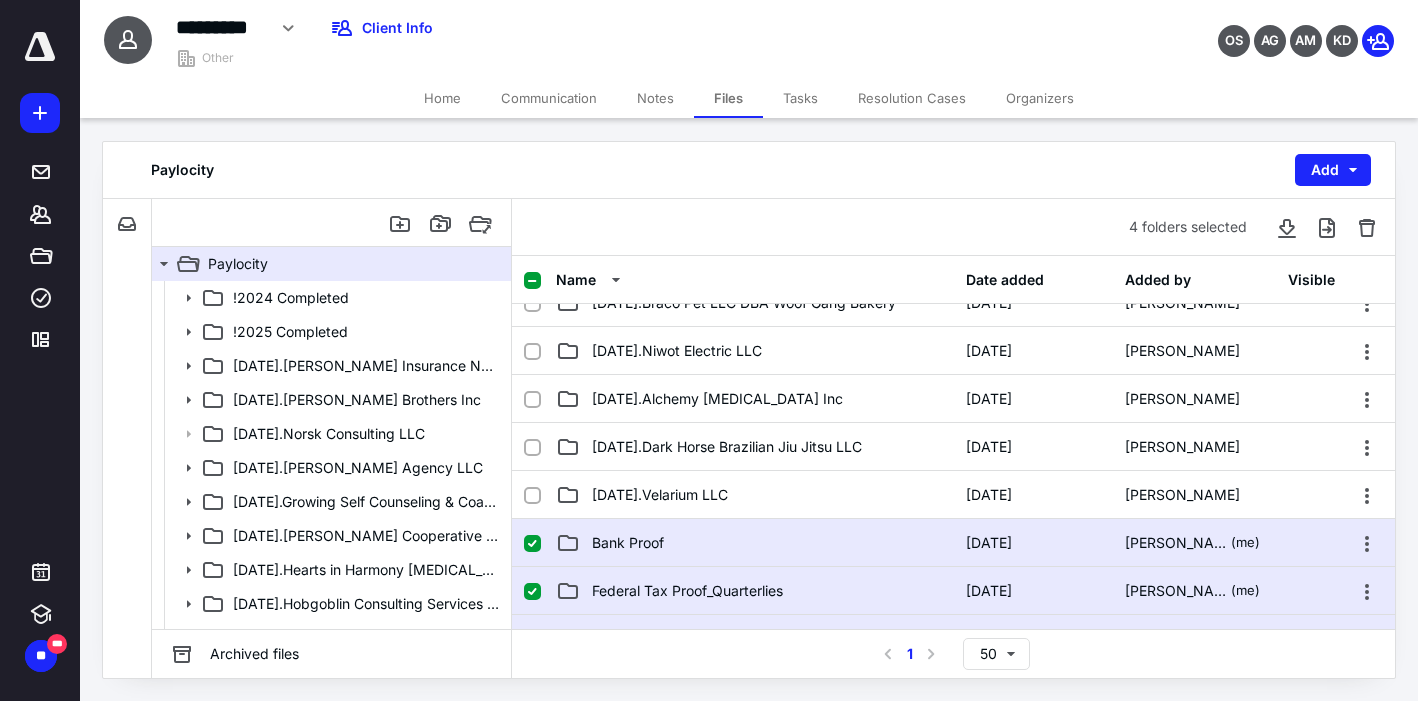 scroll, scrollTop: 576, scrollLeft: 0, axis: vertical 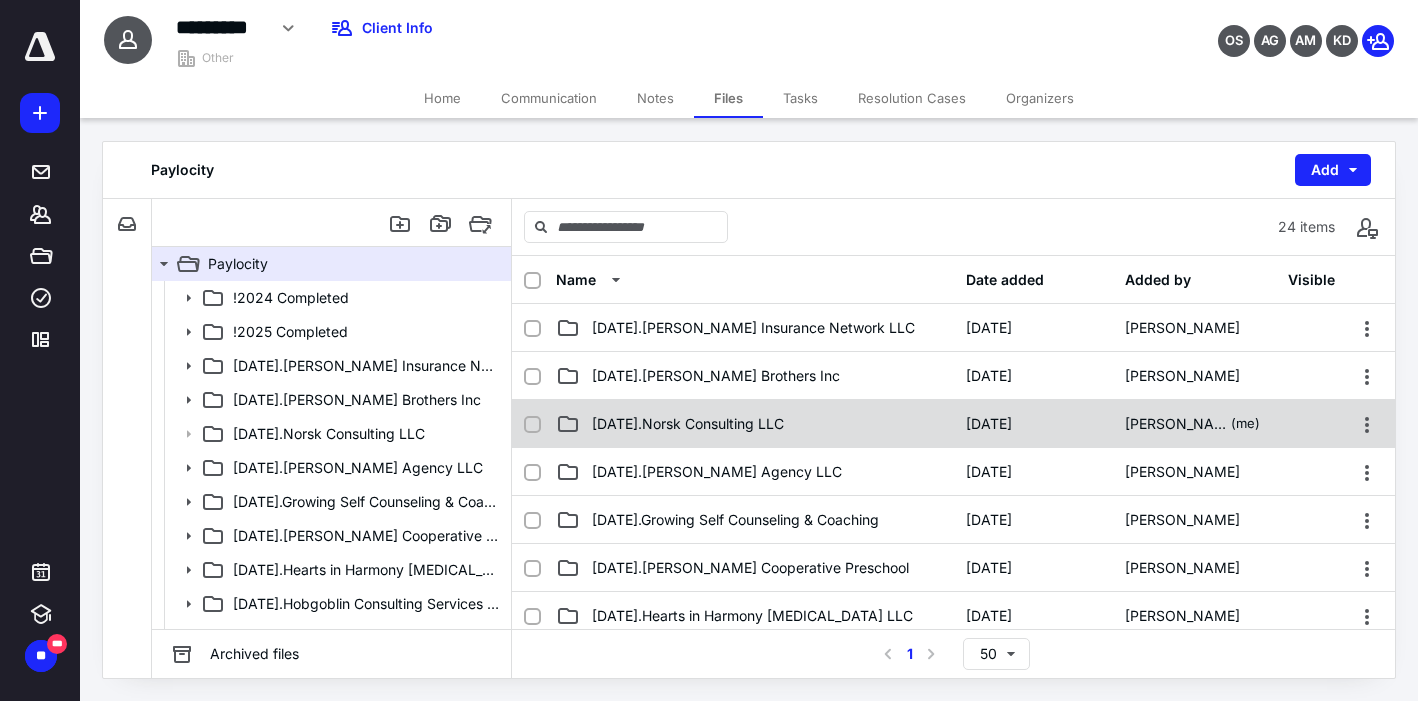 checkbox on "false" 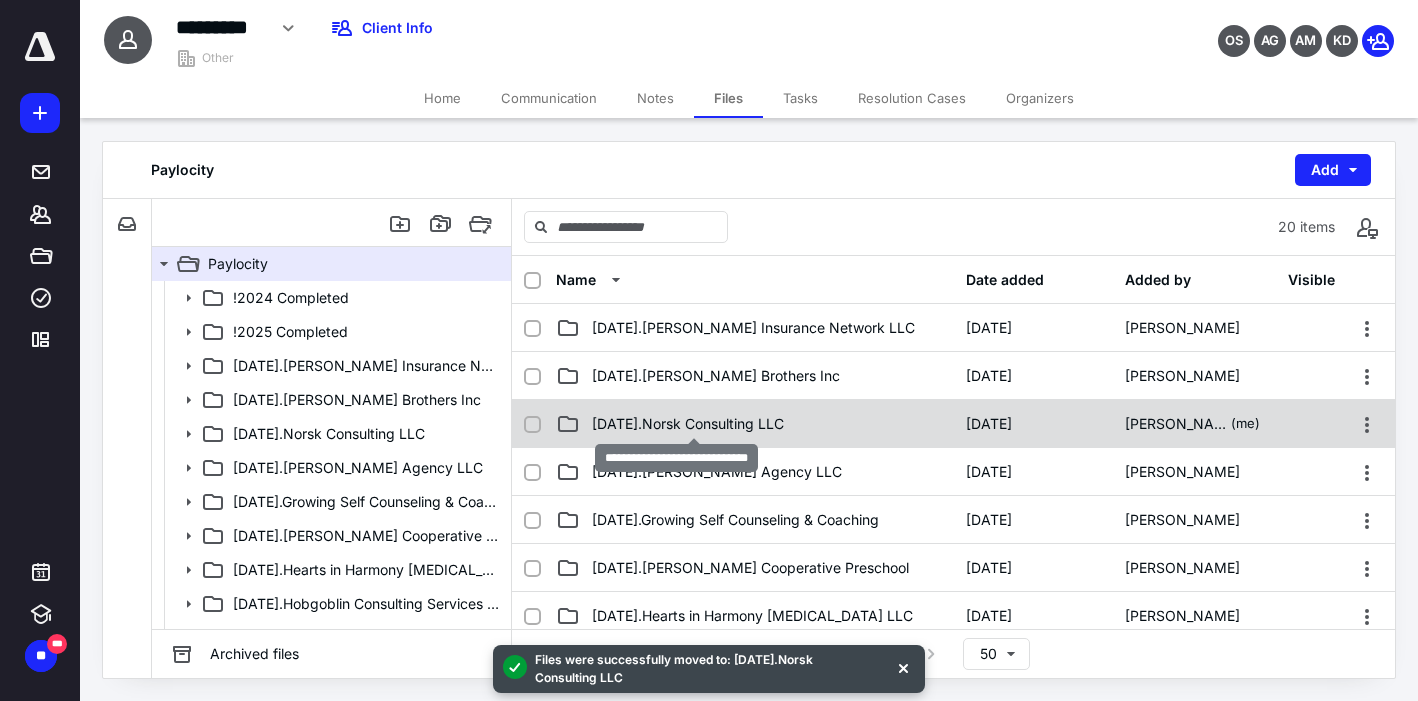click on "[DATE].Norsk Consulting LLC" at bounding box center [688, 424] 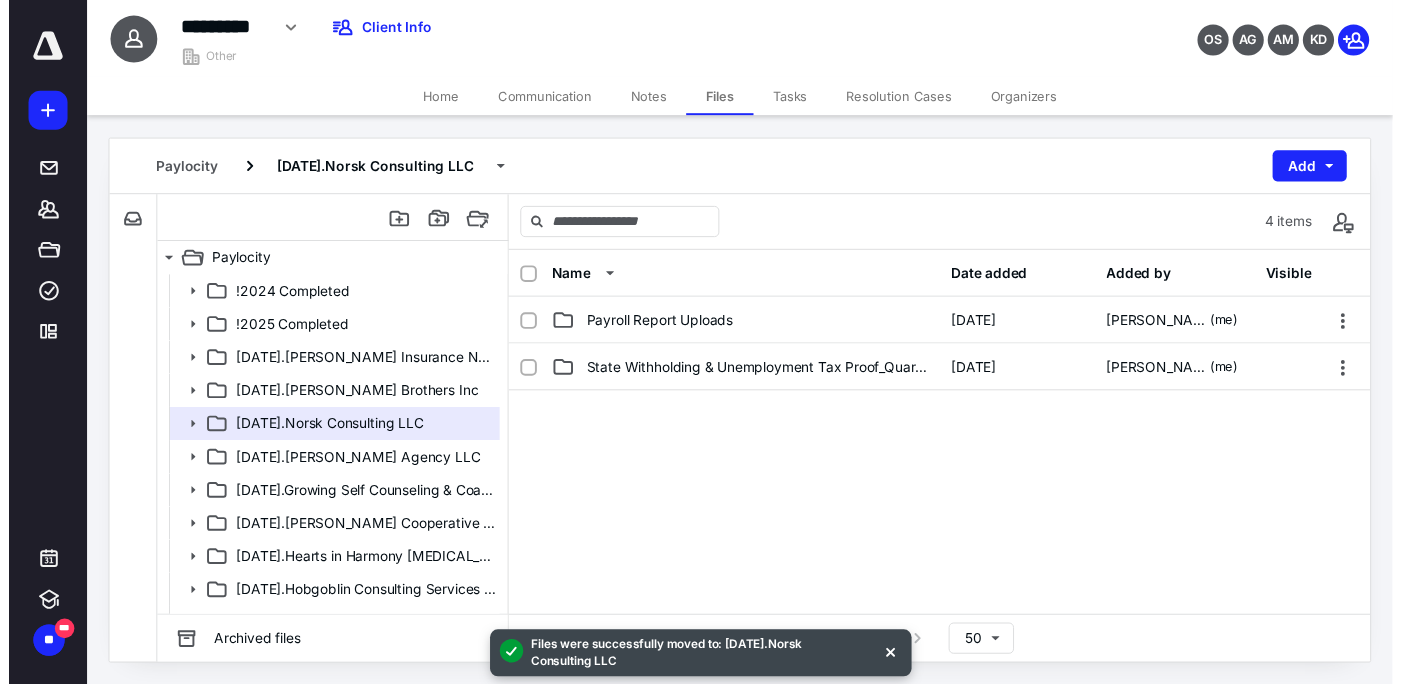 scroll, scrollTop: 0, scrollLeft: 0, axis: both 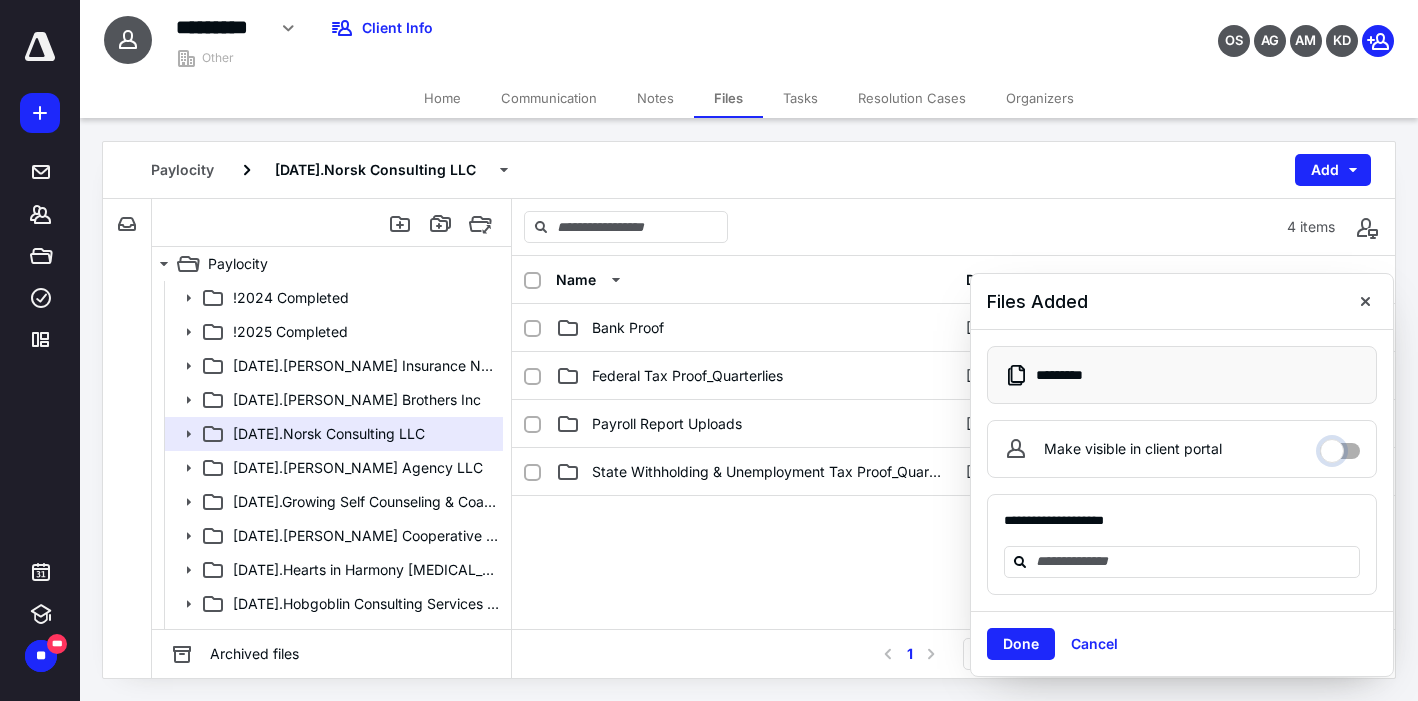 click on "Make visible in client portal" at bounding box center (1340, 446) 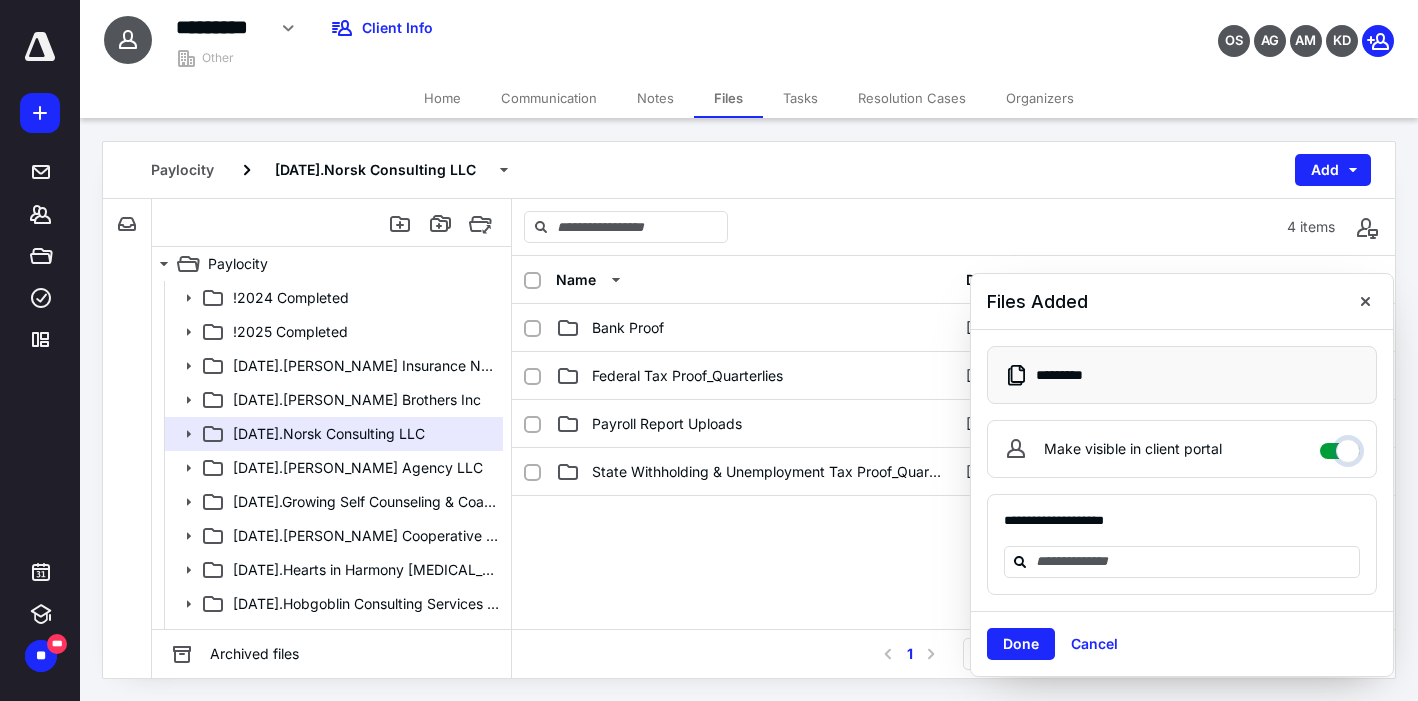 checkbox on "****" 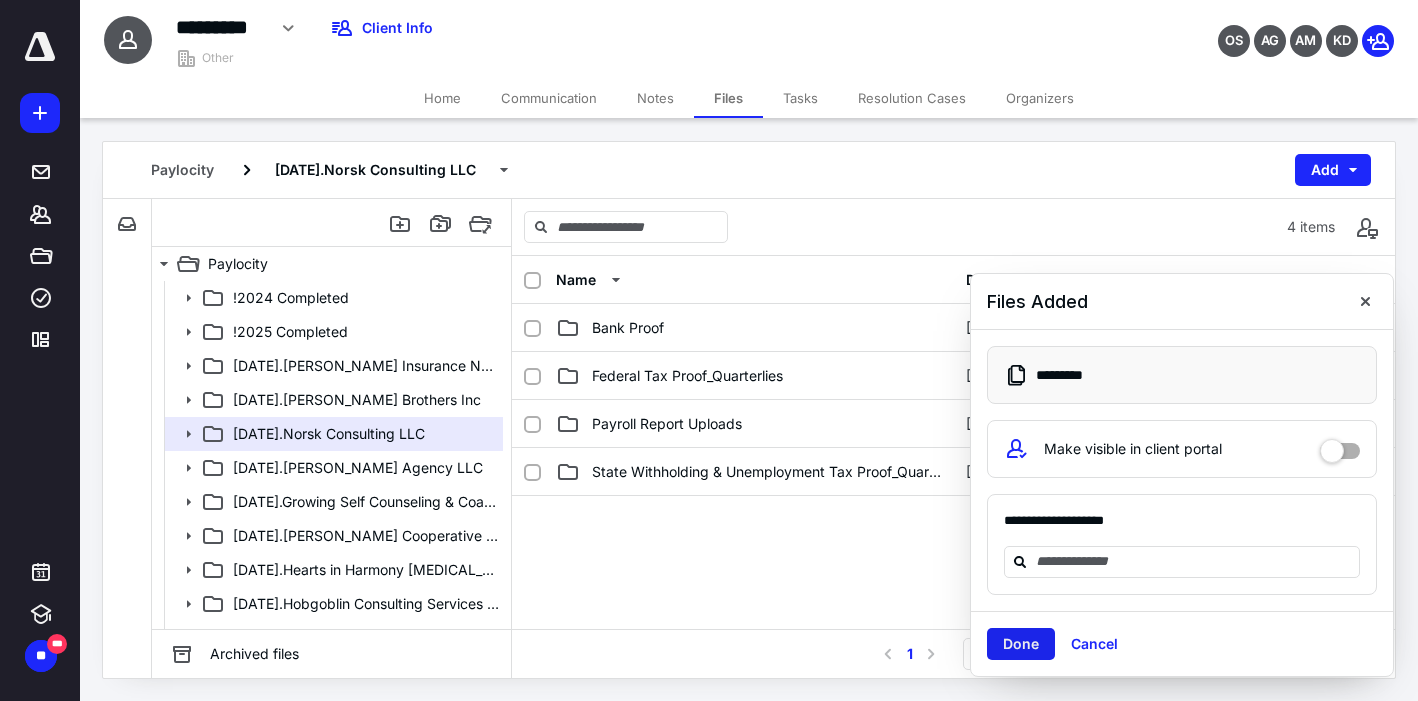 click on "Done" at bounding box center (1021, 644) 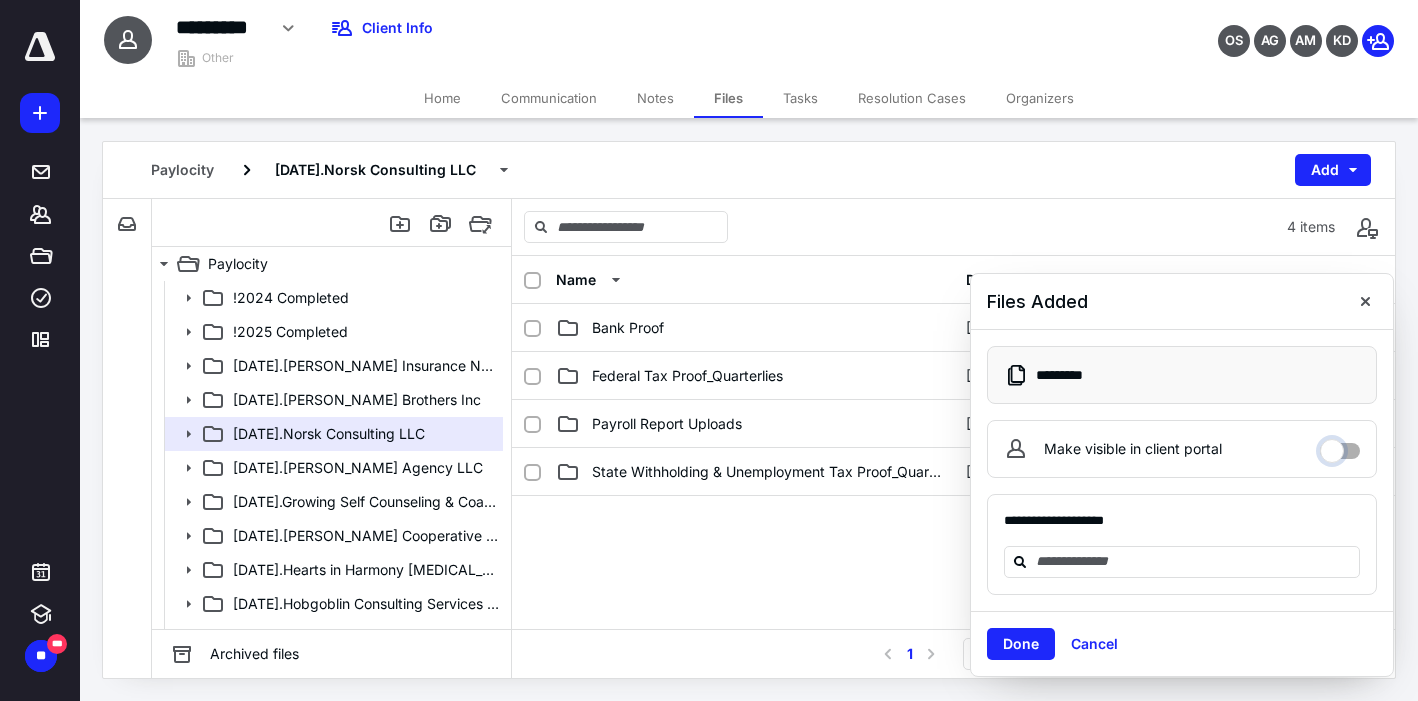 click on "Make visible in client portal" at bounding box center [1340, 446] 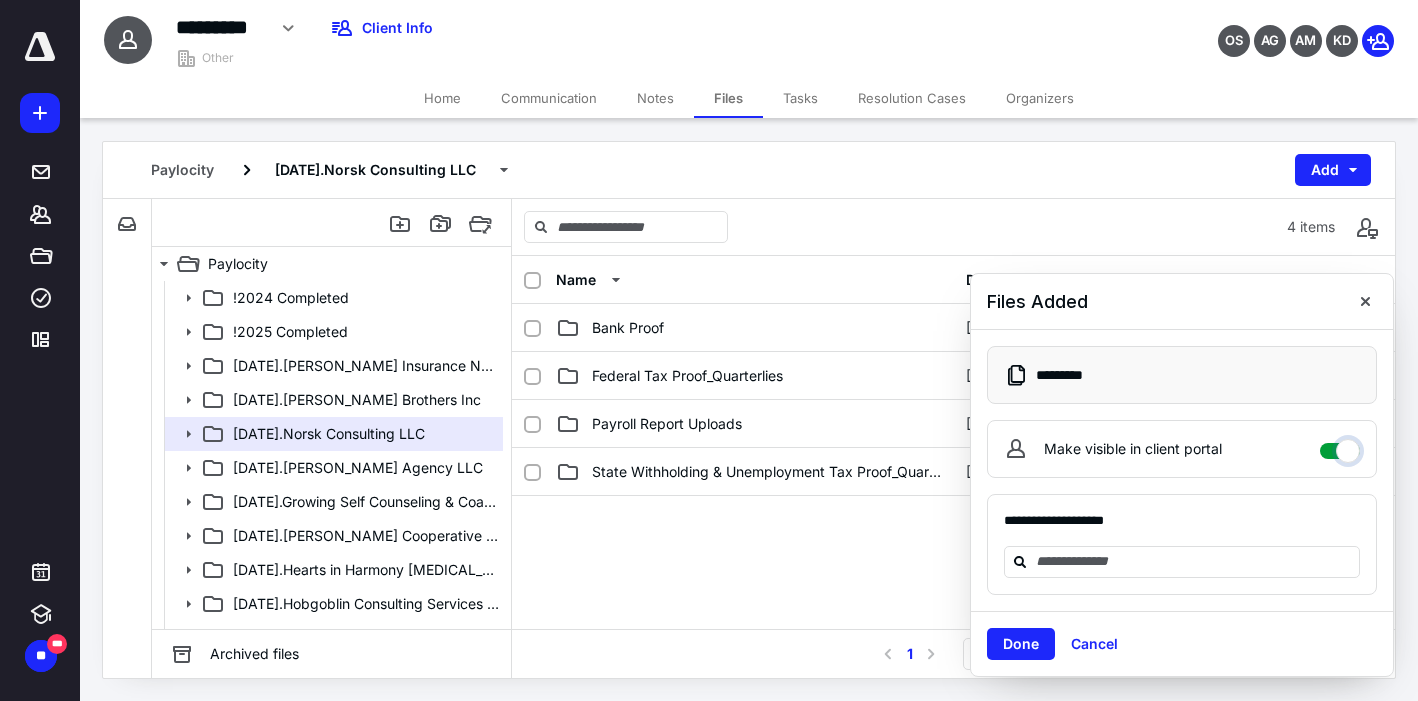 checkbox on "****" 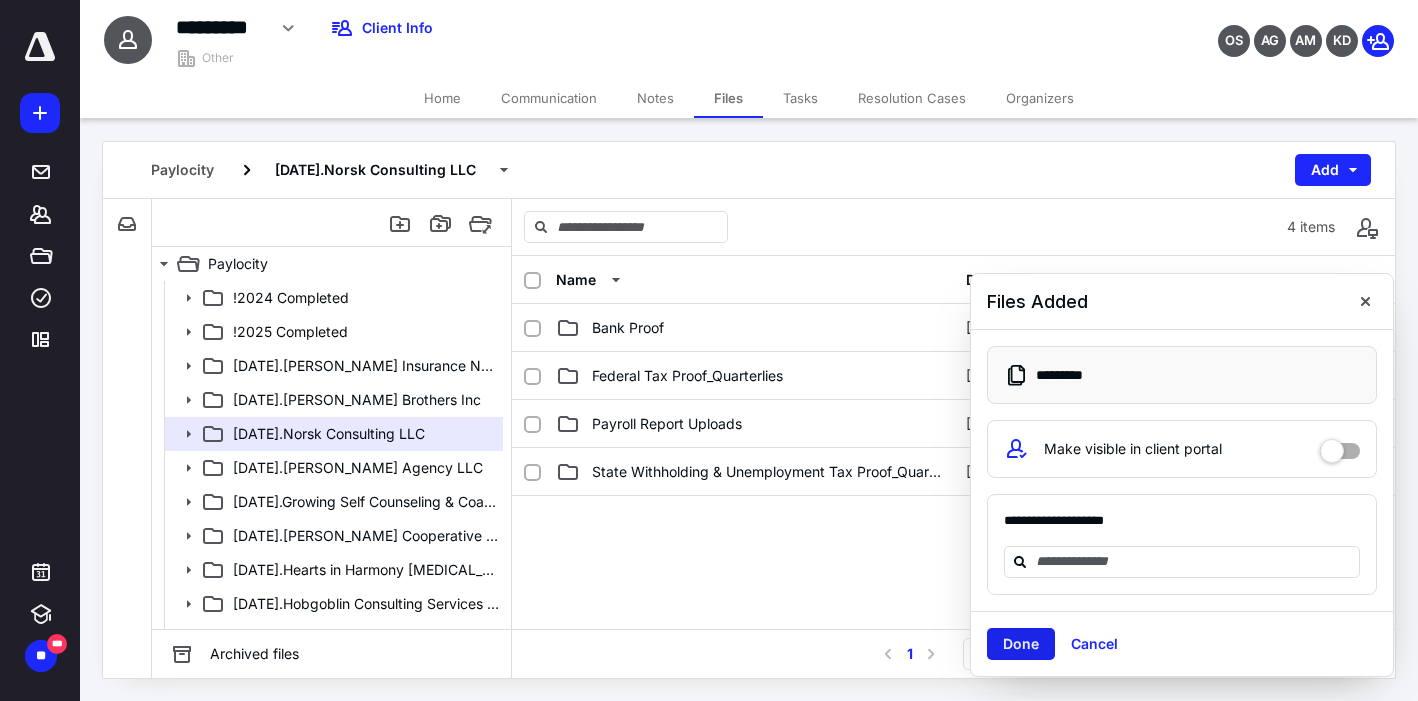 click on "Done" at bounding box center (1021, 644) 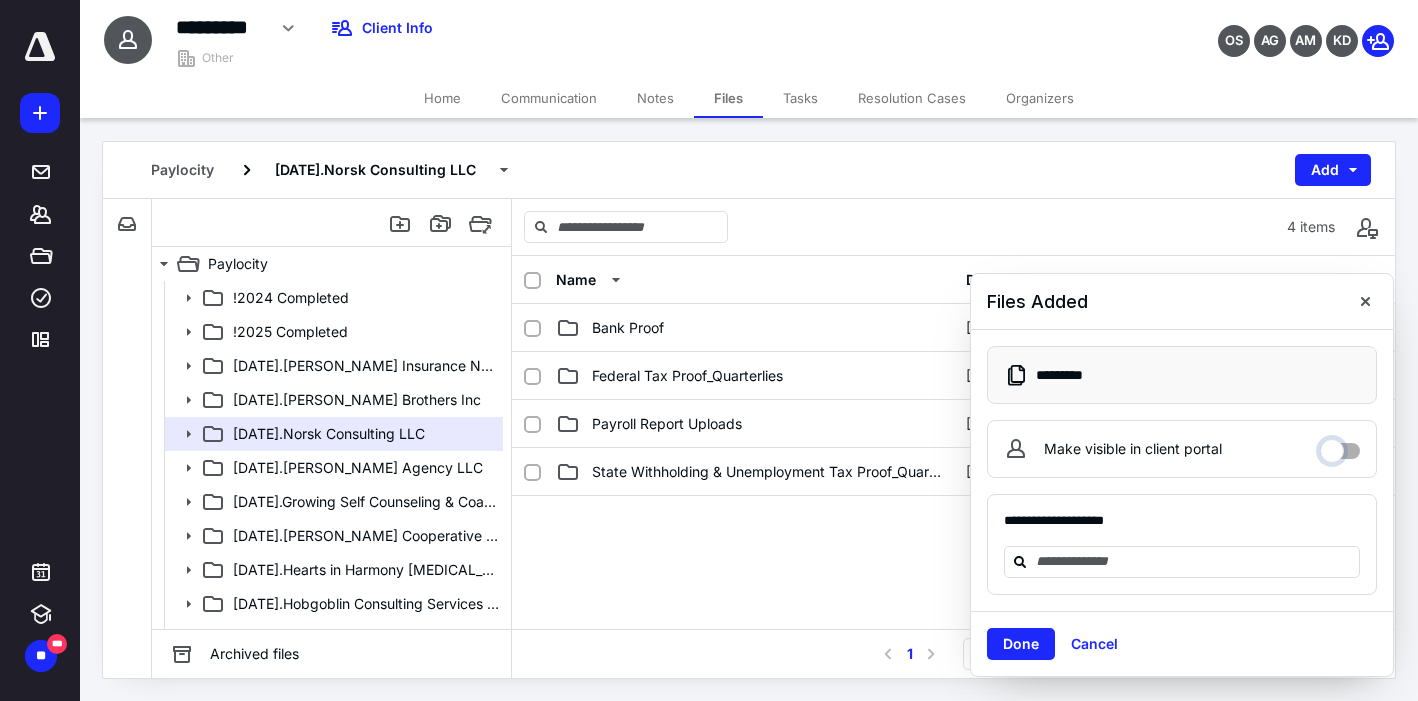 click on "Make visible in client portal" at bounding box center (1340, 446) 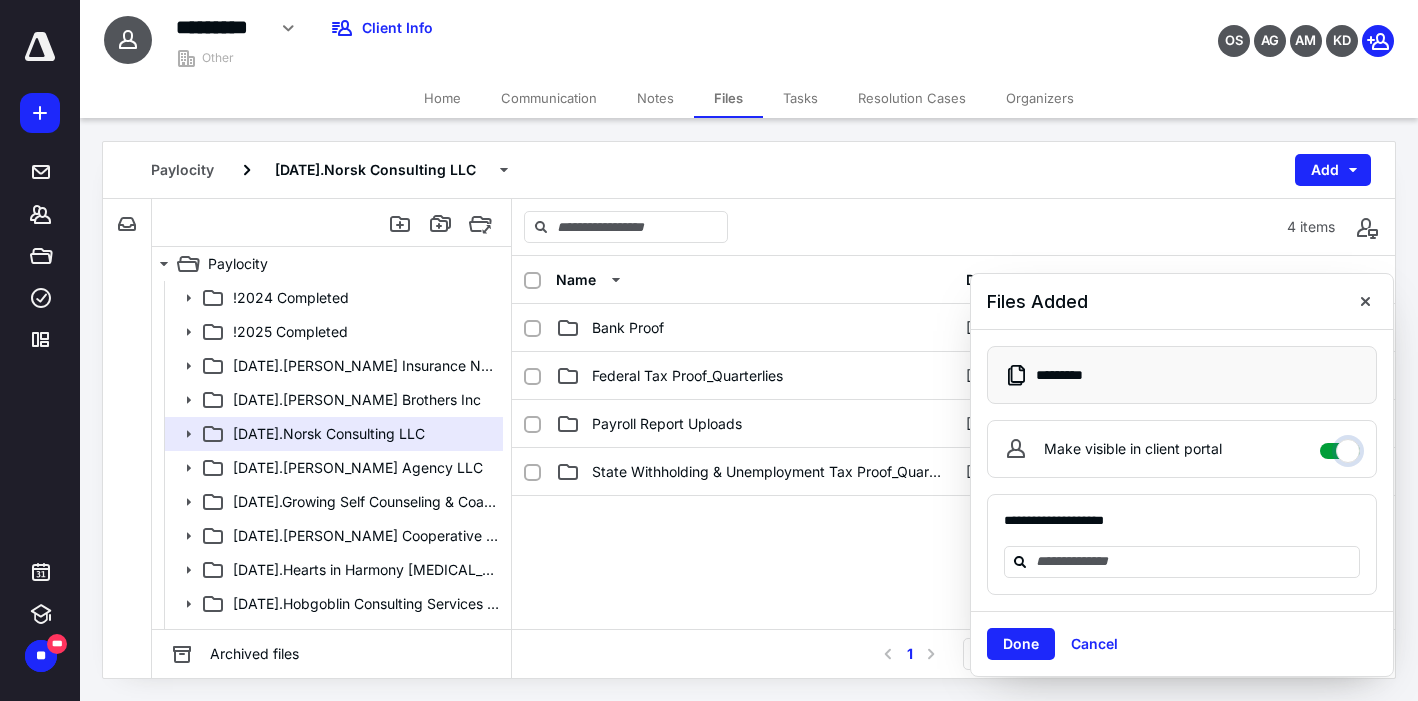 checkbox on "****" 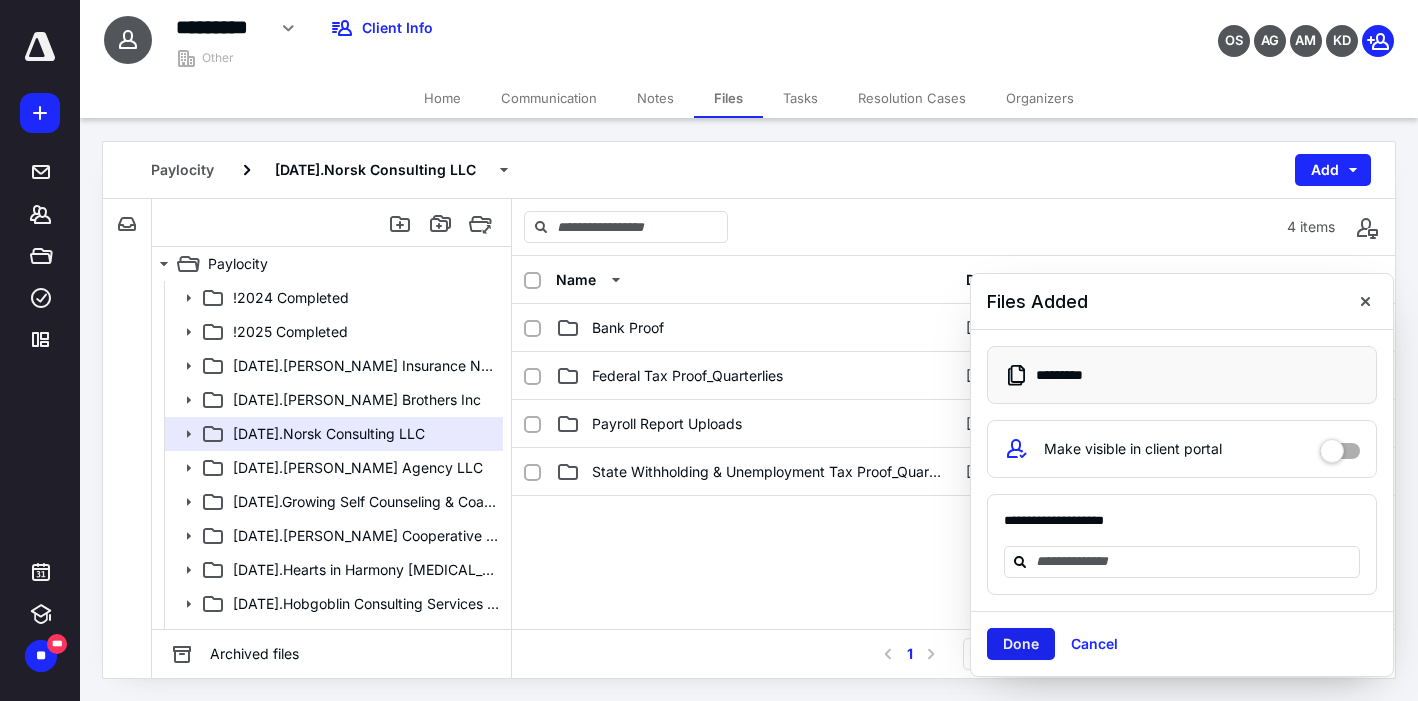 click on "Done" at bounding box center [1021, 644] 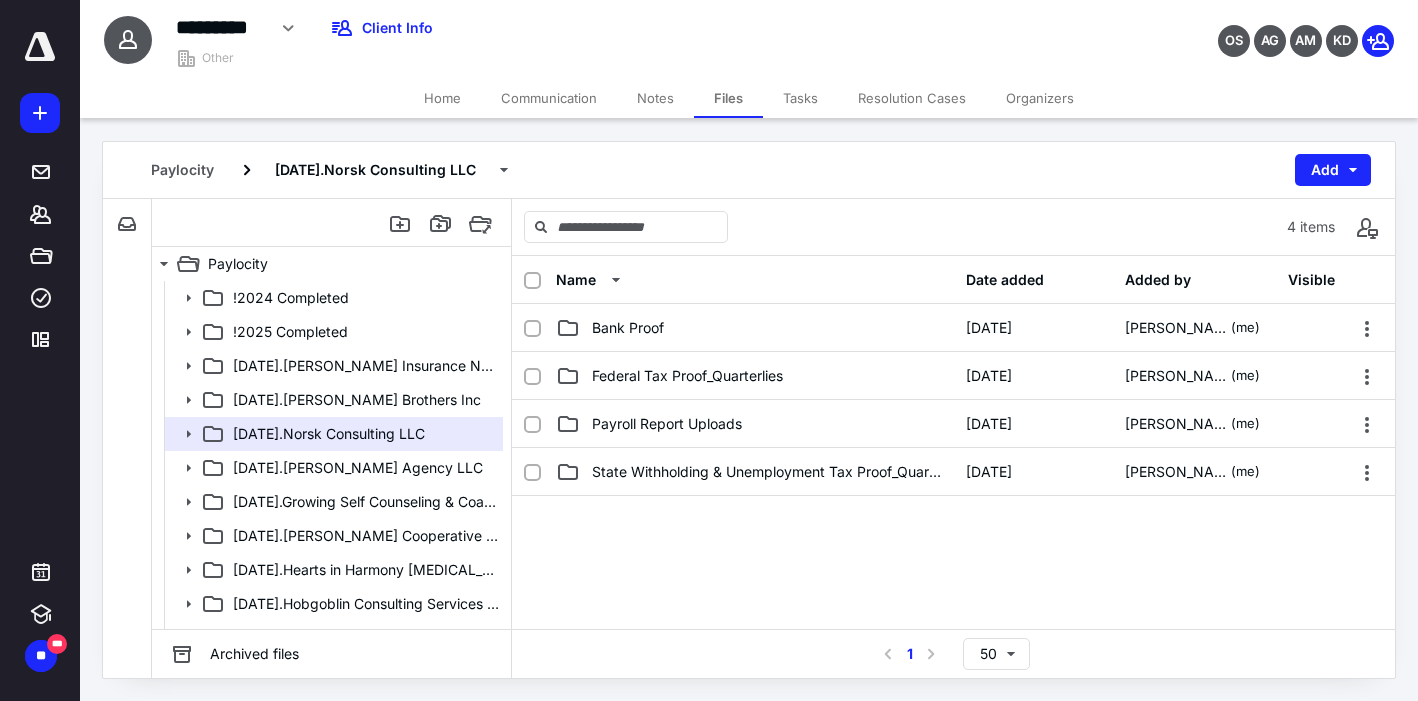 drag, startPoint x: 1144, startPoint y: 54, endPoint x: 1023, endPoint y: 114, distance: 135.05925 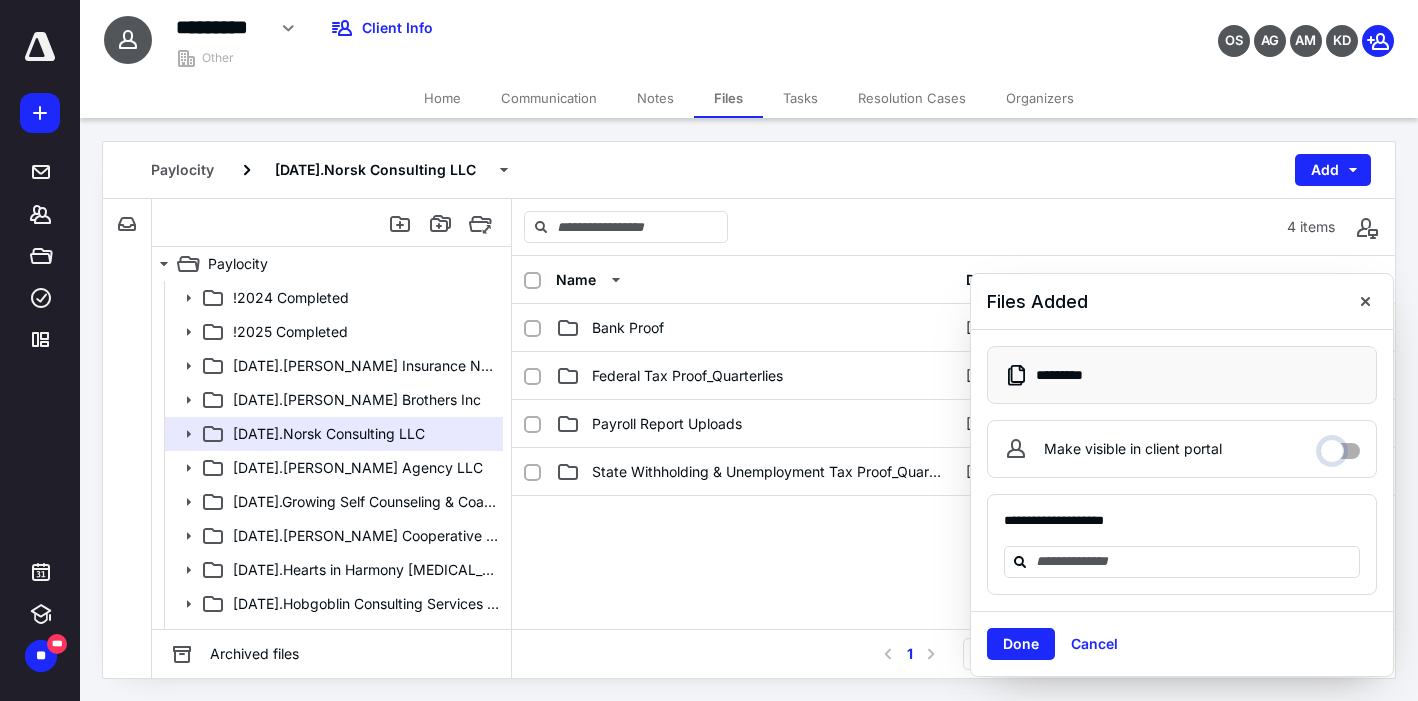 click on "Make visible in client portal" at bounding box center [1340, 446] 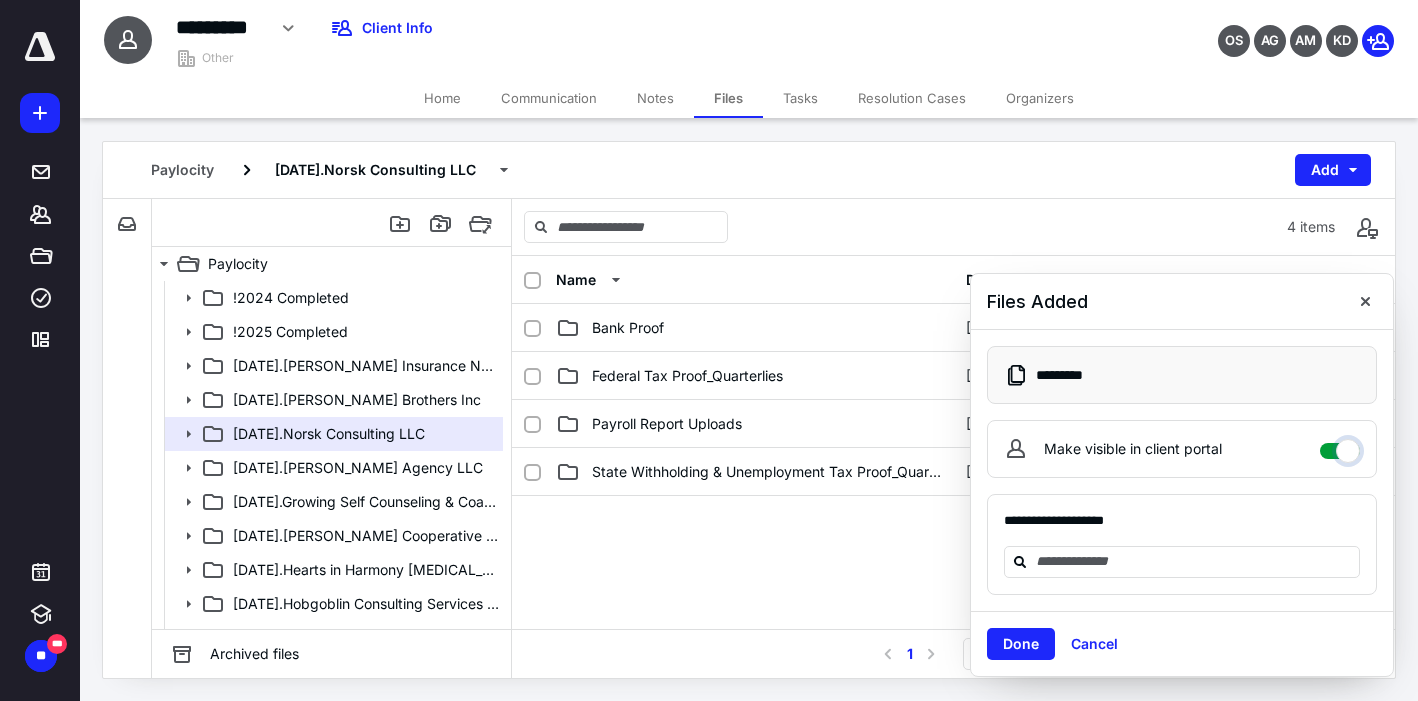 checkbox on "****" 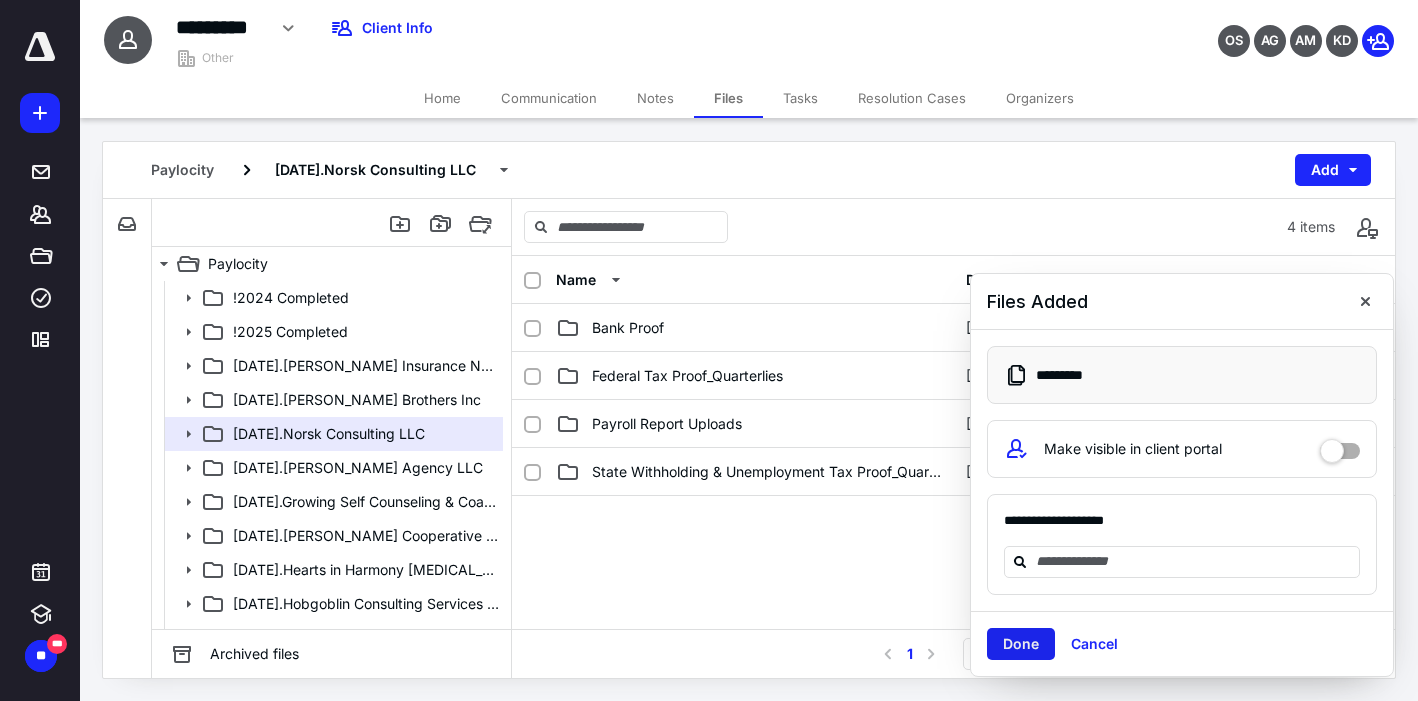 click on "Done" at bounding box center (1021, 644) 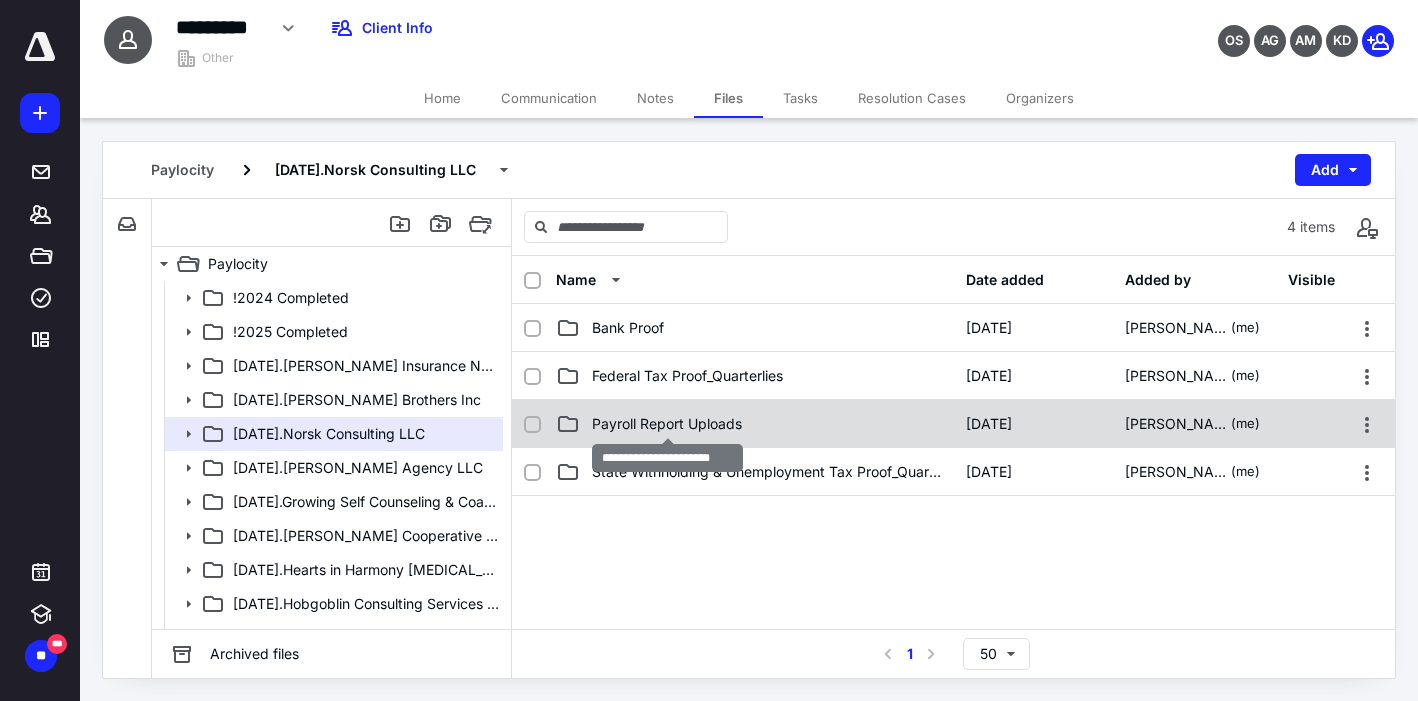click on "Payroll Report Uploads" at bounding box center [667, 424] 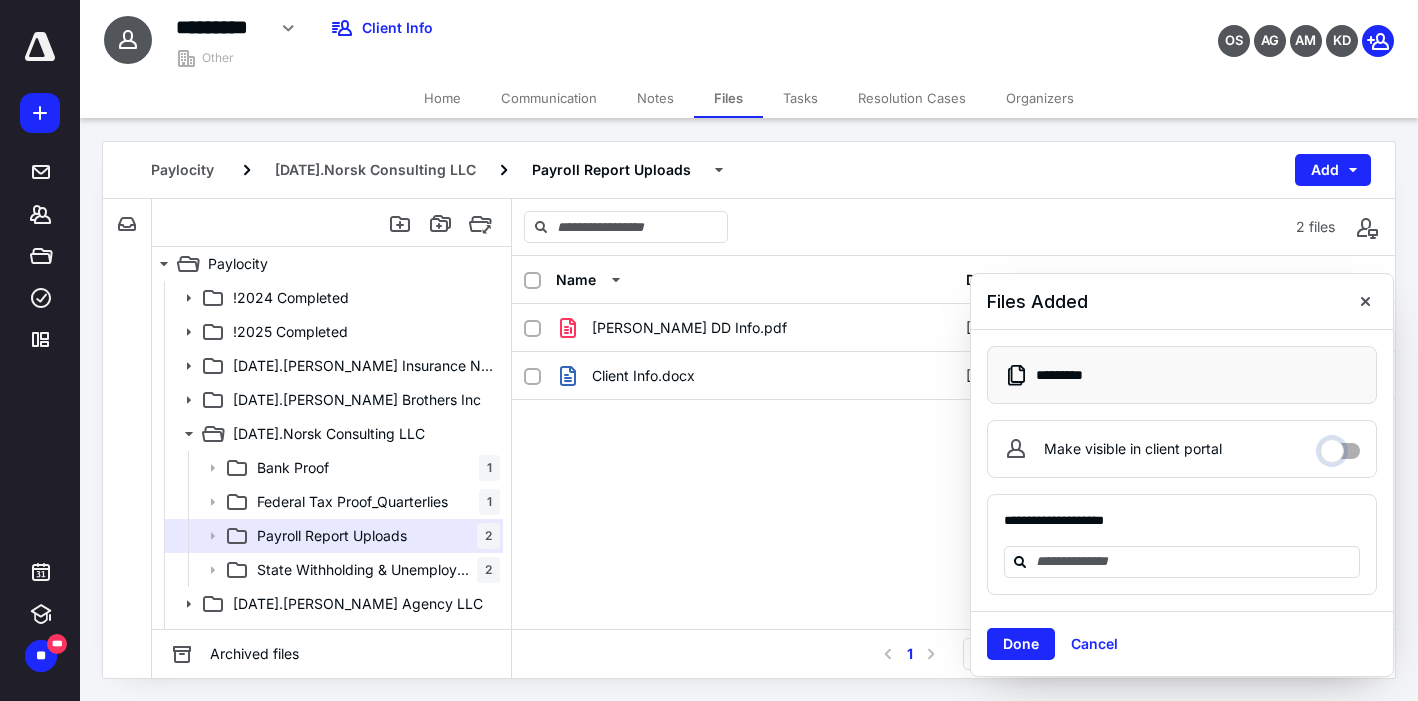 click on "Make visible in client portal" at bounding box center (1340, 446) 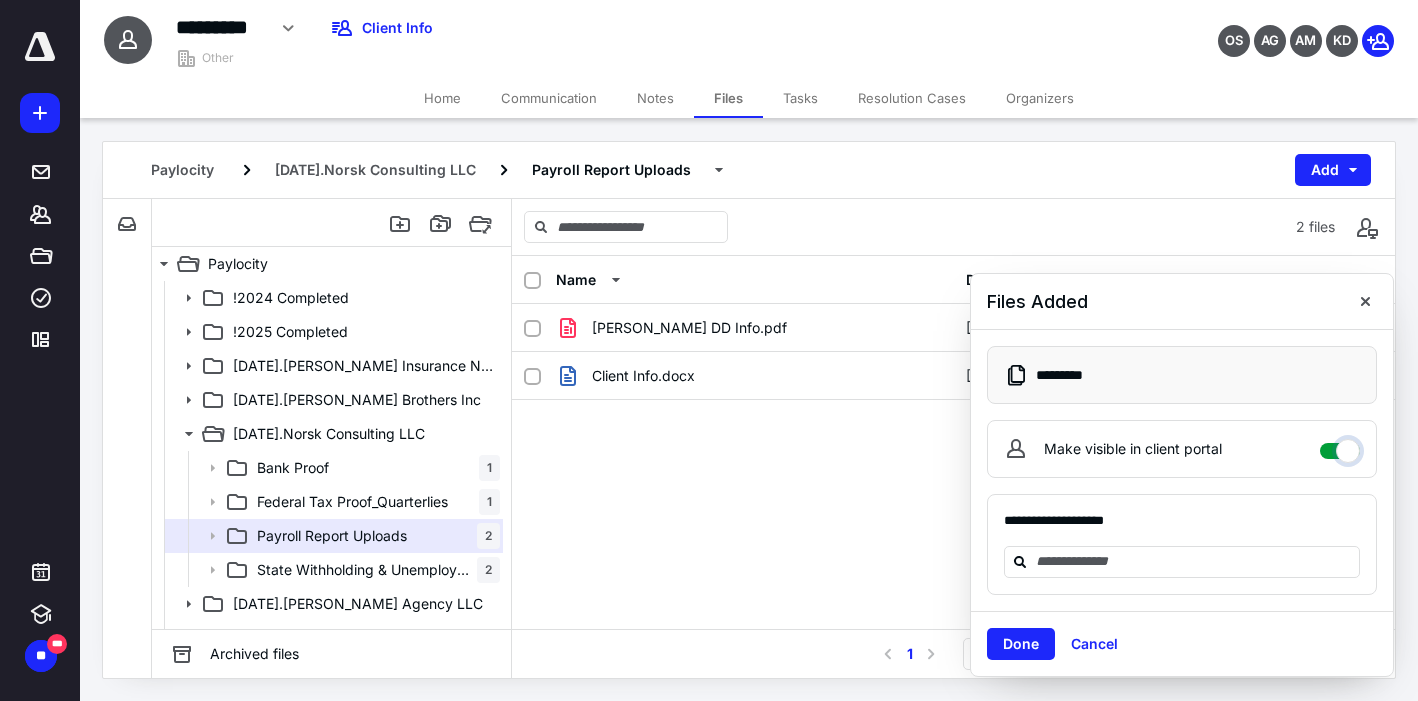 checkbox on "****" 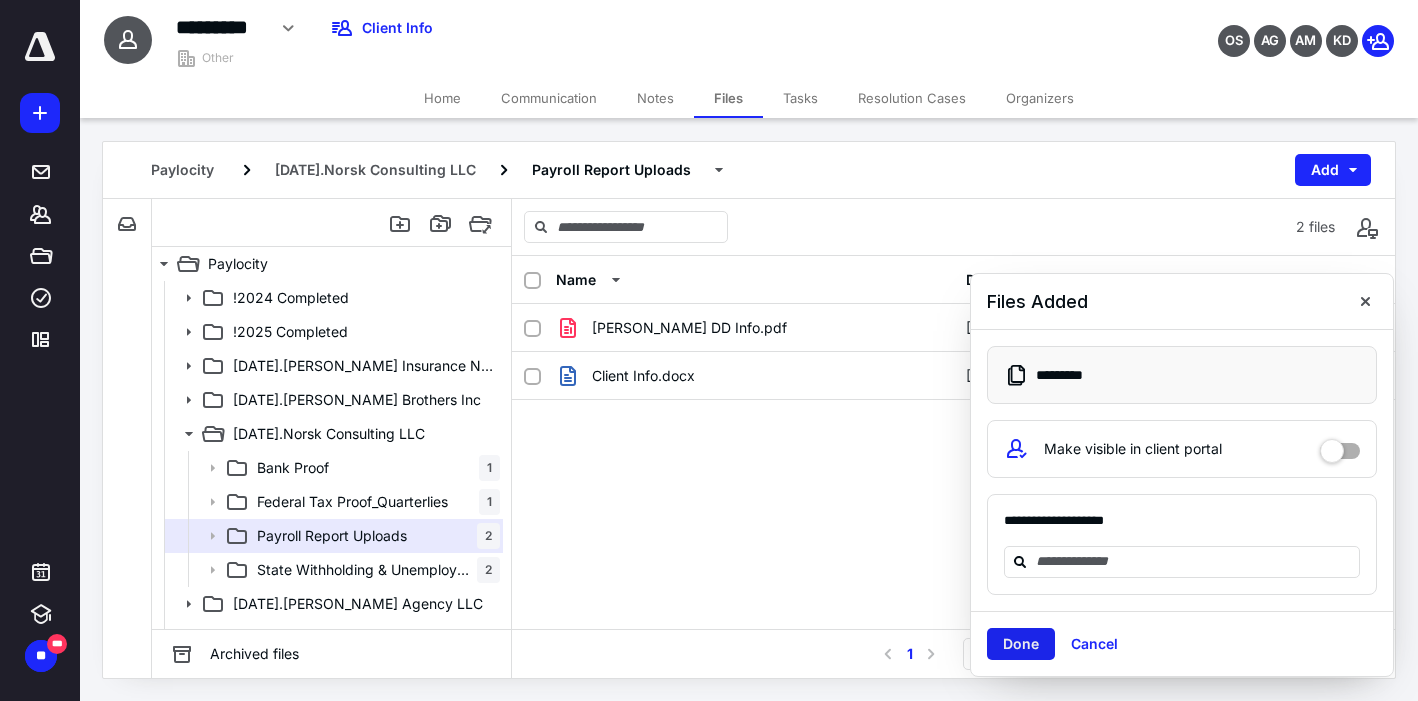 click on "Done" at bounding box center [1021, 644] 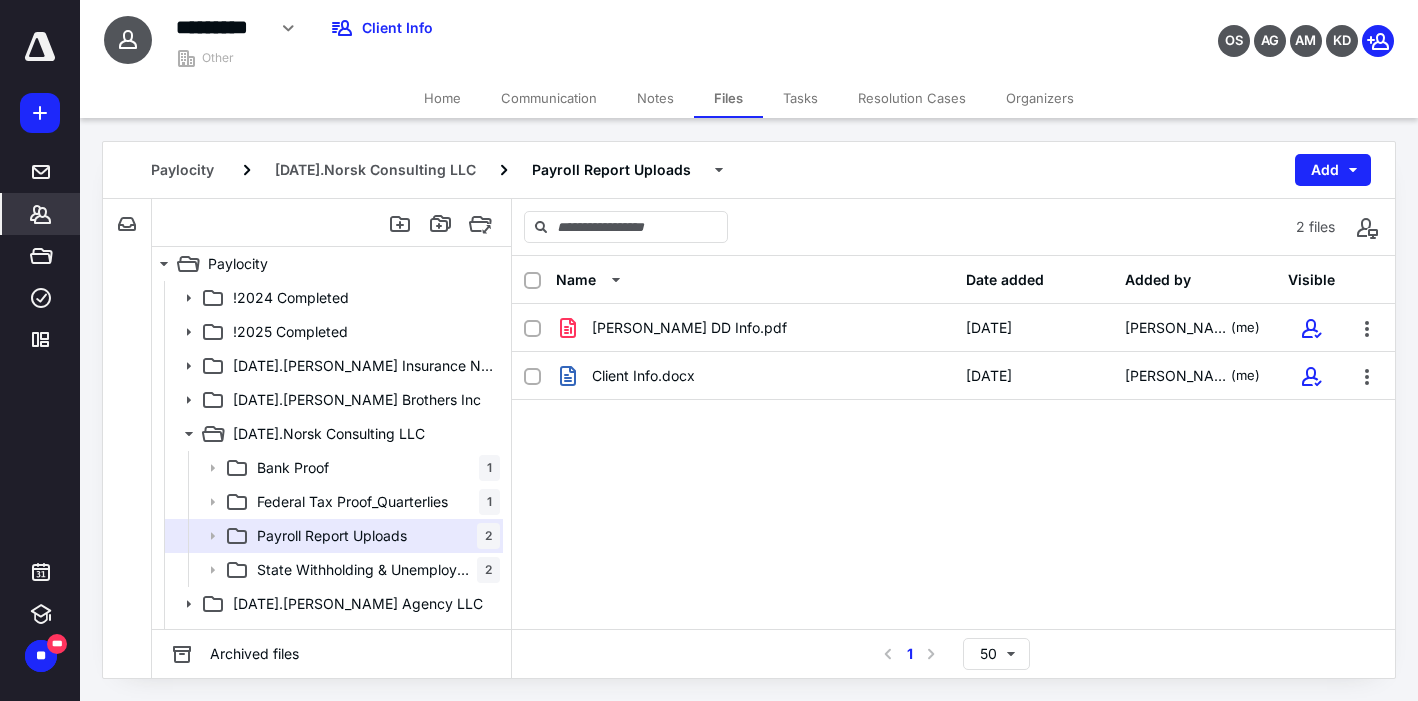 click 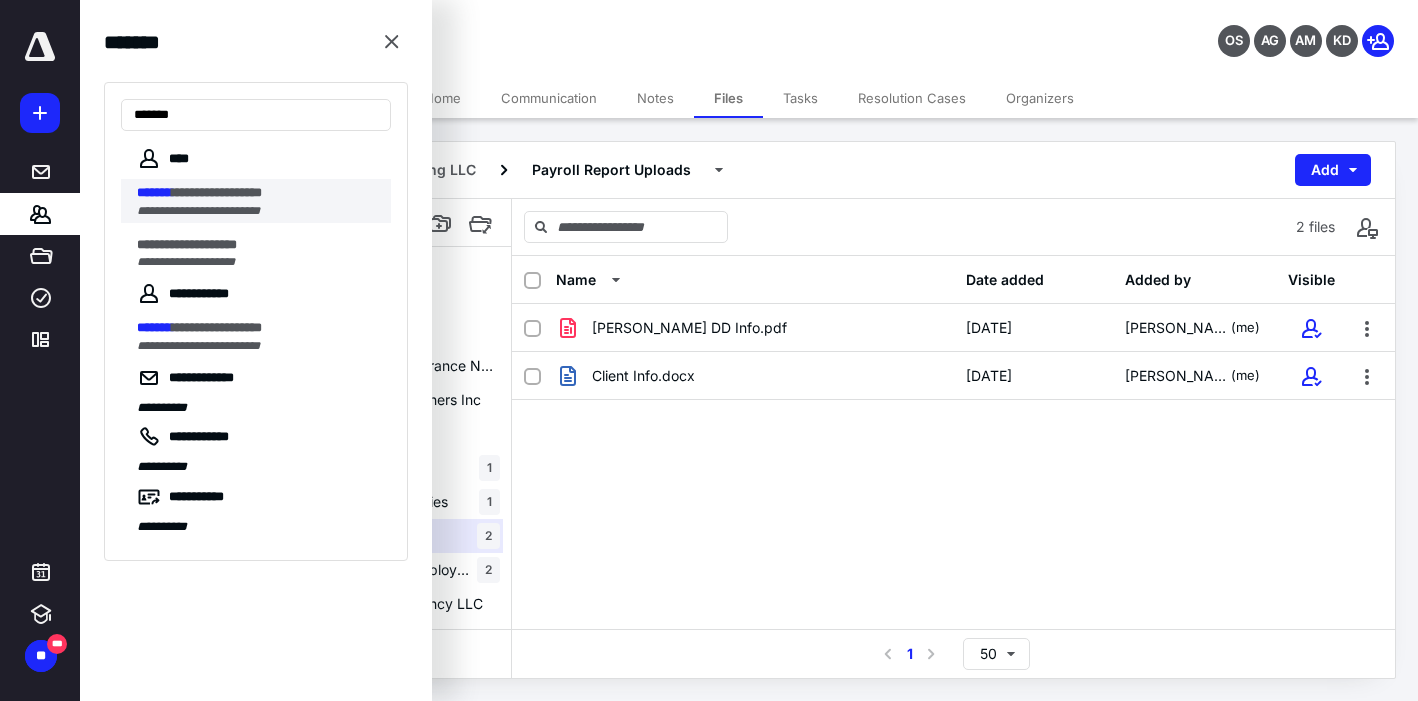 type on "*******" 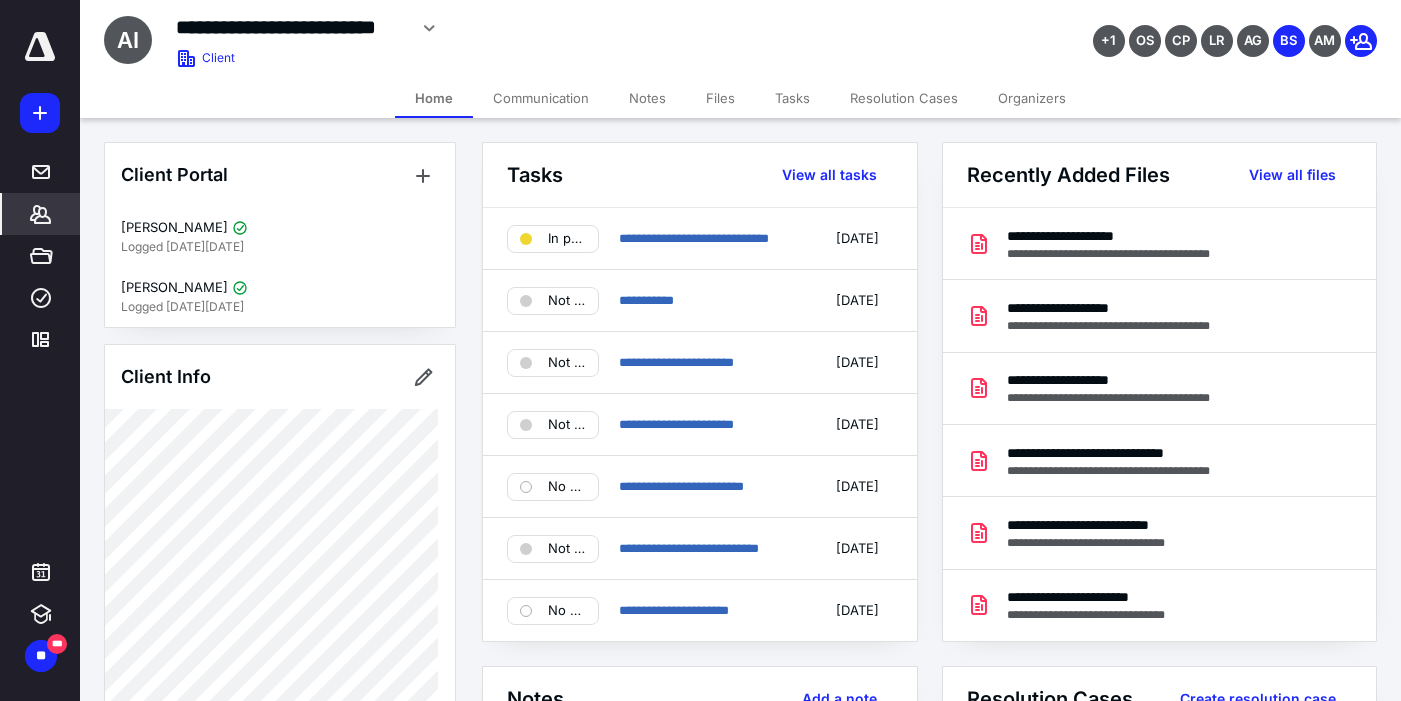 click on "Tasks" at bounding box center [792, 98] 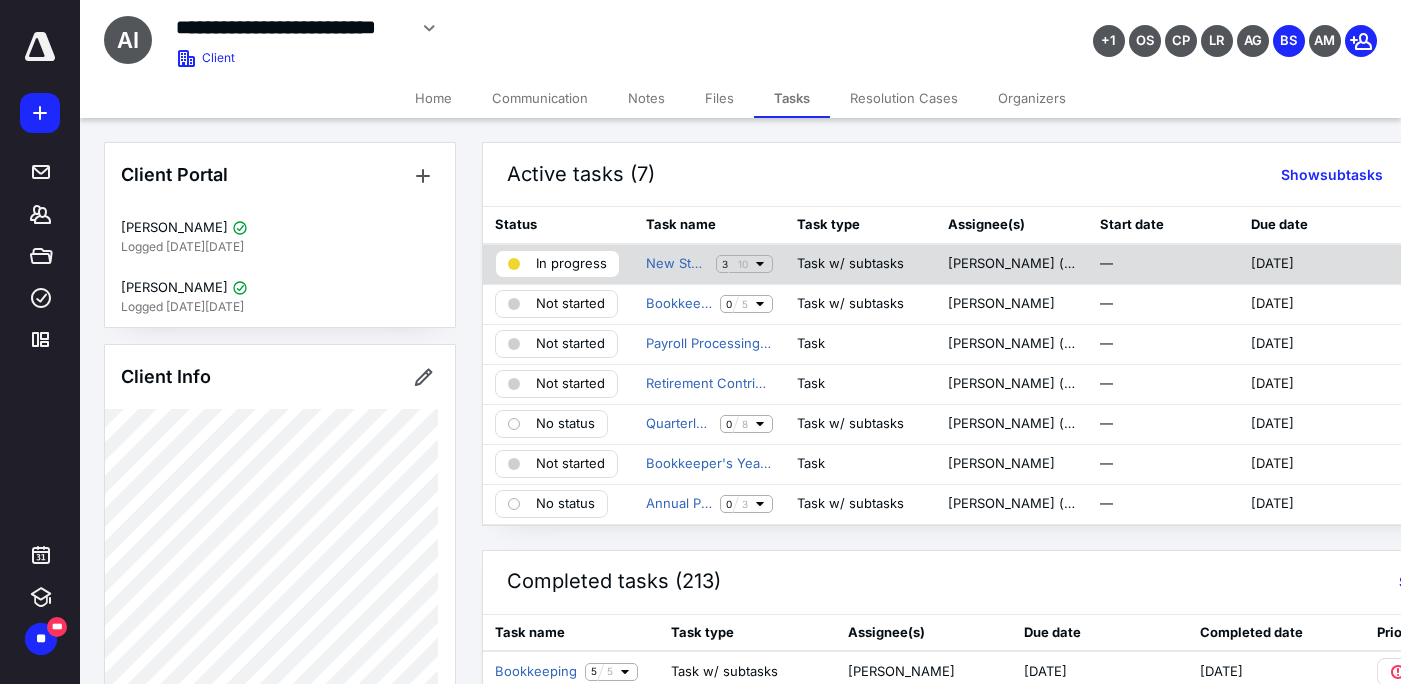 click 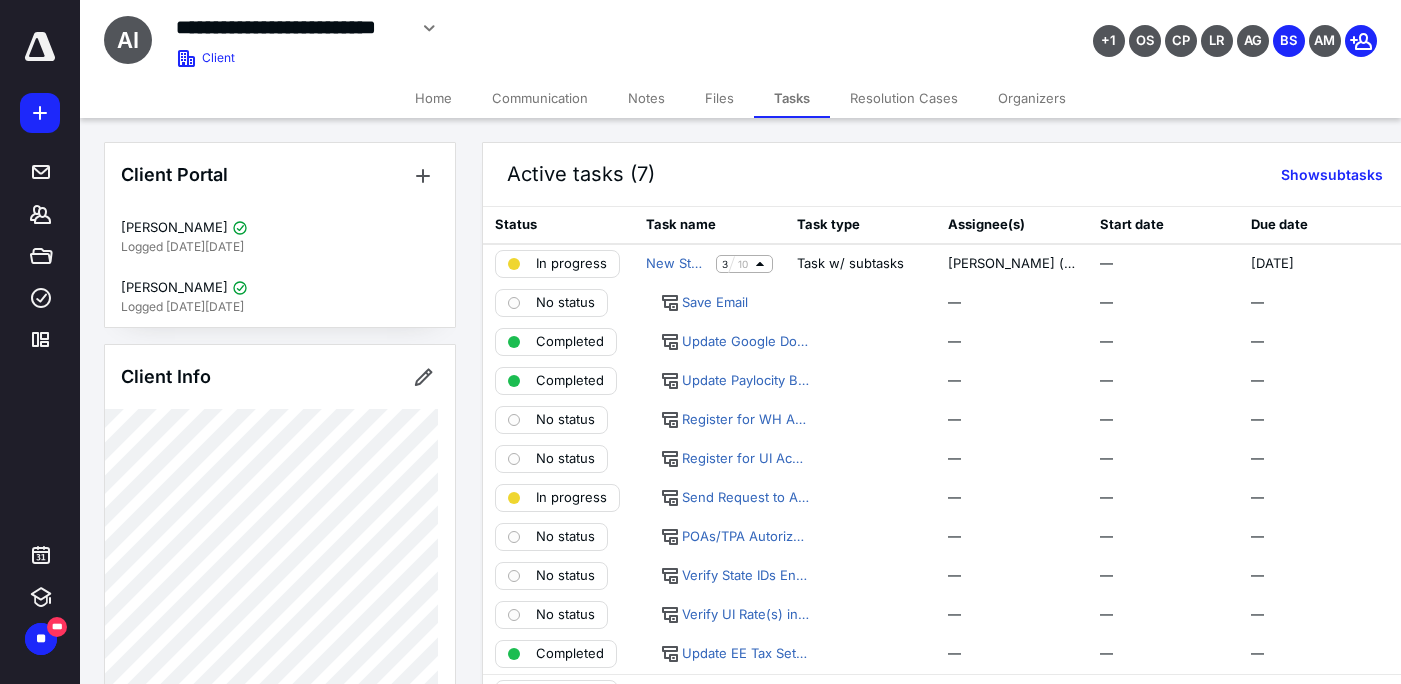 click on "**********" at bounding box center [561, 28] 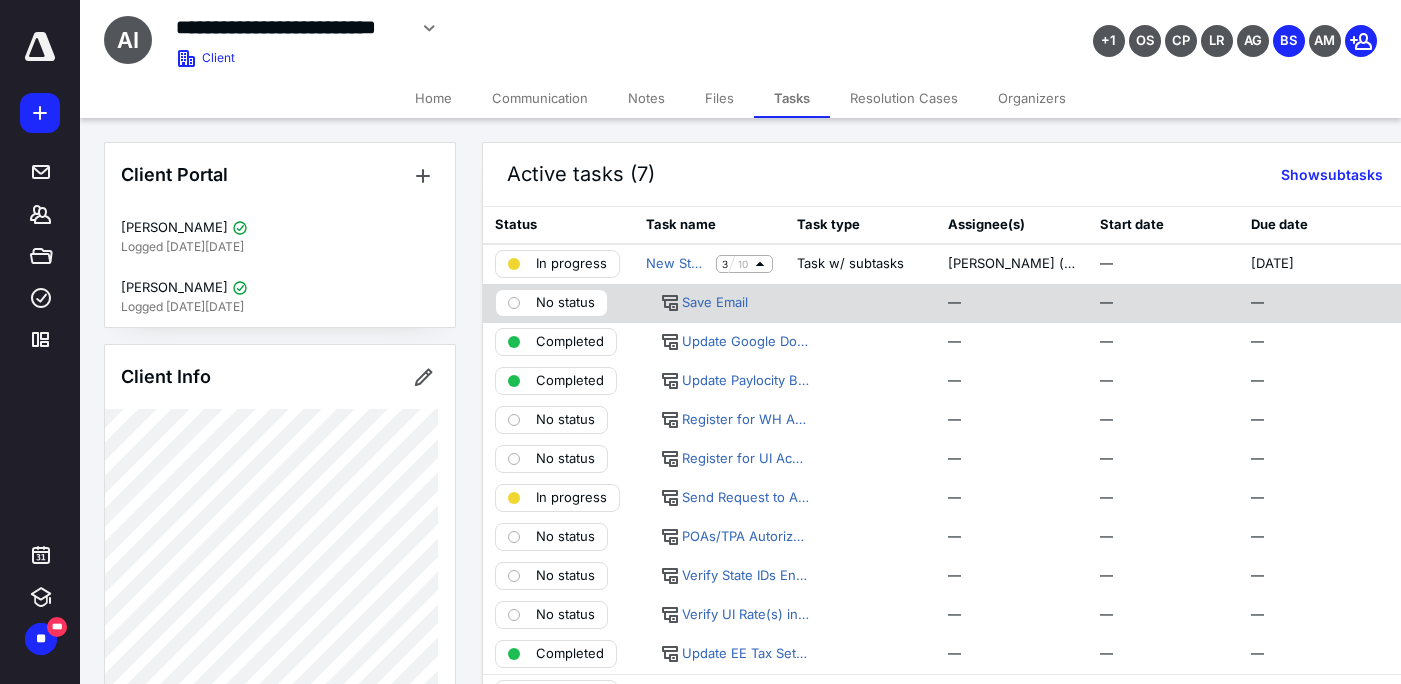 click on "No status" at bounding box center (551, 303) 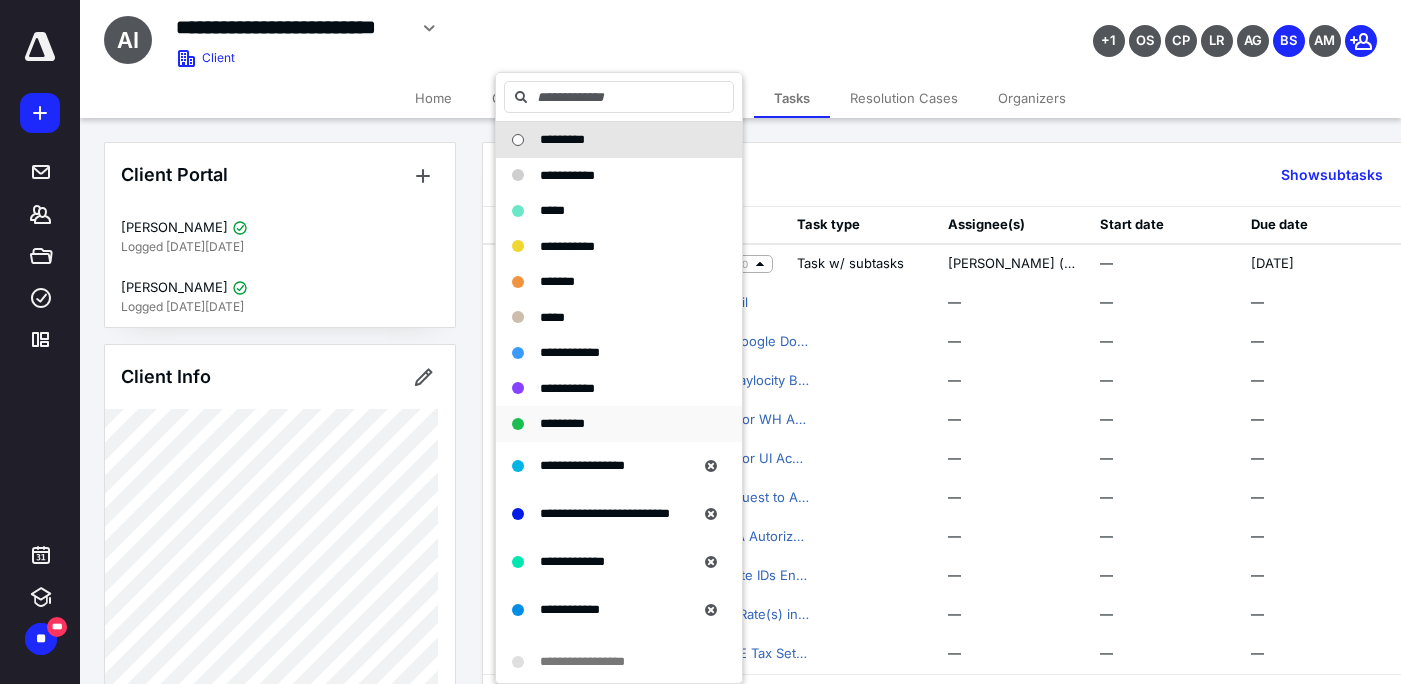 click on "*********" at bounding box center [562, 423] 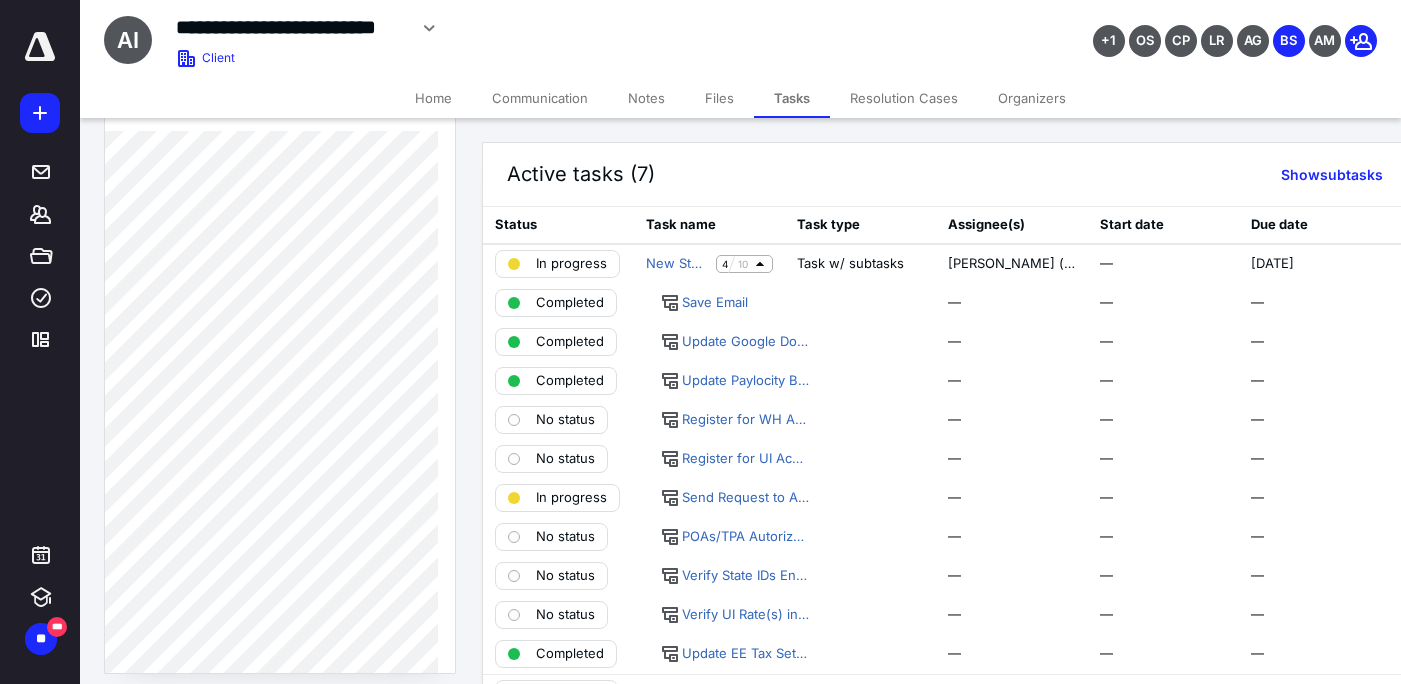 scroll, scrollTop: 288, scrollLeft: 0, axis: vertical 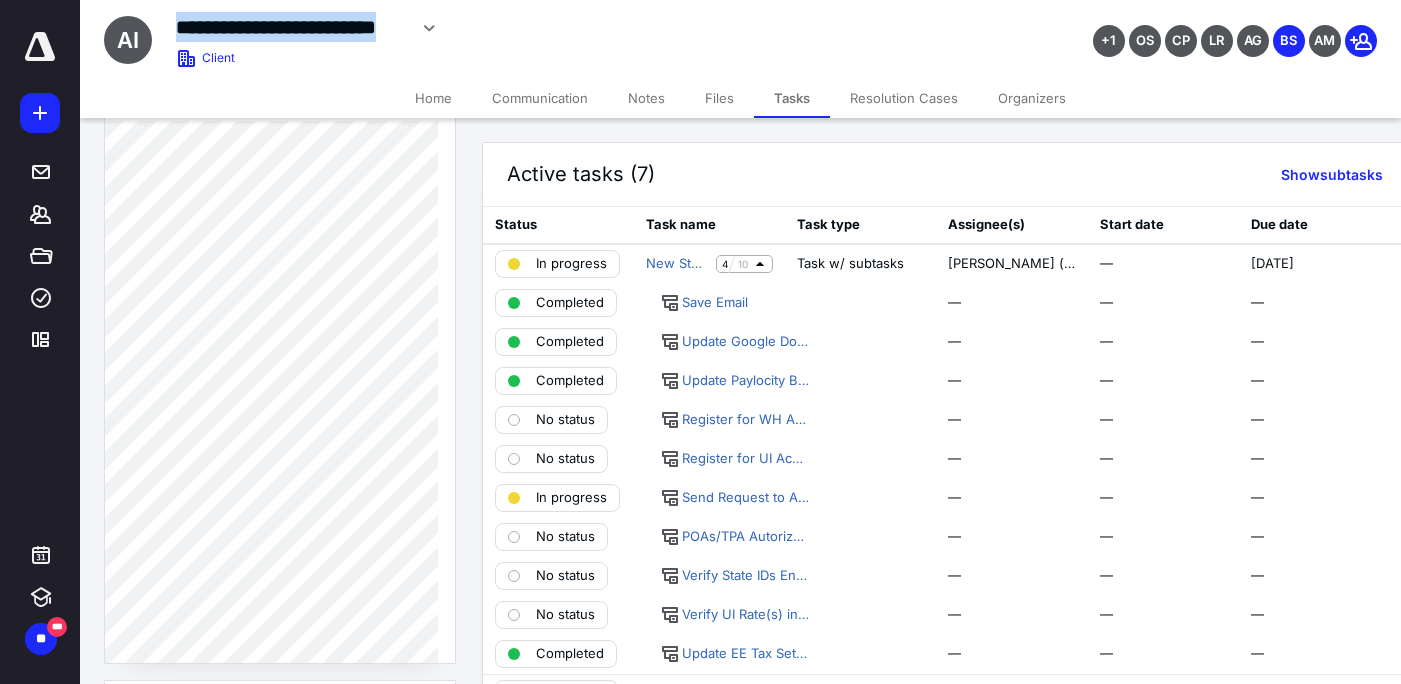 click on "**********" at bounding box center [561, 28] 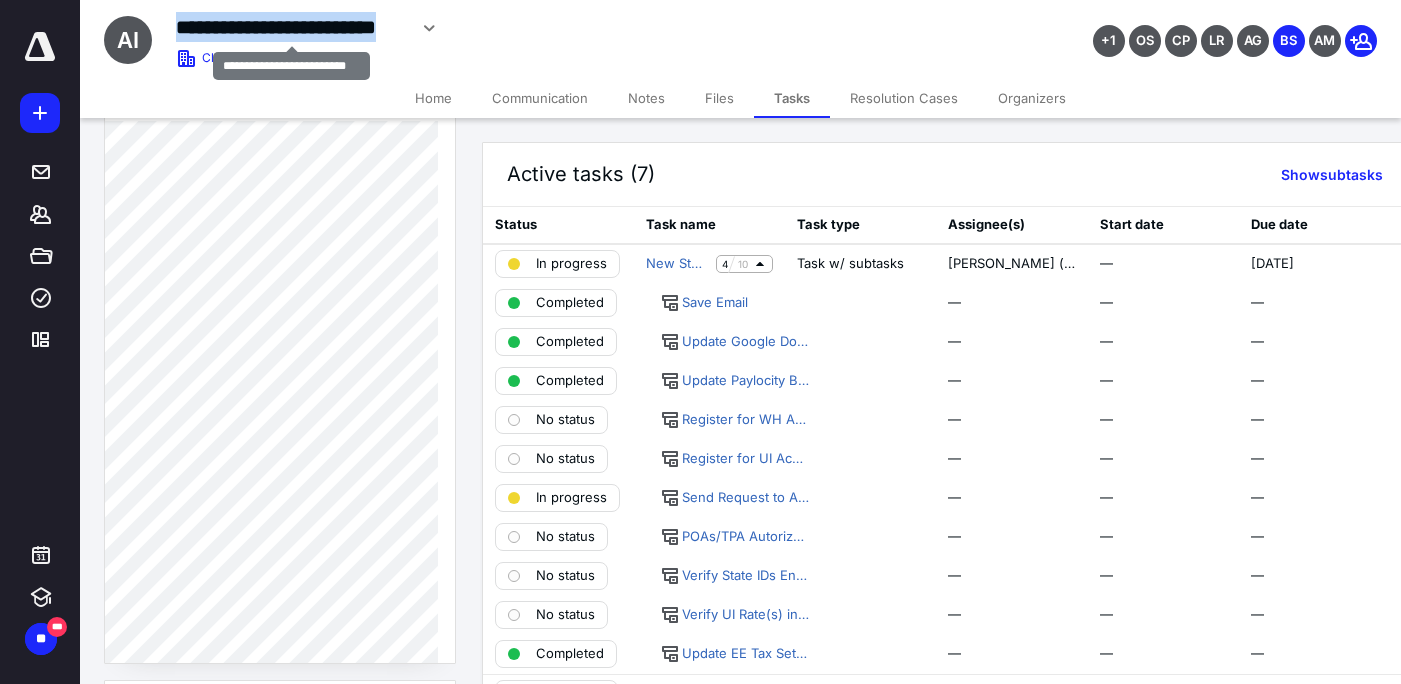 copy on "**********" 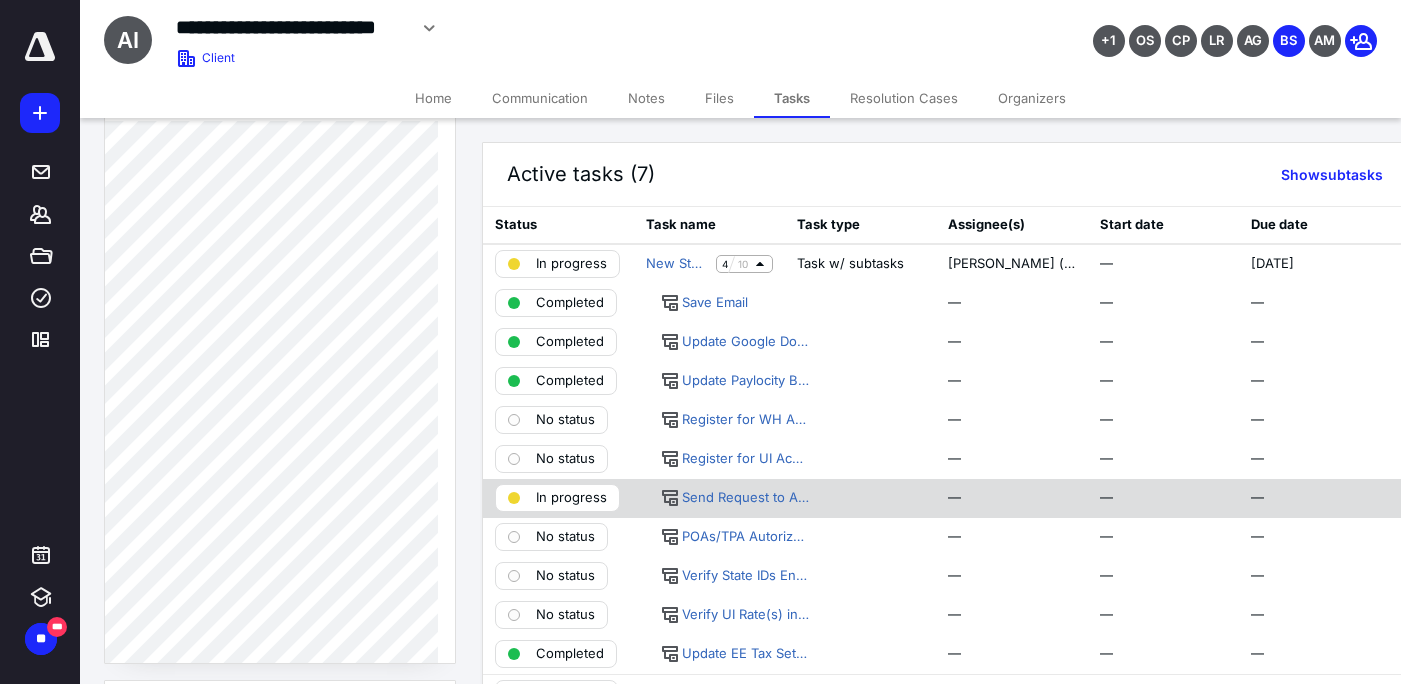 click on "In progress" at bounding box center (571, 498) 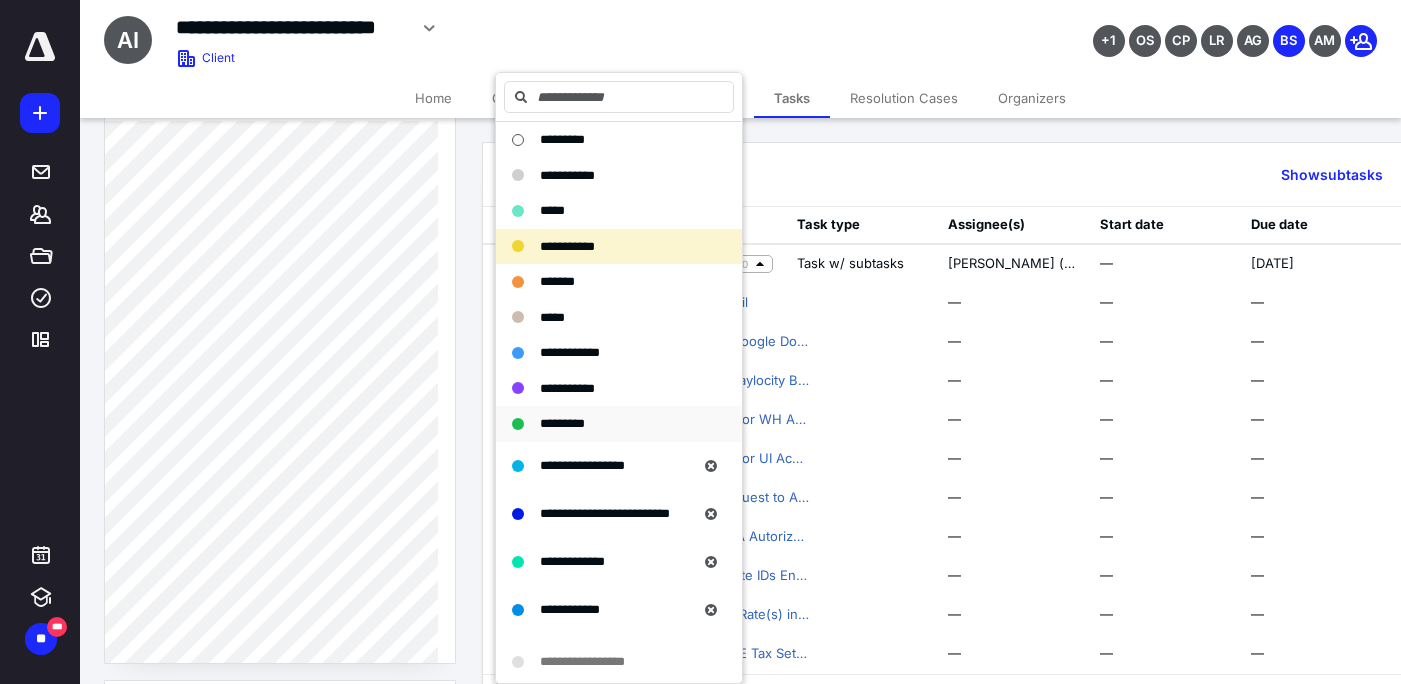 click on "*********" at bounding box center (562, 423) 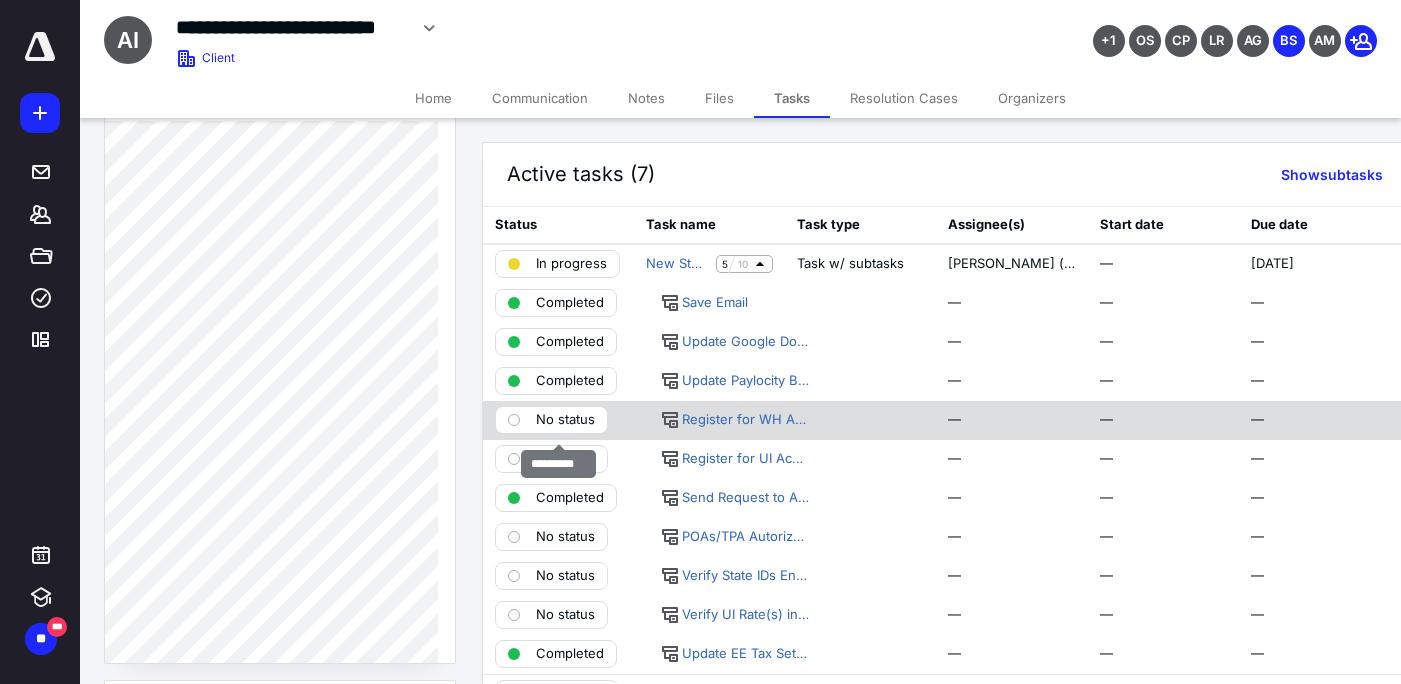 click on "No status" at bounding box center [565, 420] 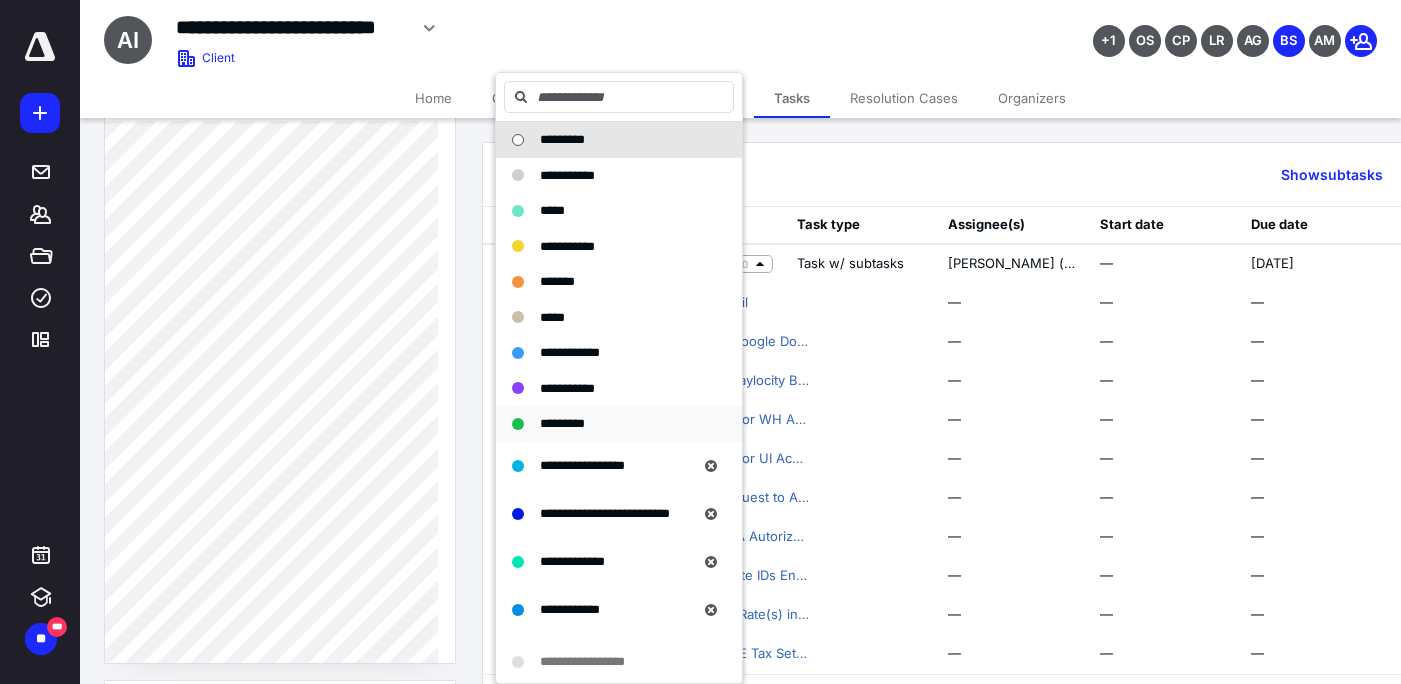click on "*********" at bounding box center [562, 423] 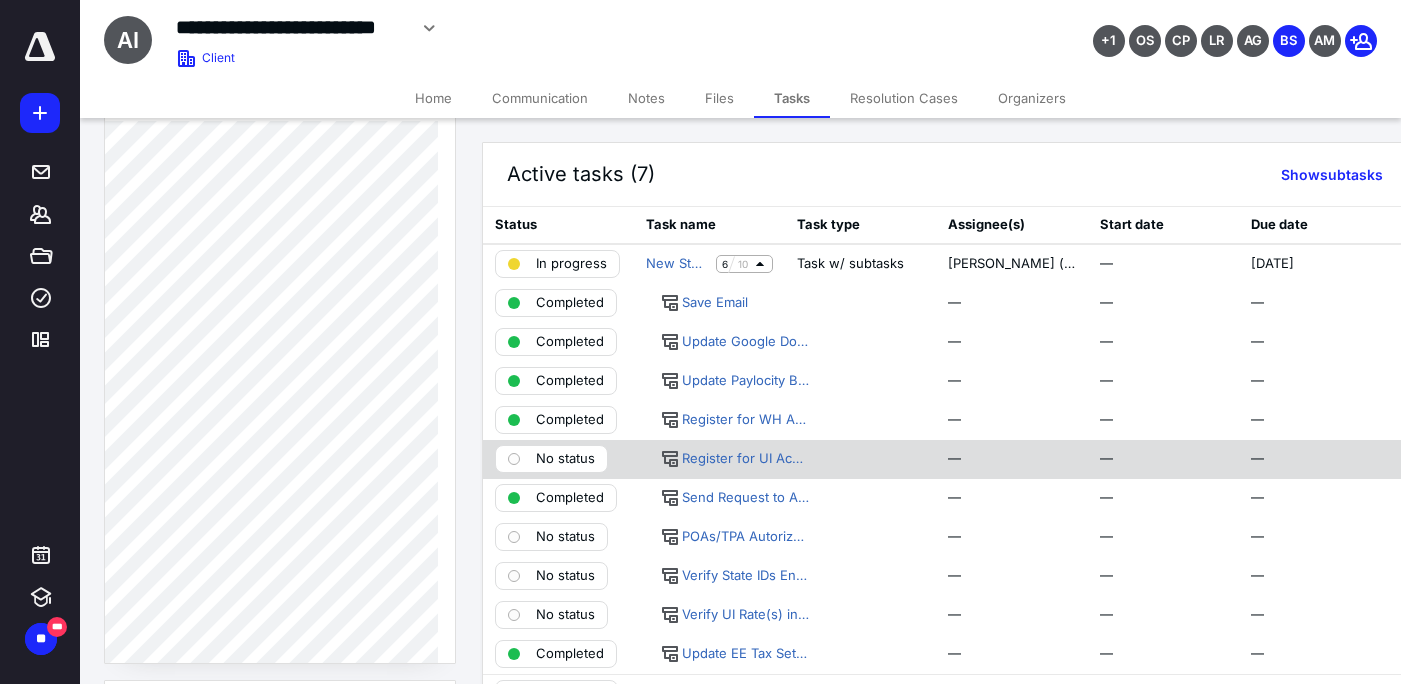 click on "No status" at bounding box center [565, 459] 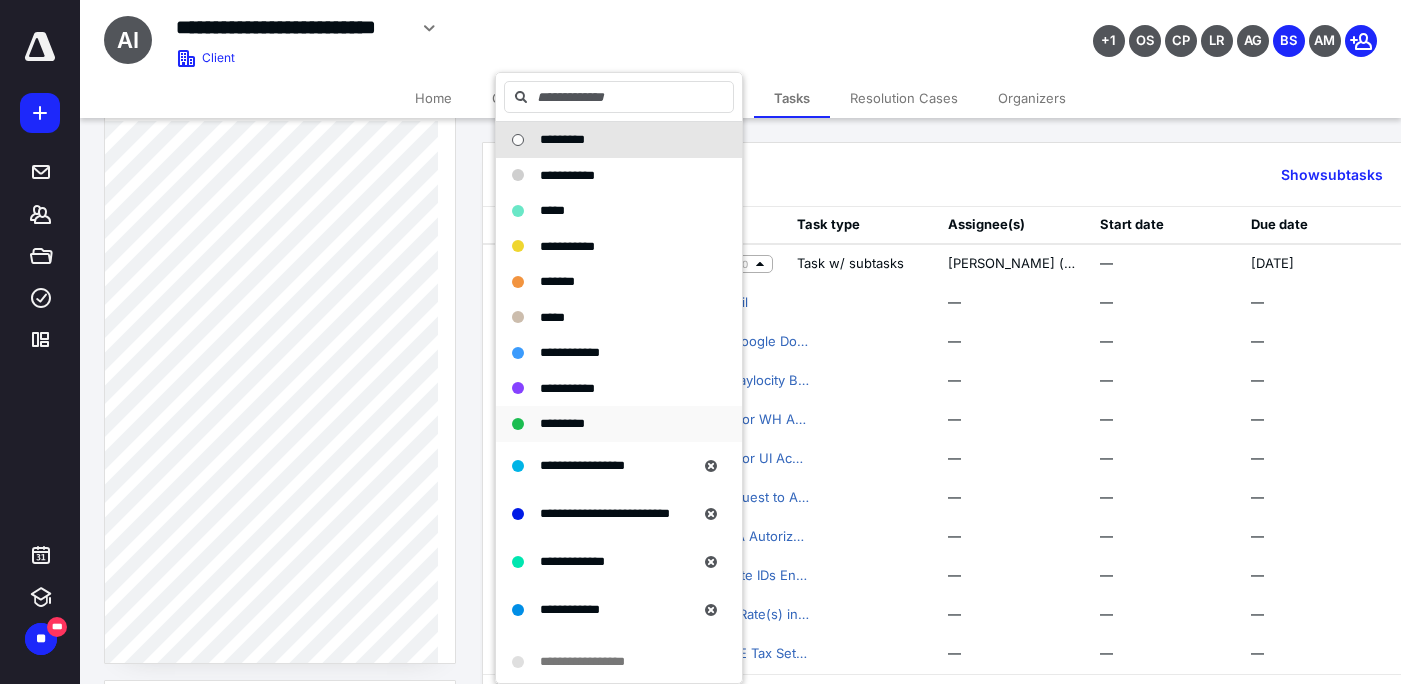 click on "*********" at bounding box center (562, 423) 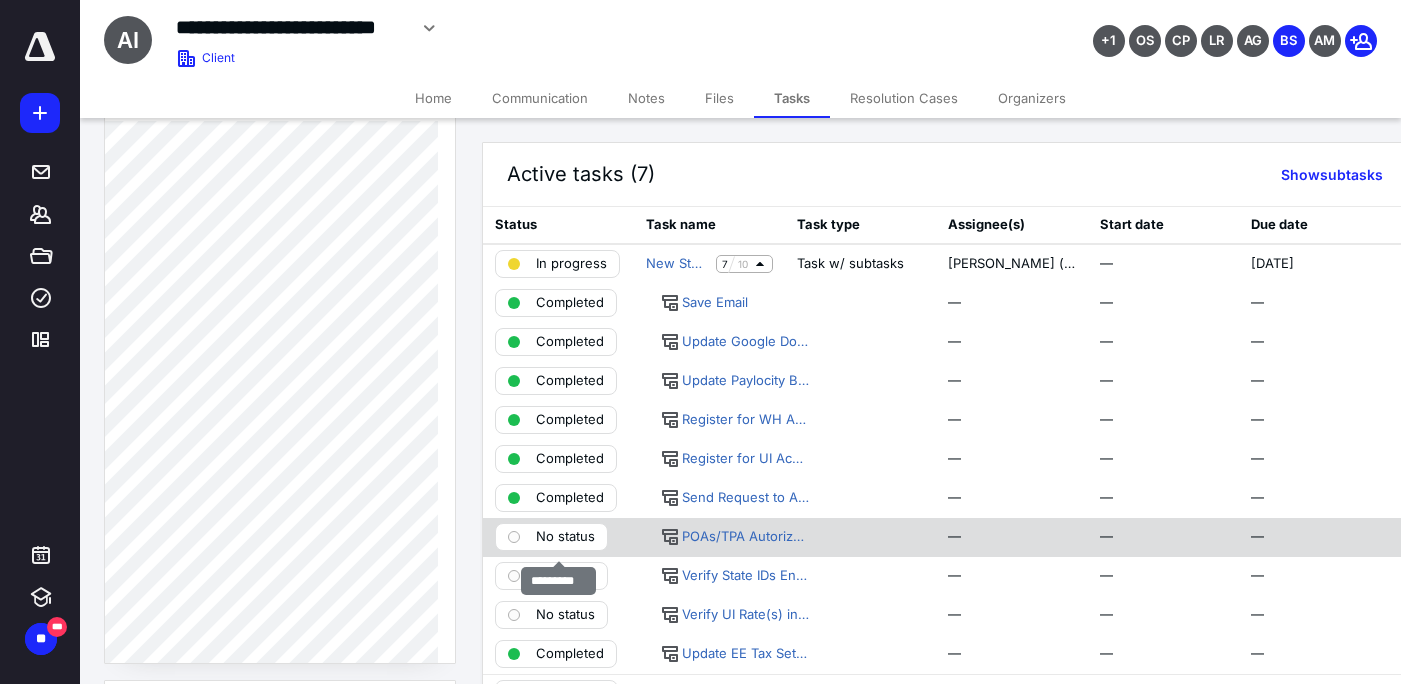 click on "No status" at bounding box center (565, 537) 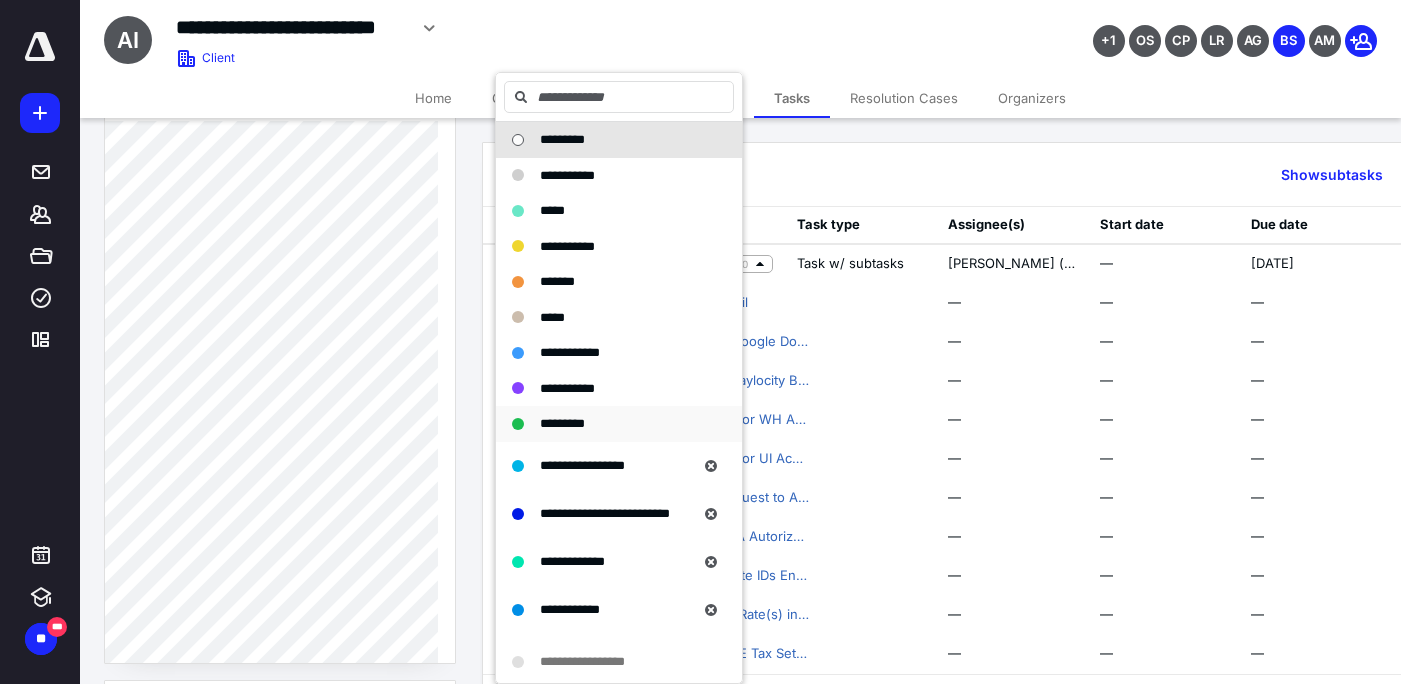 click on "*********" at bounding box center [562, 423] 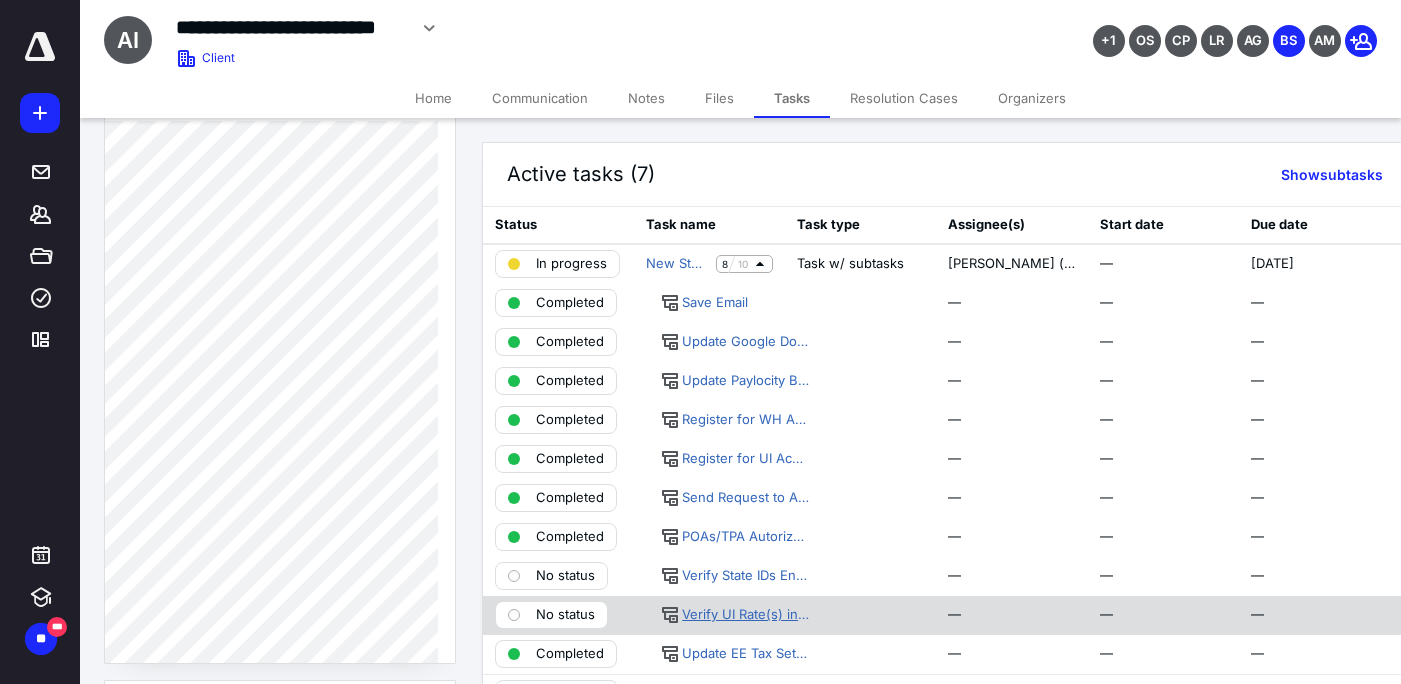 scroll, scrollTop: 102, scrollLeft: 0, axis: vertical 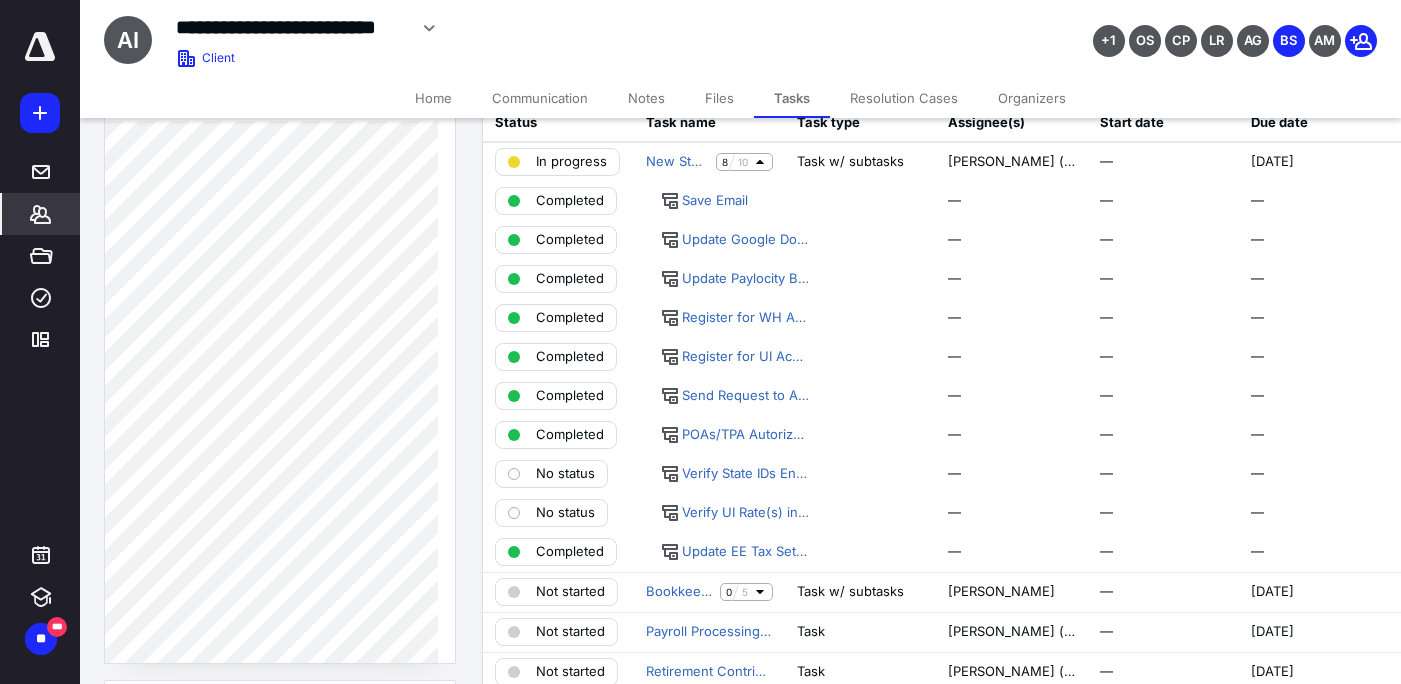 click 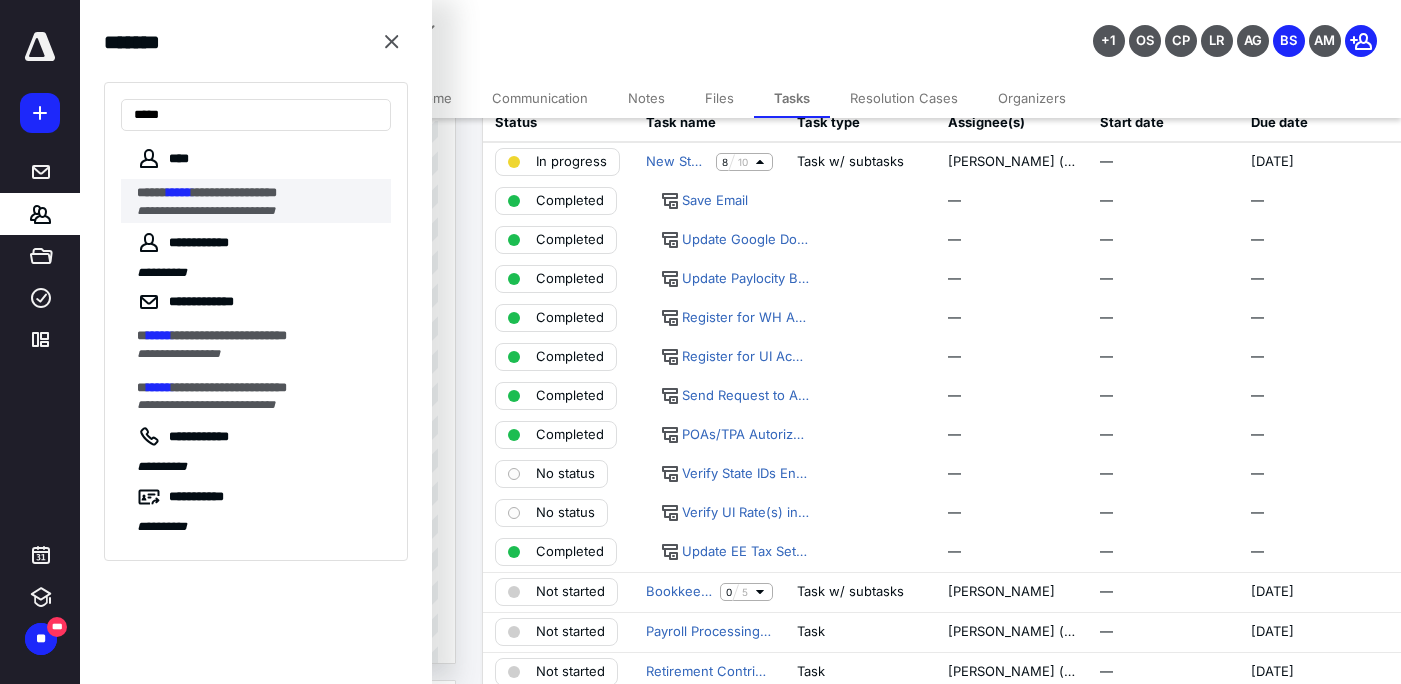 type on "*****" 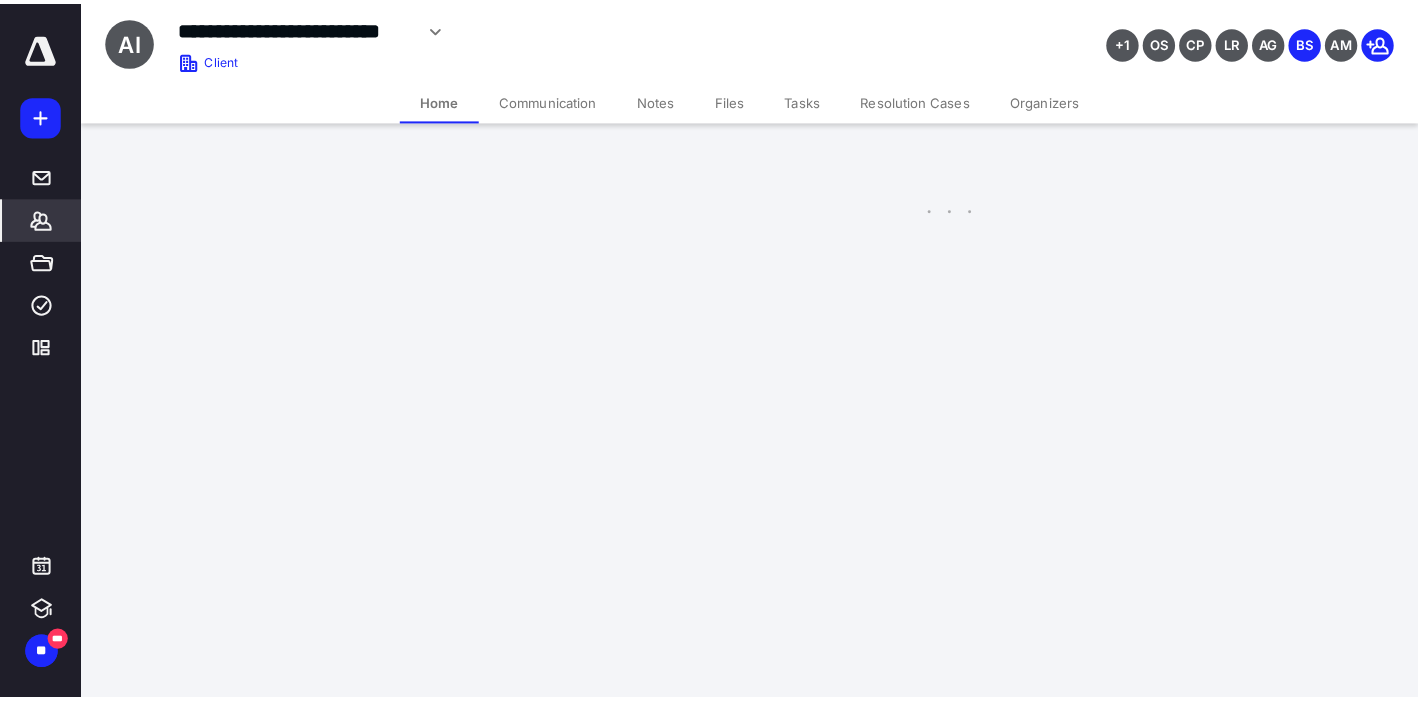 scroll, scrollTop: 0, scrollLeft: 0, axis: both 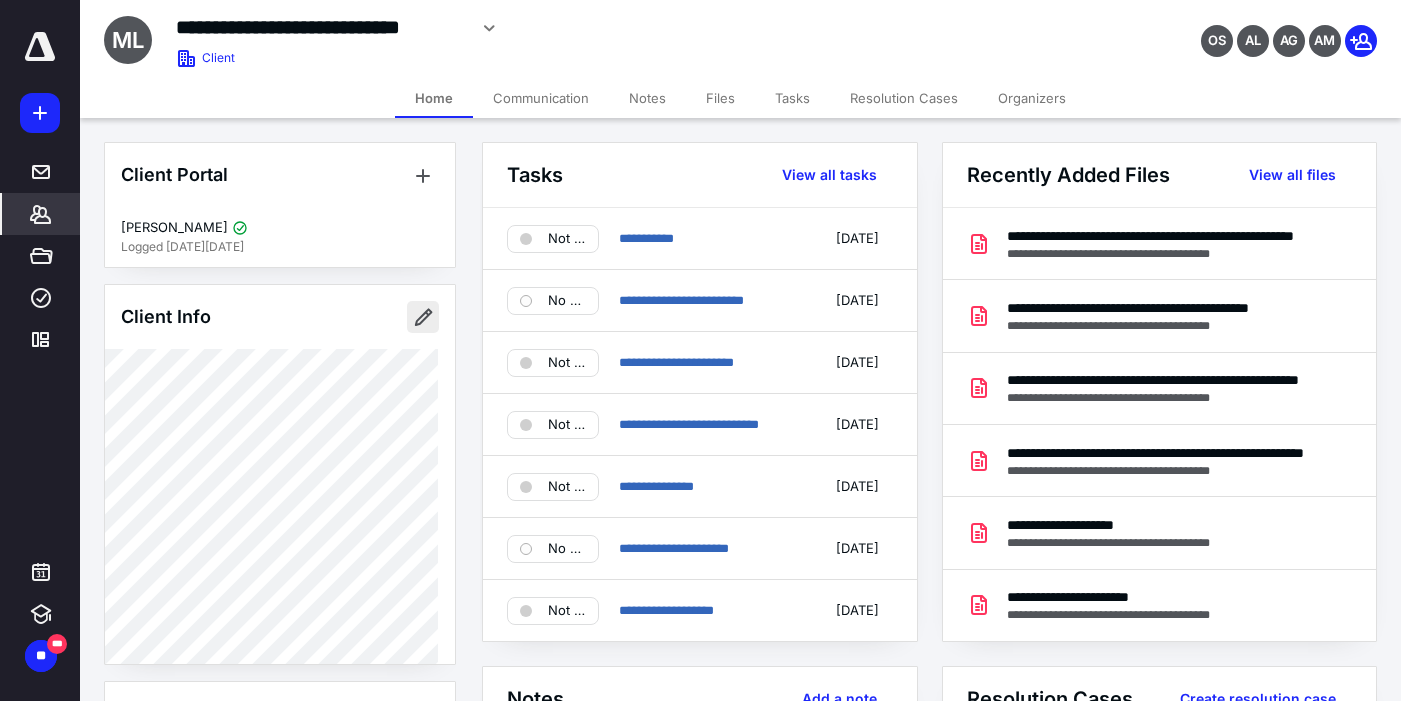 click at bounding box center [423, 317] 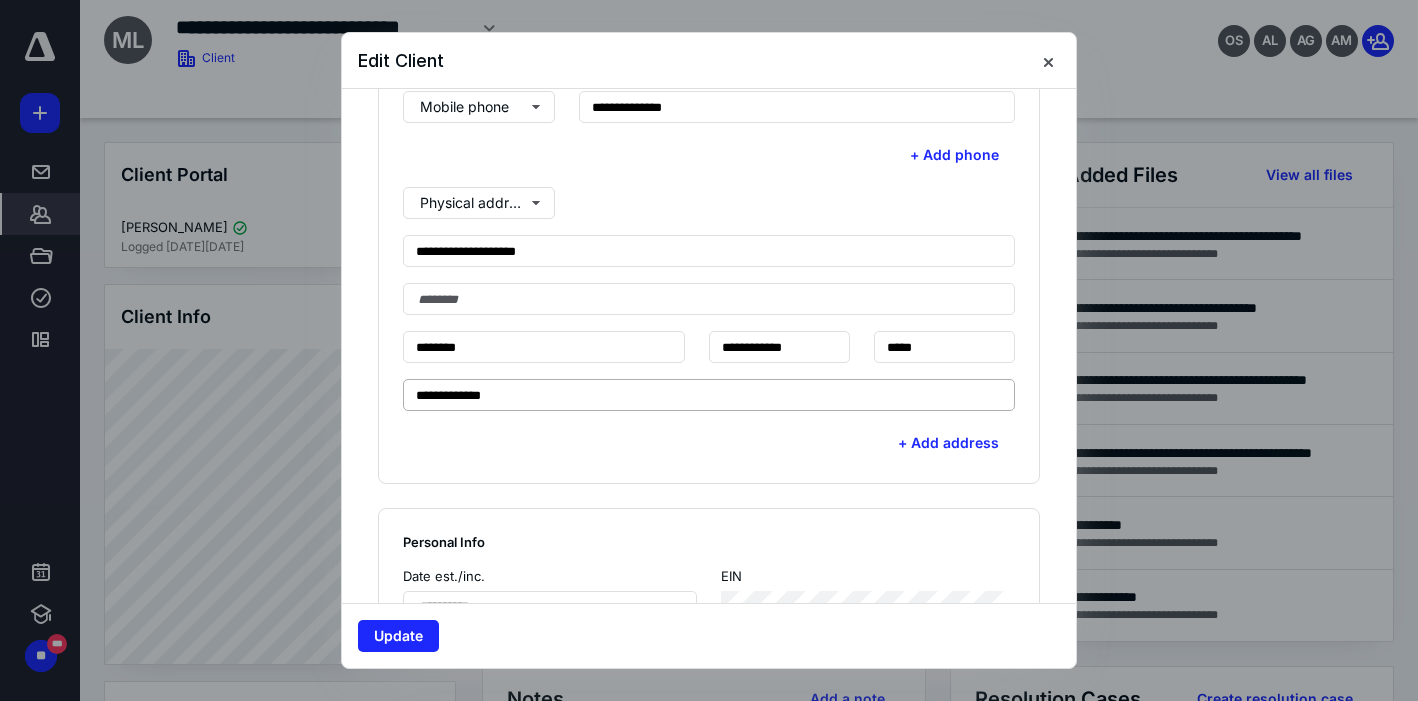 scroll, scrollTop: 672, scrollLeft: 0, axis: vertical 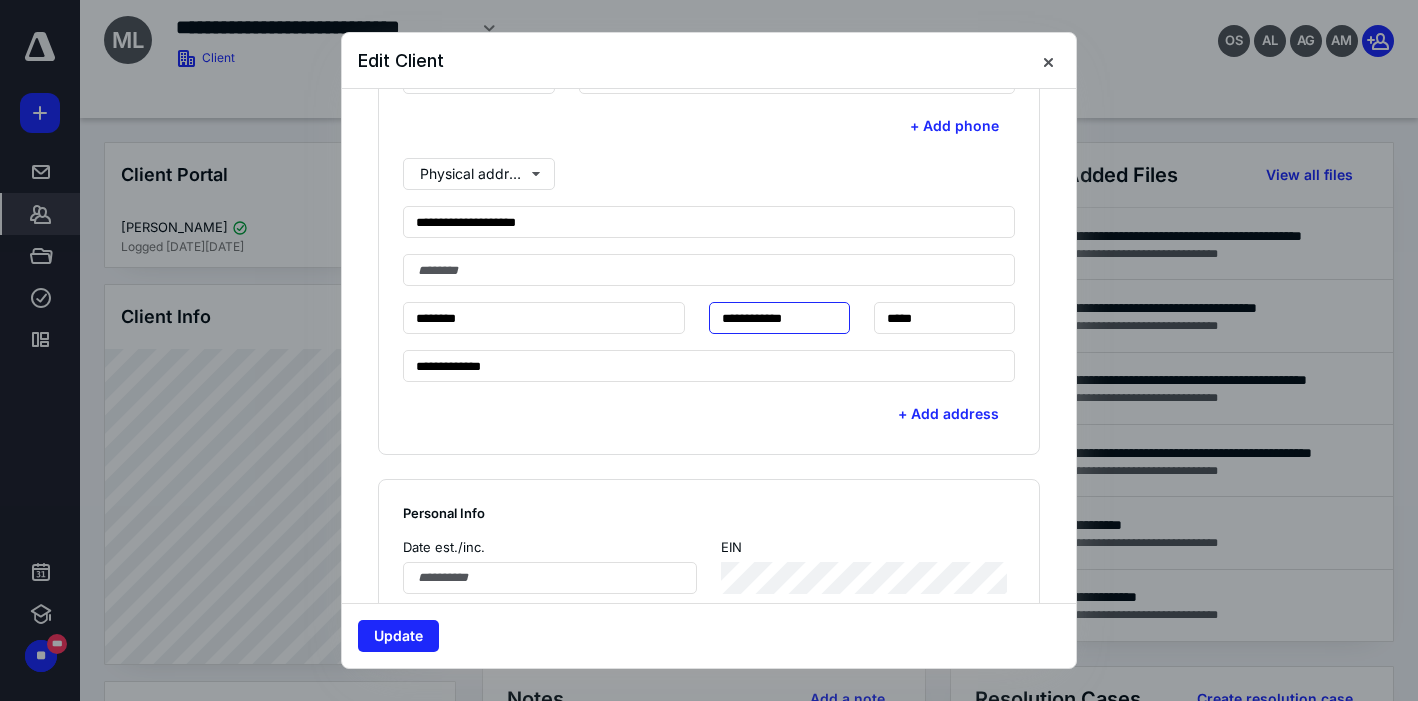 click on "**********" at bounding box center [779, 318] 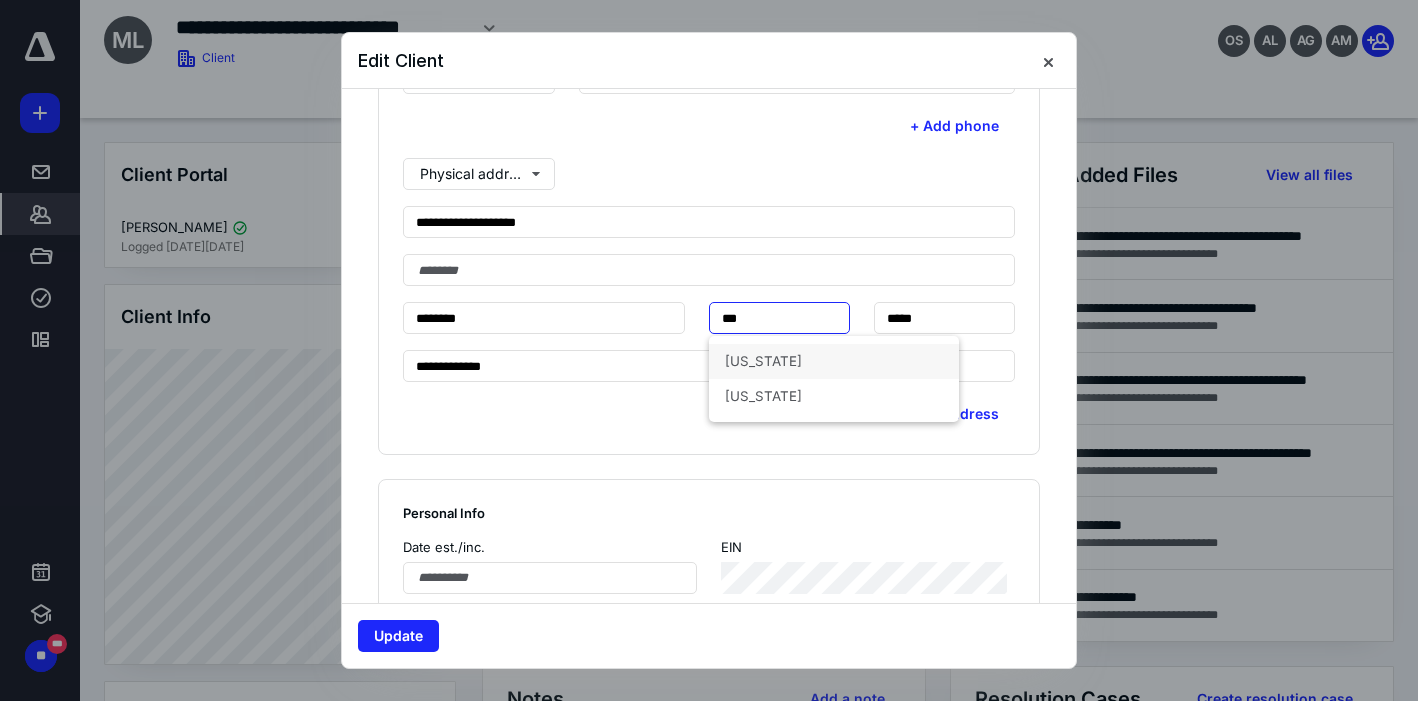 click on "[US_STATE]" at bounding box center (834, 361) 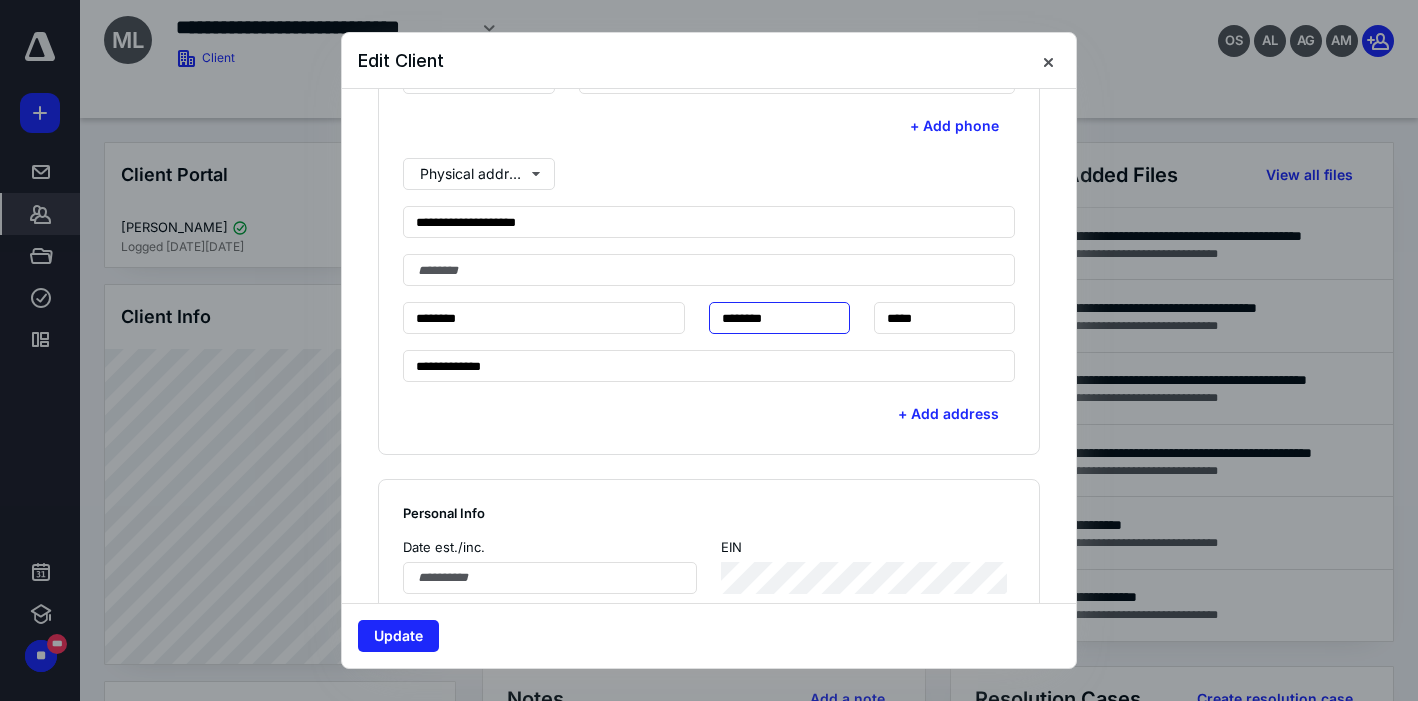 type on "********" 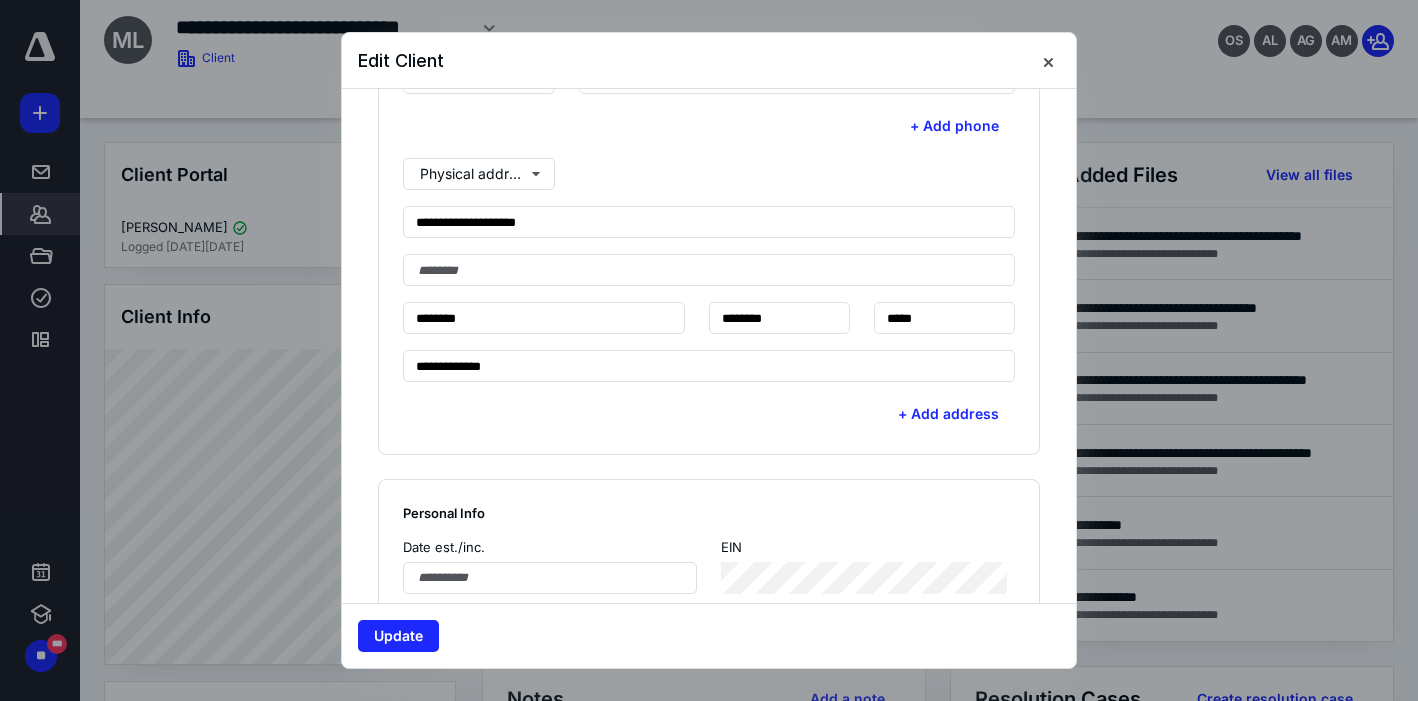 click on "+ Add address" at bounding box center (709, 406) 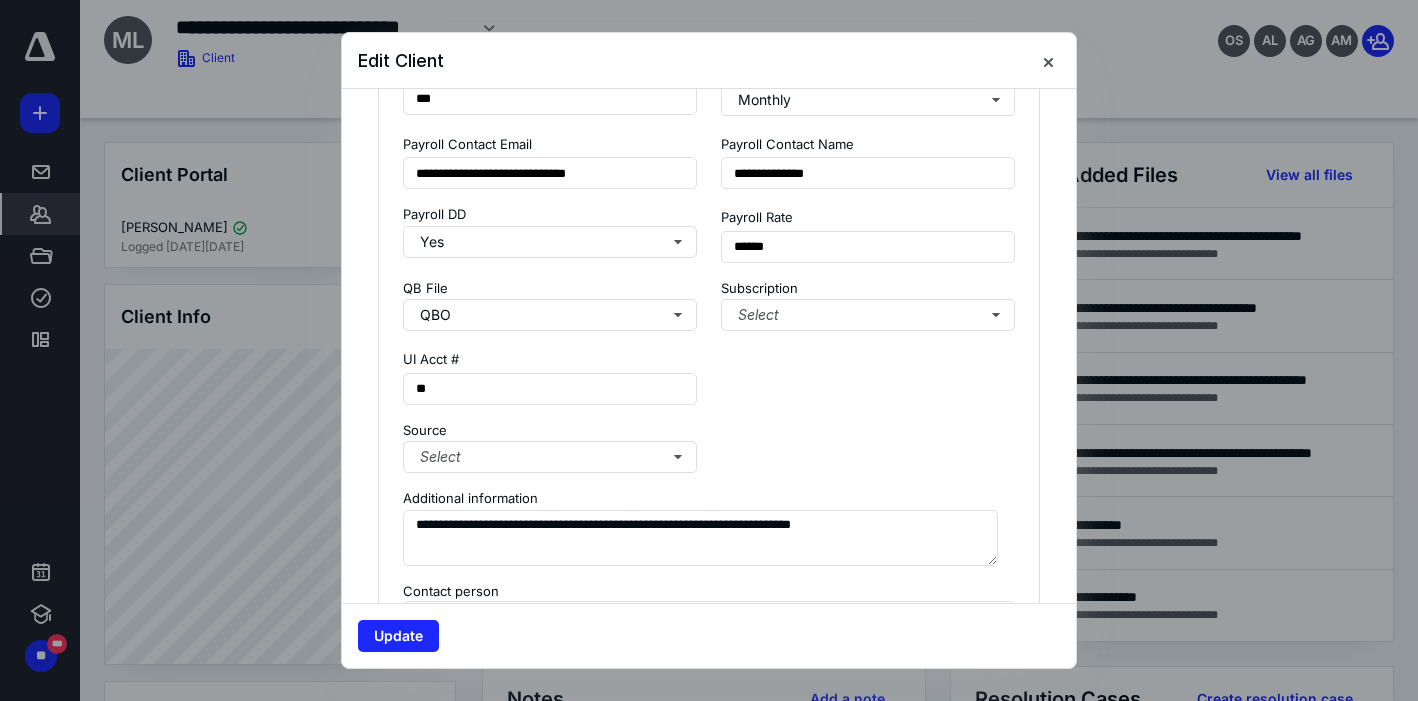 scroll, scrollTop: 1728, scrollLeft: 0, axis: vertical 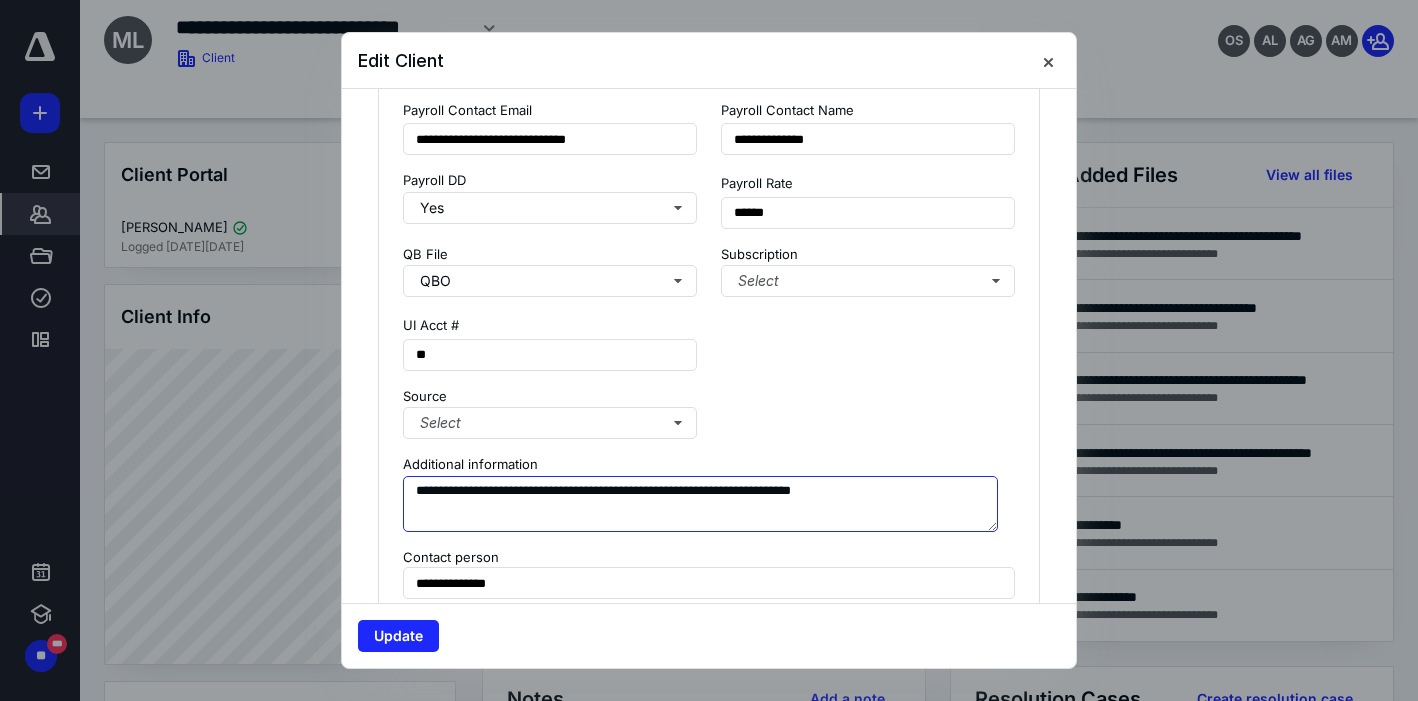 click on "**********" at bounding box center [700, 504] 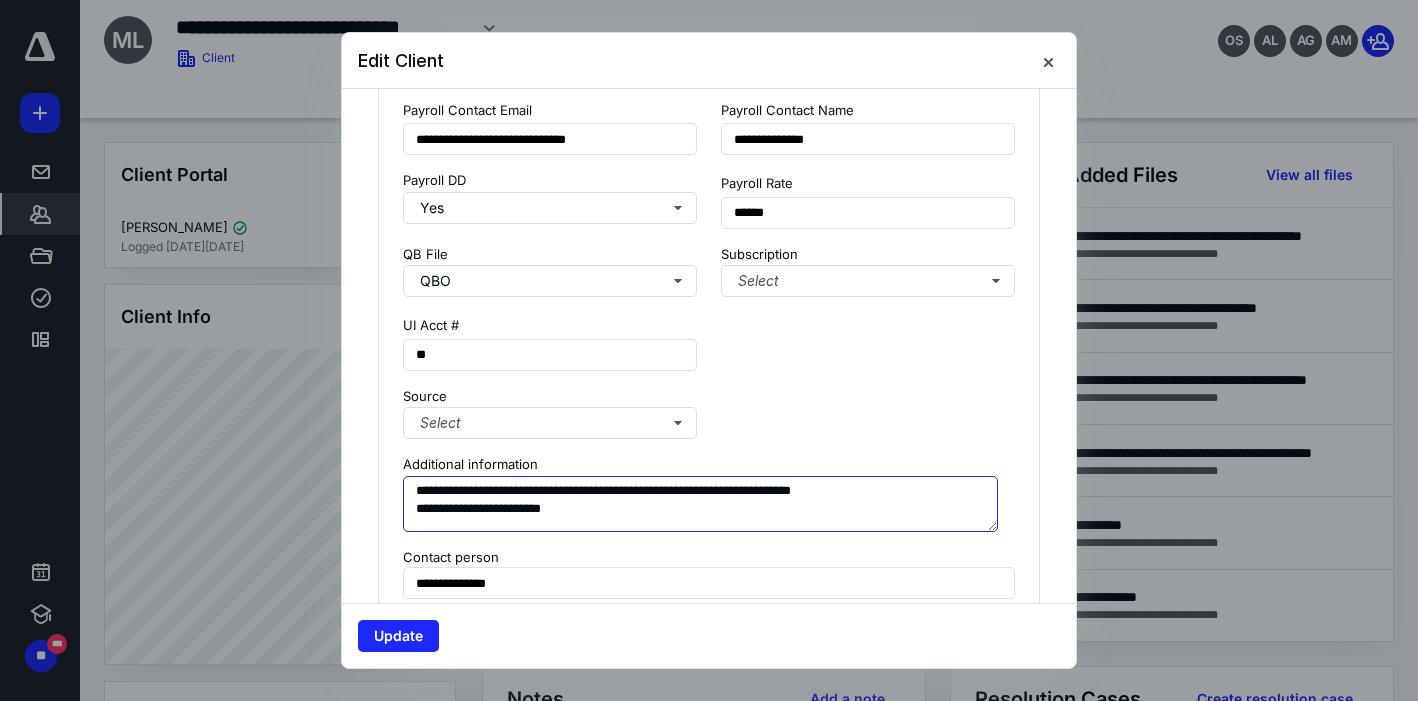 click on "**********" at bounding box center [700, 504] 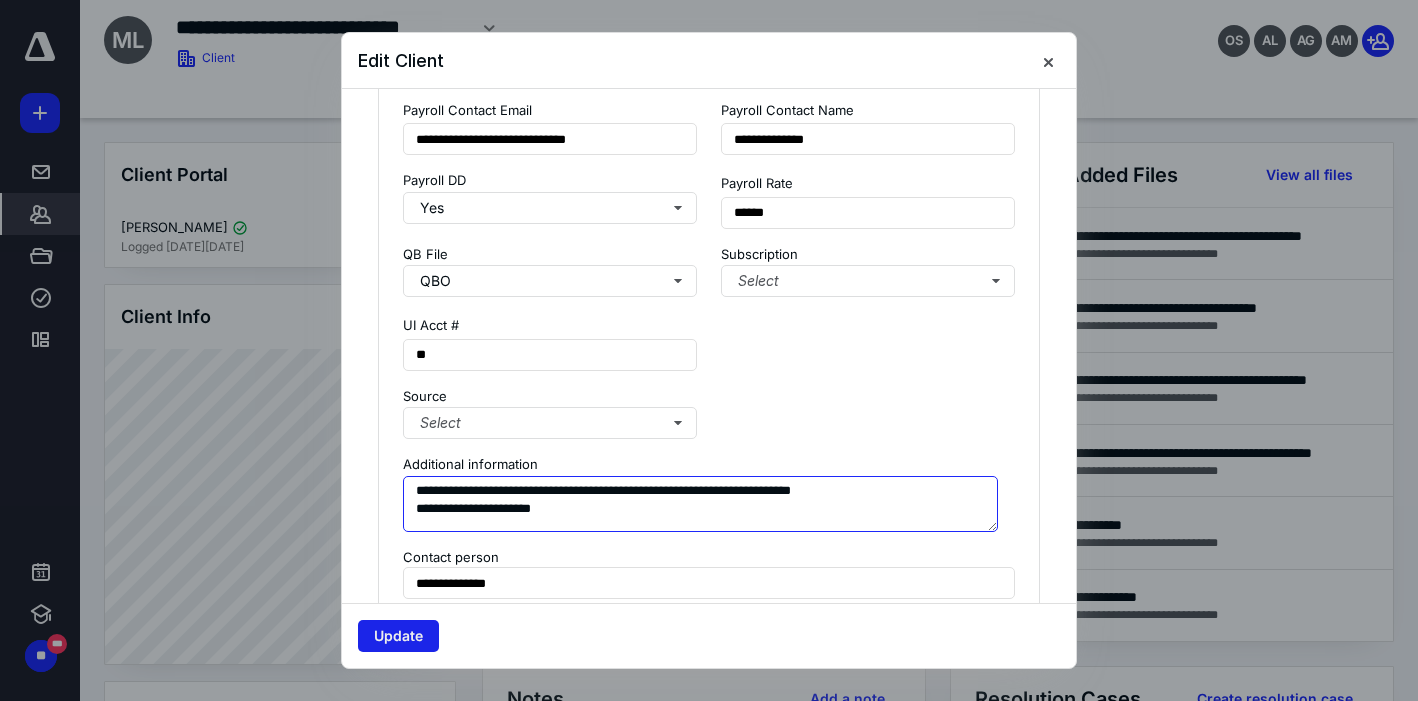 type on "**********" 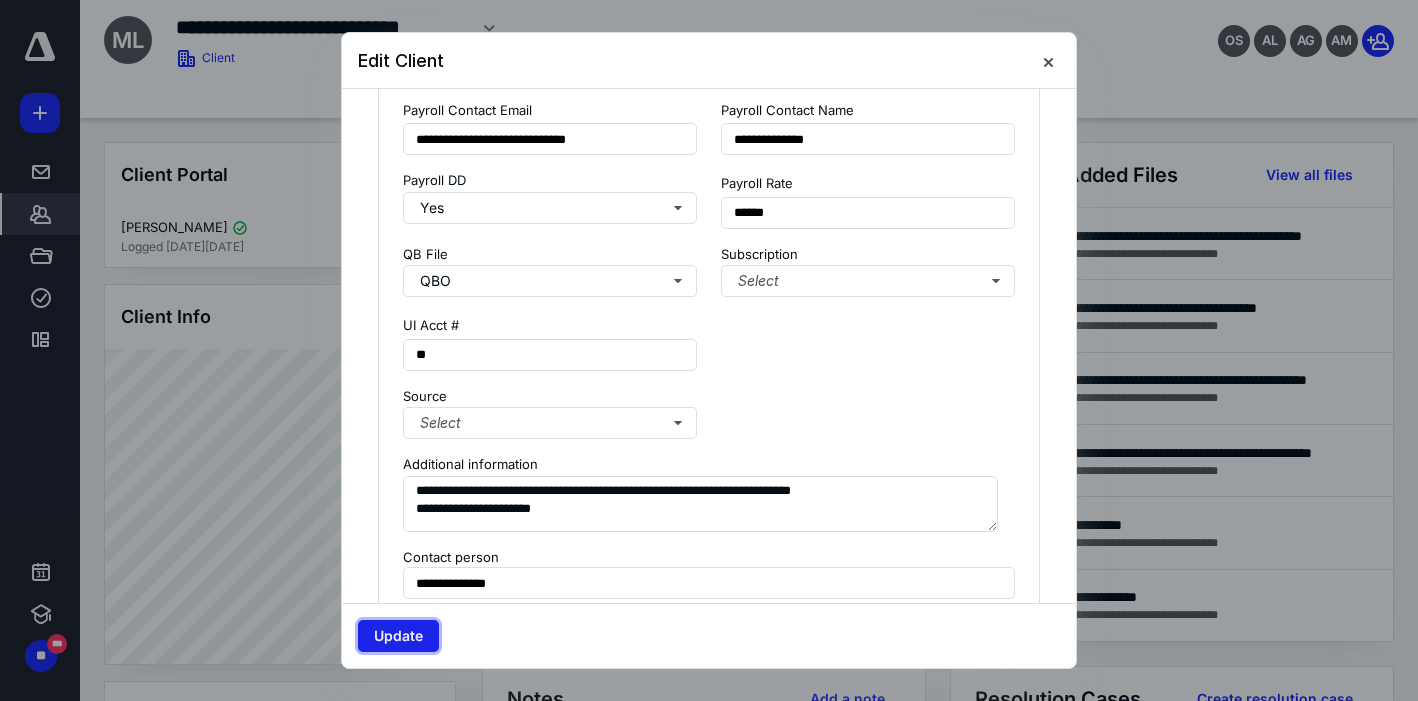 click on "Update" at bounding box center (398, 636) 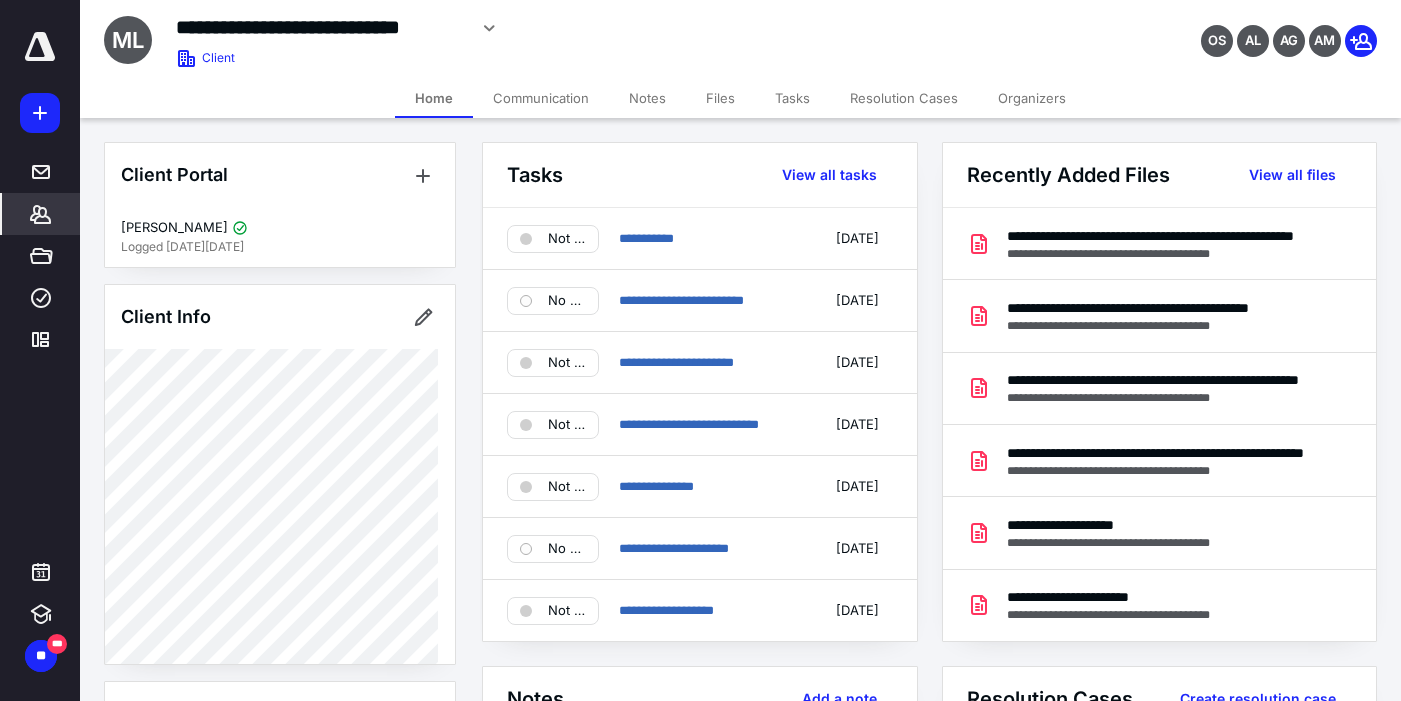 click 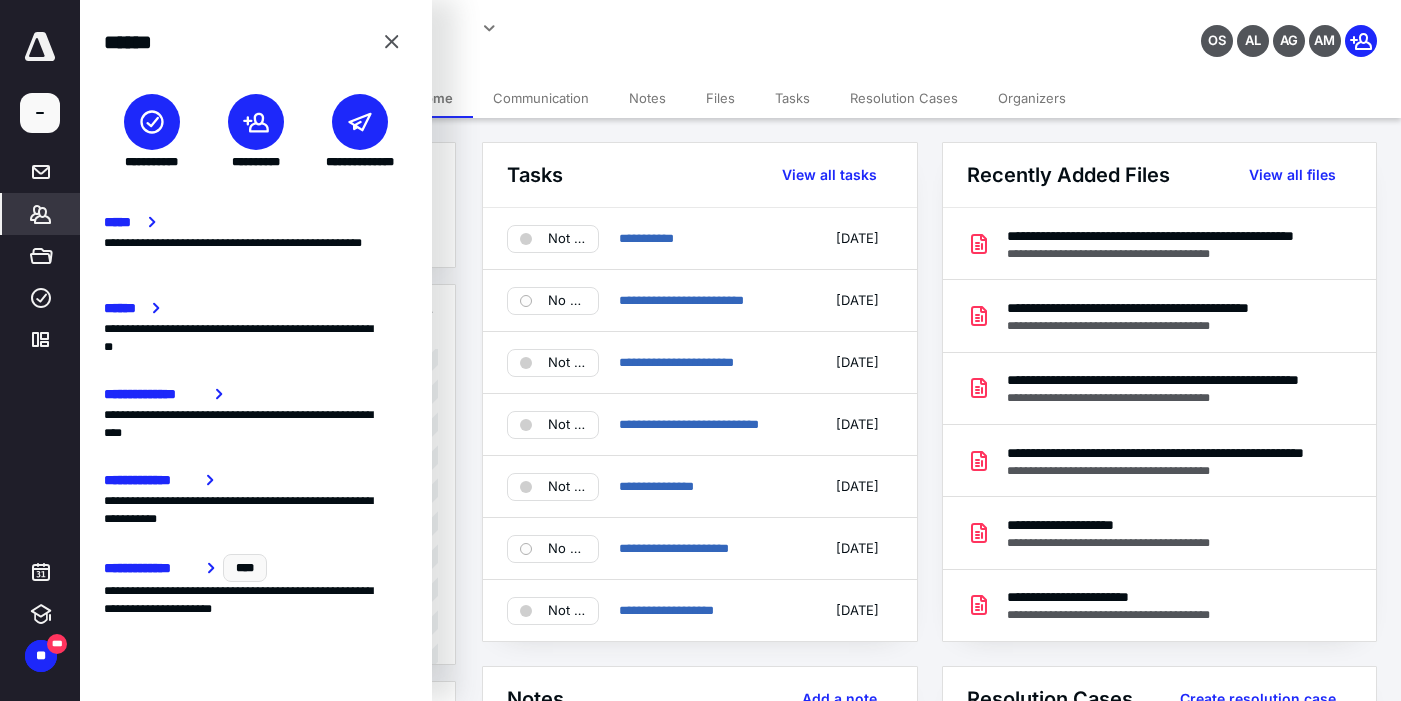 click 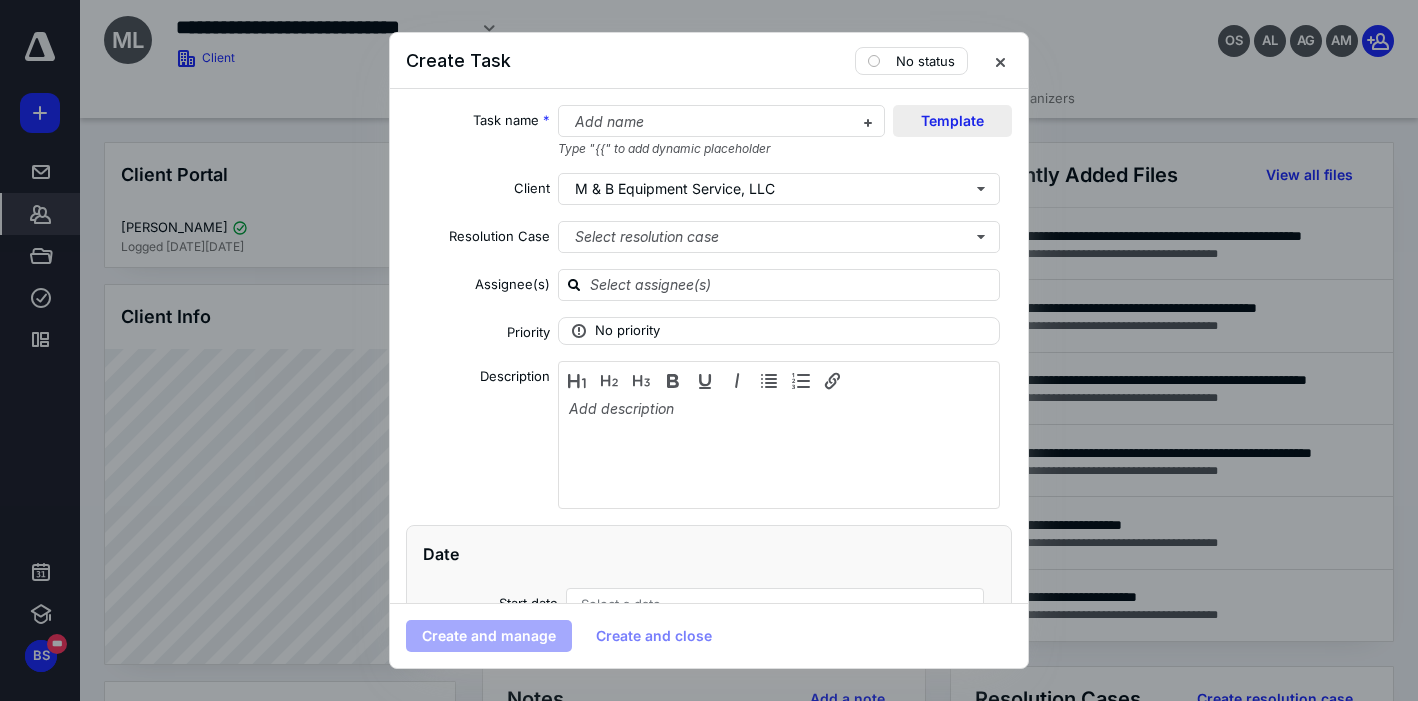 click on "Template" at bounding box center [952, 121] 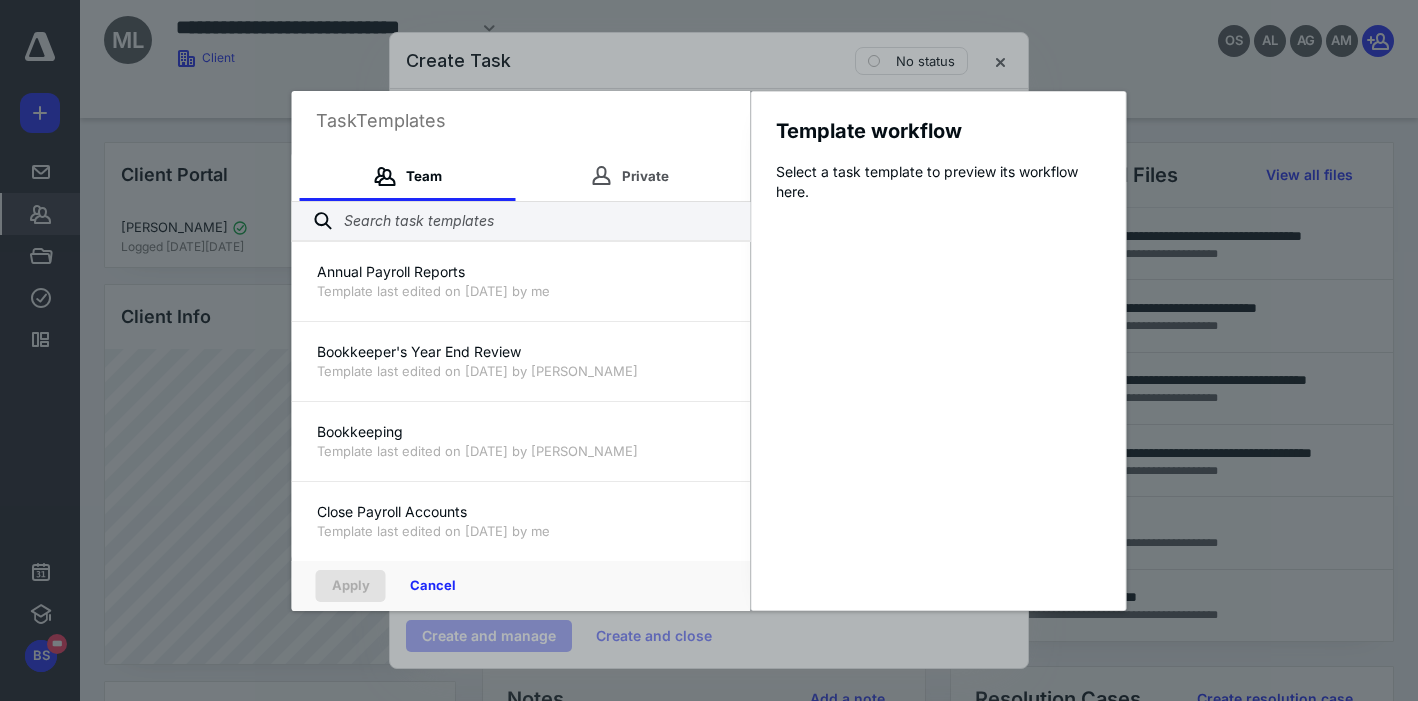 scroll, scrollTop: 384, scrollLeft: 0, axis: vertical 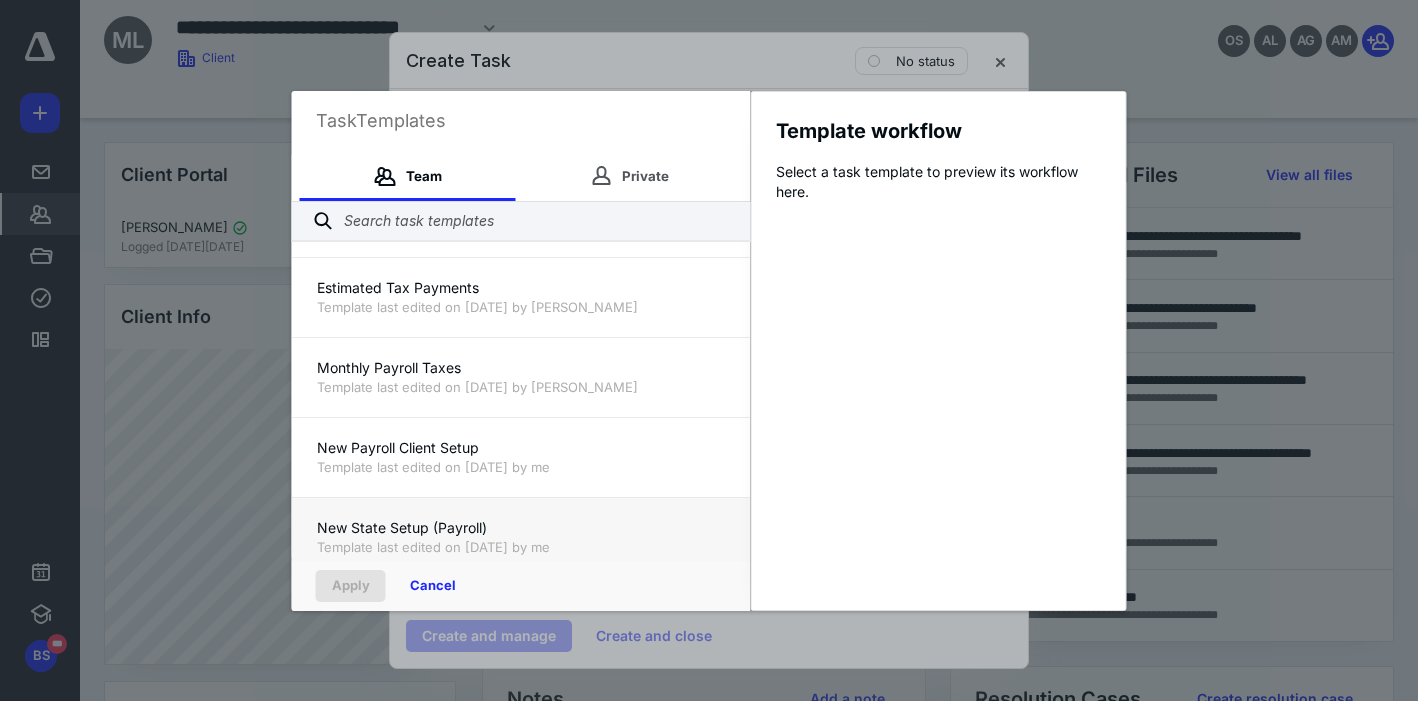 click on "New State Setup (Payroll)" at bounding box center [521, 528] 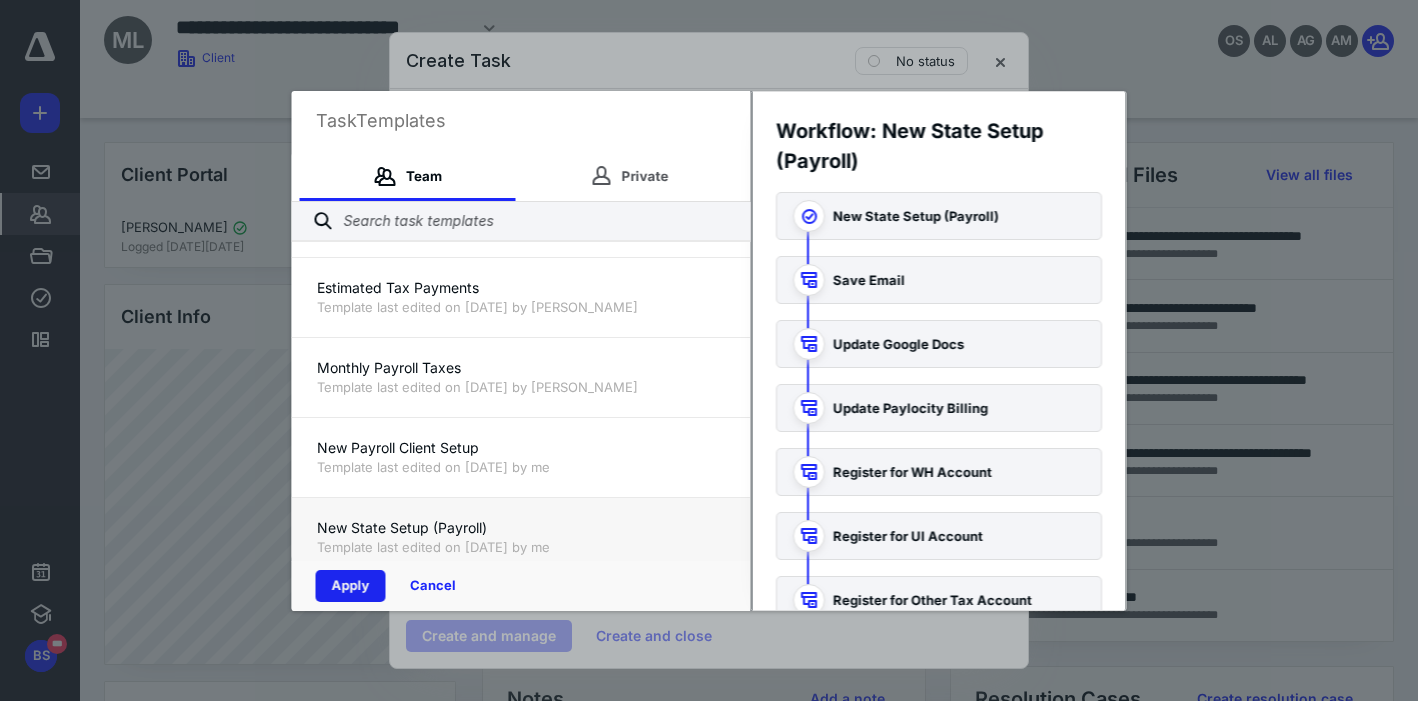 click on "Apply" at bounding box center [351, 586] 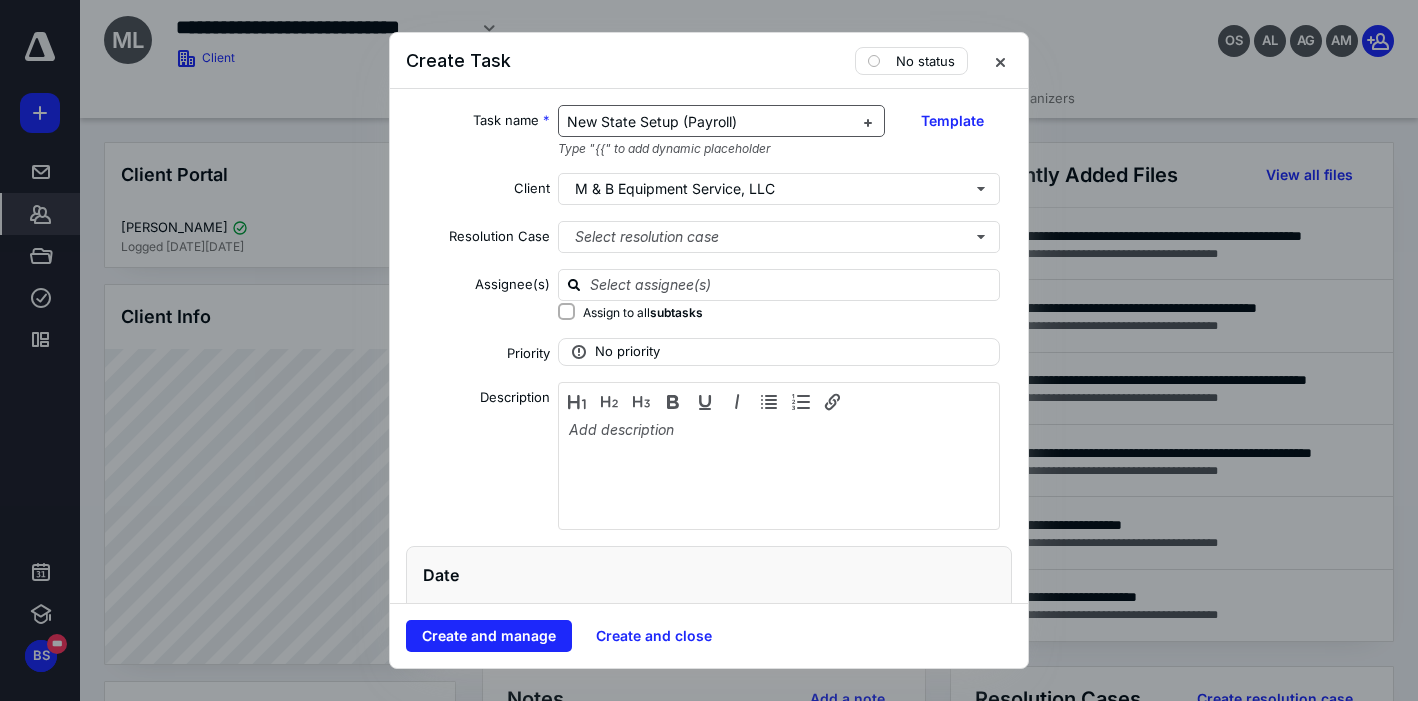 click on "New State Setup (Payroll)" at bounding box center [652, 121] 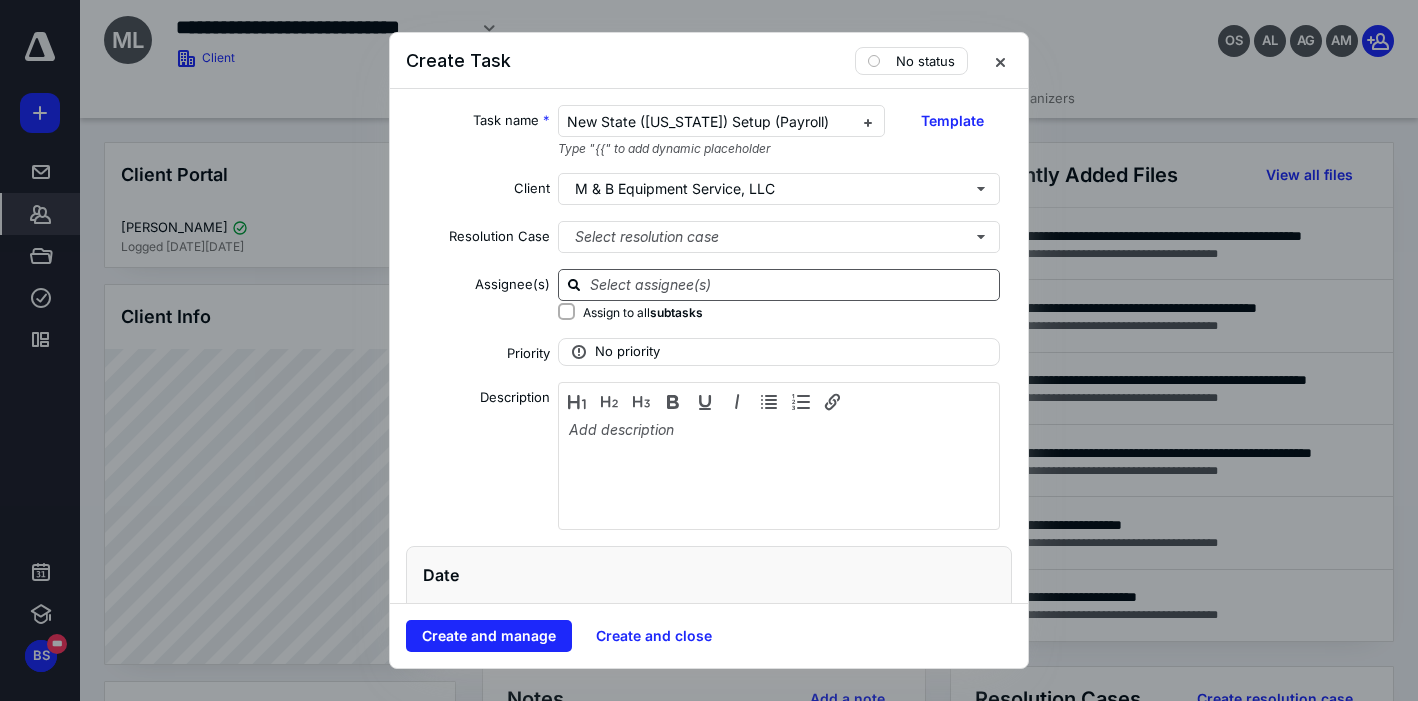 click at bounding box center [791, 284] 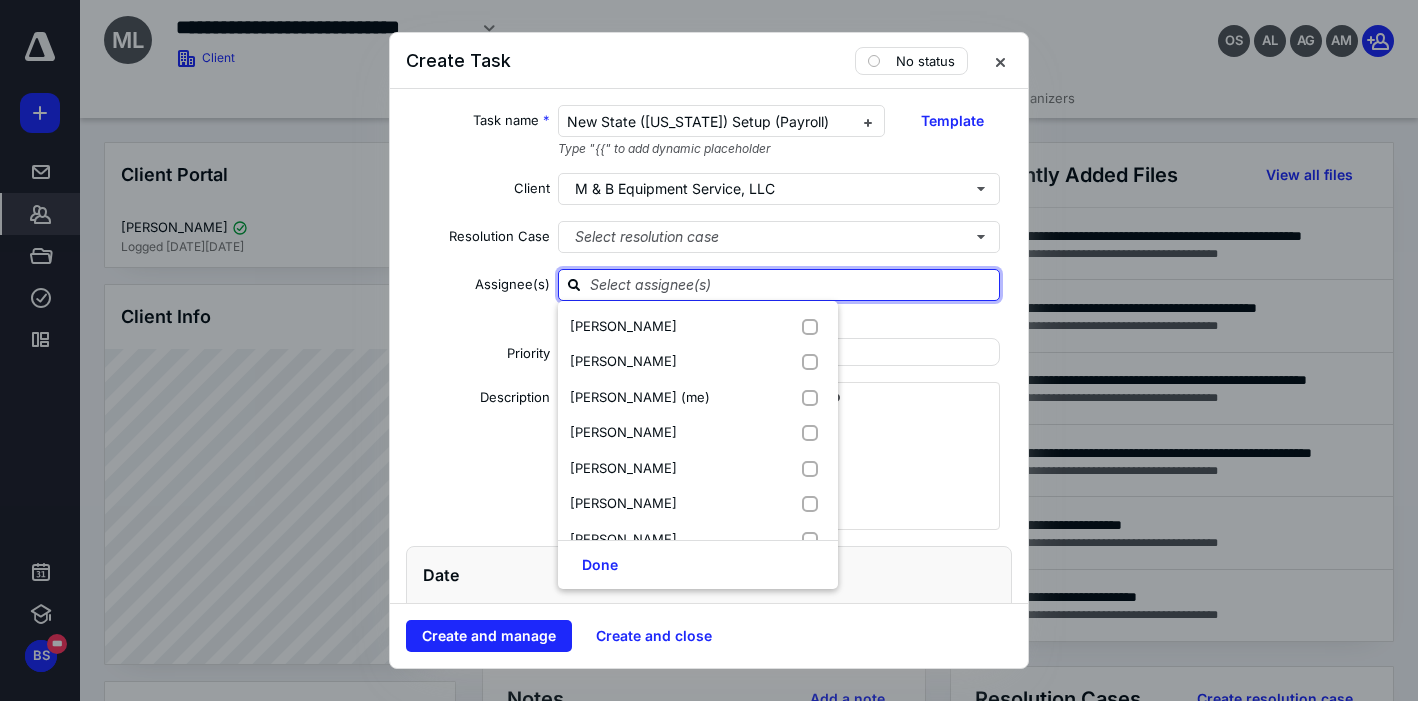 scroll, scrollTop: 192, scrollLeft: 0, axis: vertical 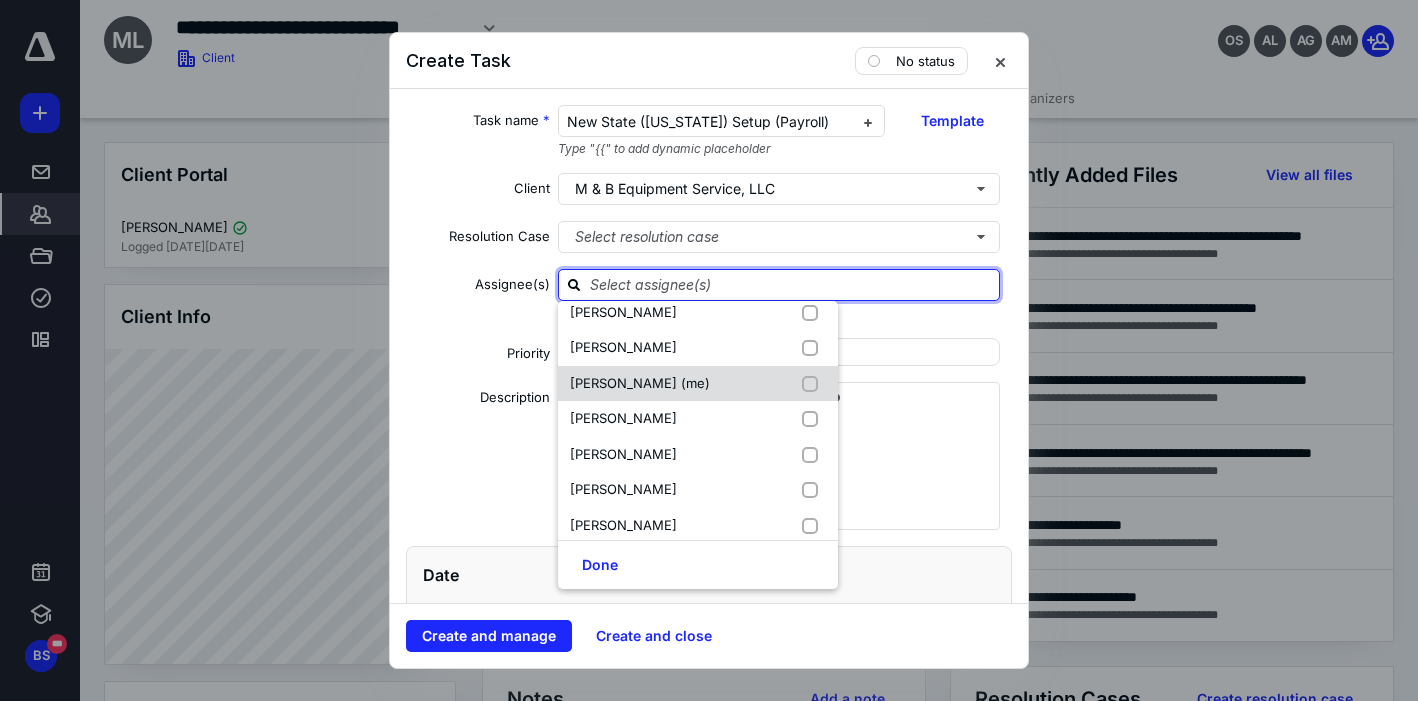 click on "[PERSON_NAME] (me)" at bounding box center [698, 384] 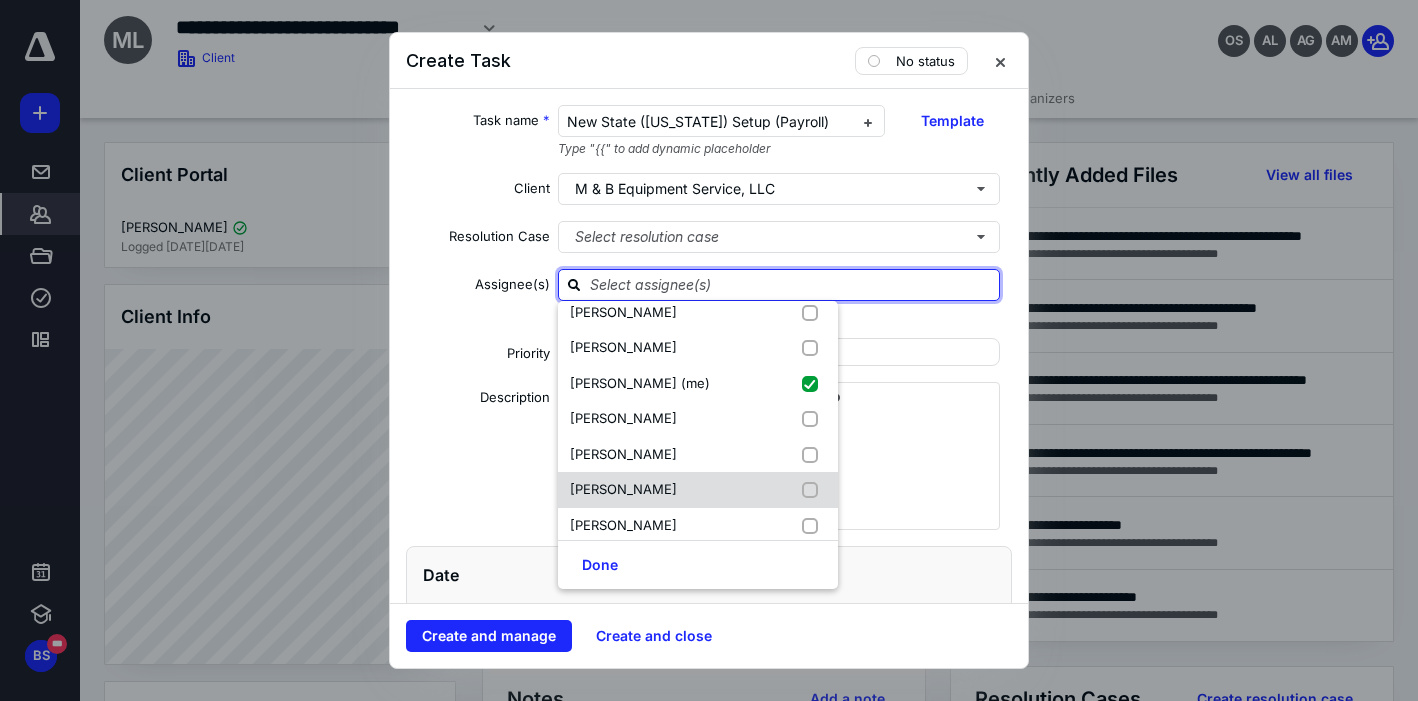 checkbox on "true" 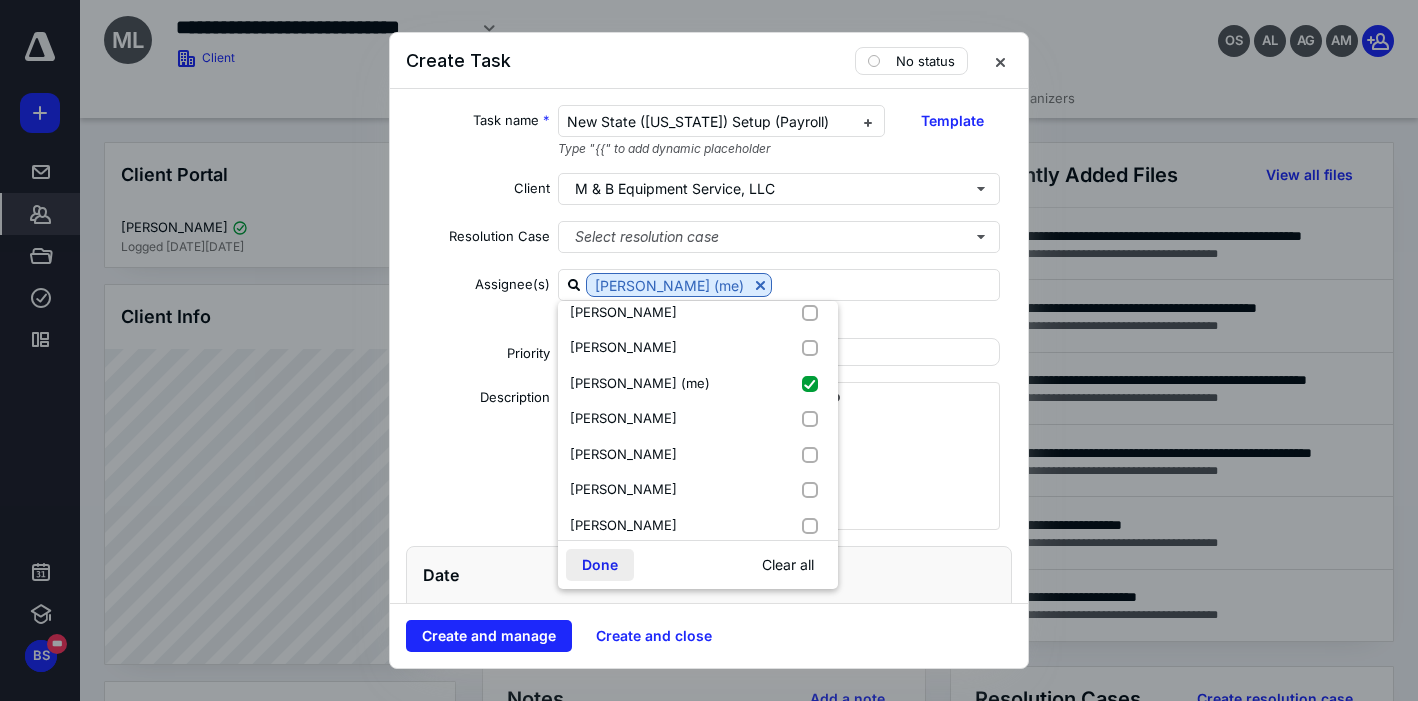 click on "Done" at bounding box center [600, 565] 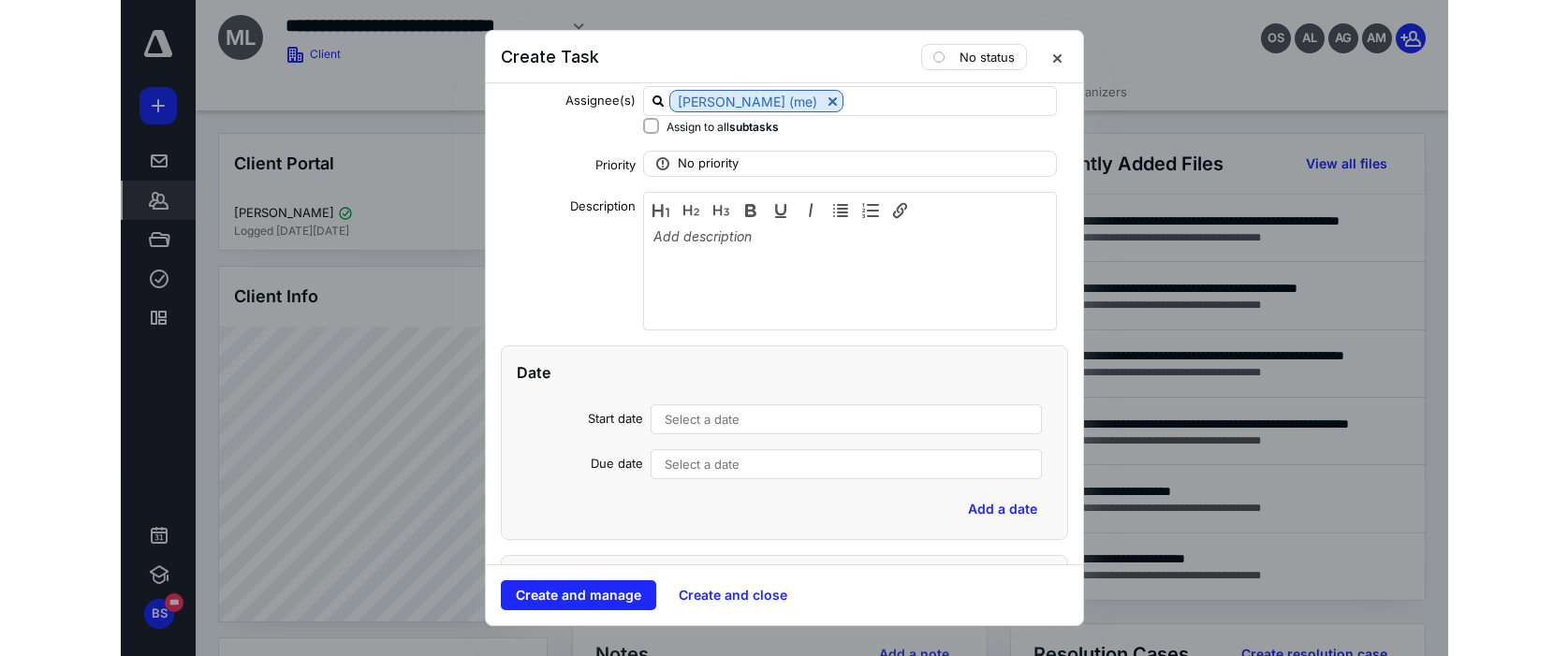 scroll, scrollTop: 180, scrollLeft: 0, axis: vertical 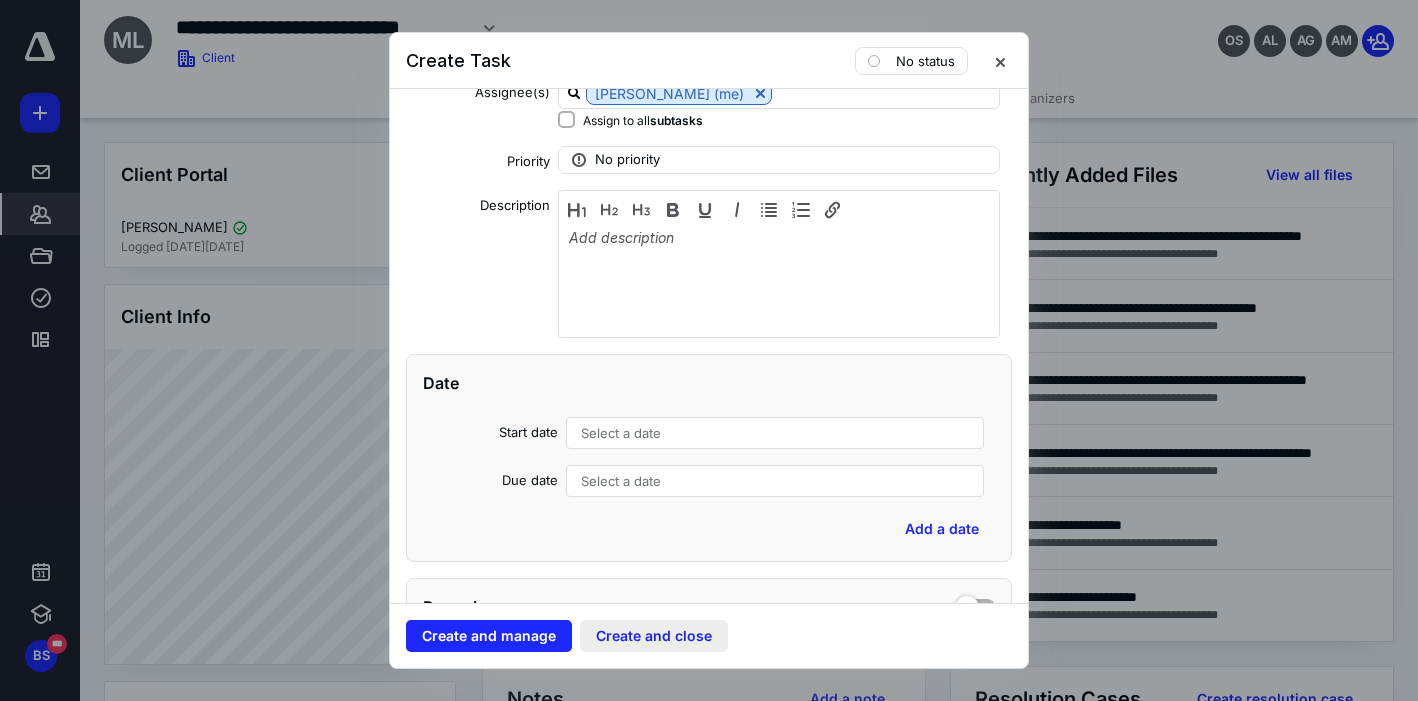 click on "Create and close" at bounding box center (654, 636) 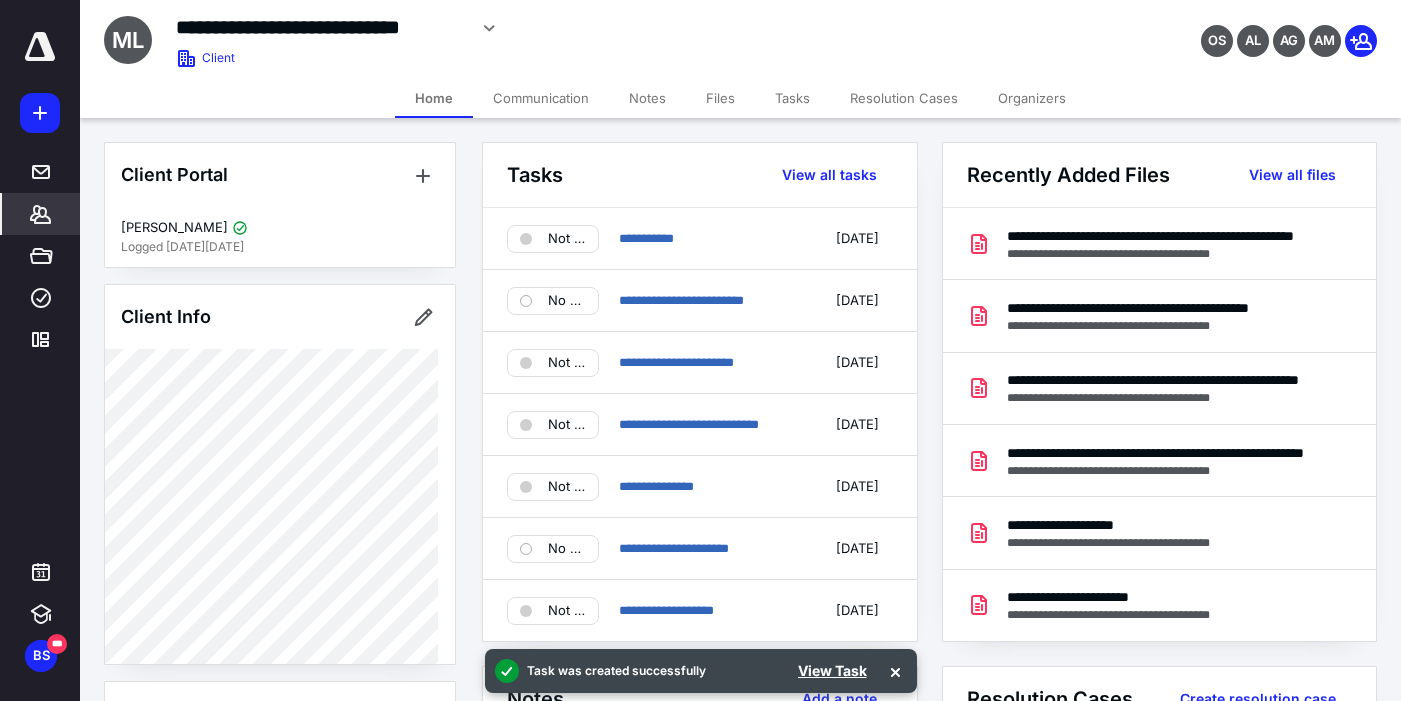 click on "Tasks" at bounding box center [792, 98] 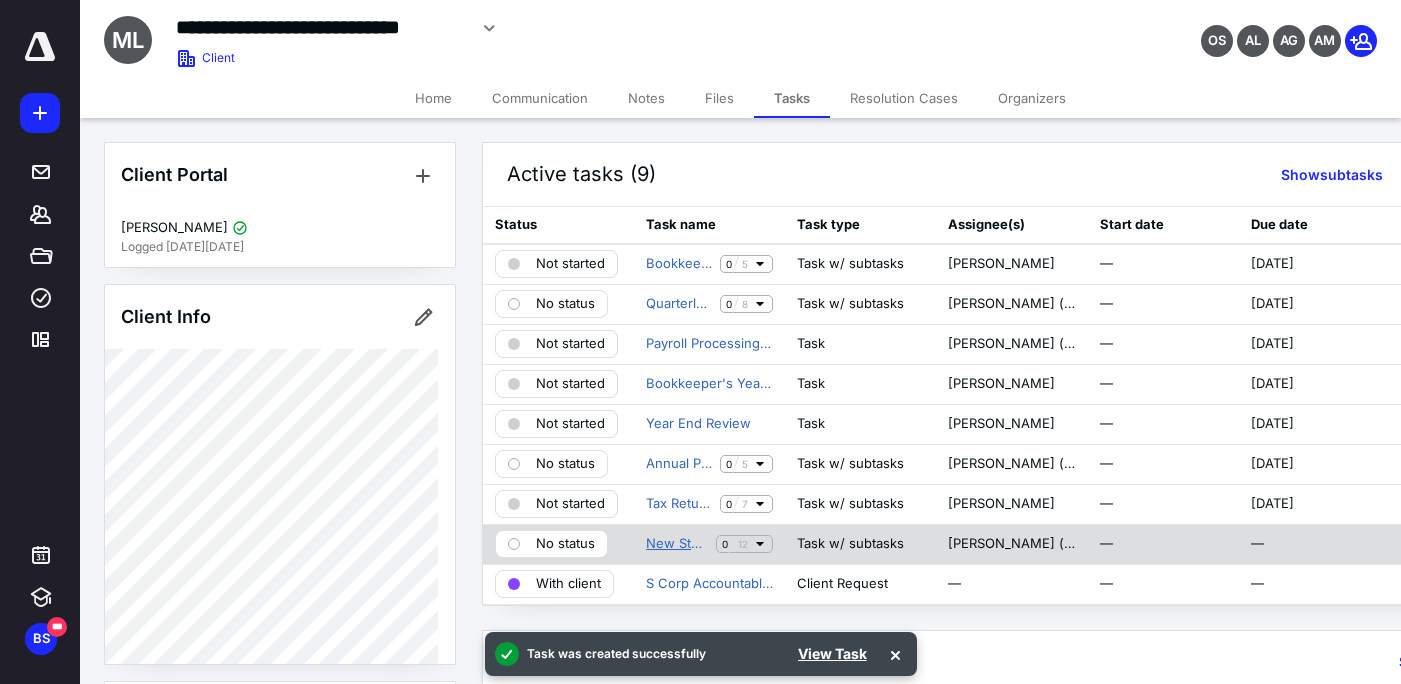 click on "New State ([US_STATE]) Setup (Payroll)" at bounding box center (677, 544) 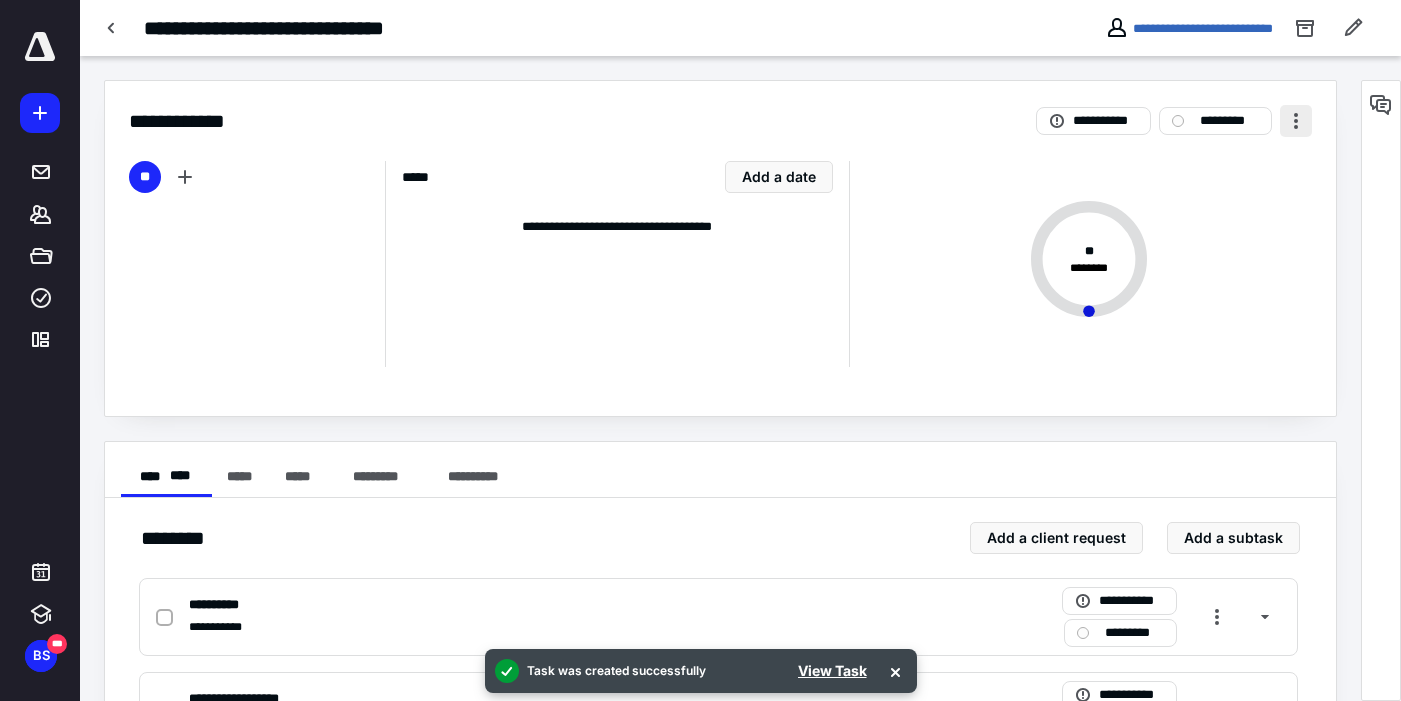 click at bounding box center [1296, 121] 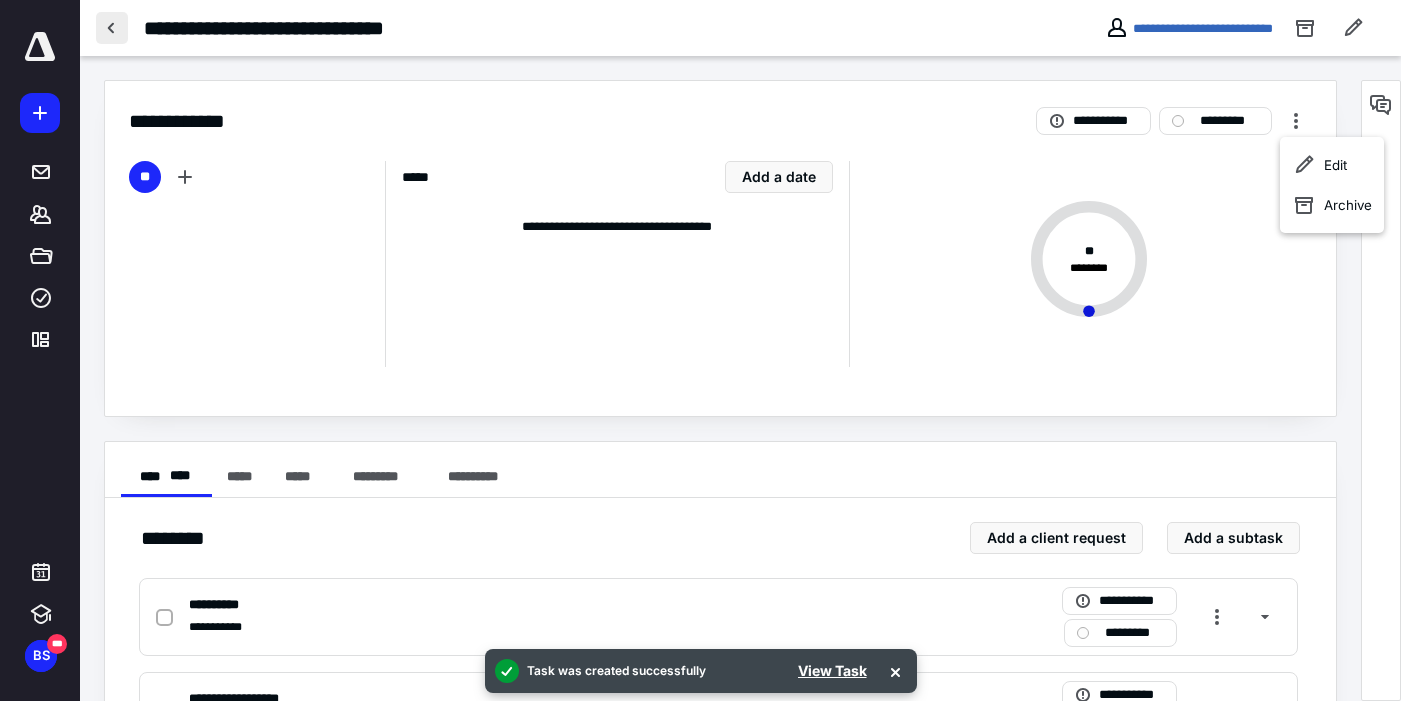 click at bounding box center [112, 28] 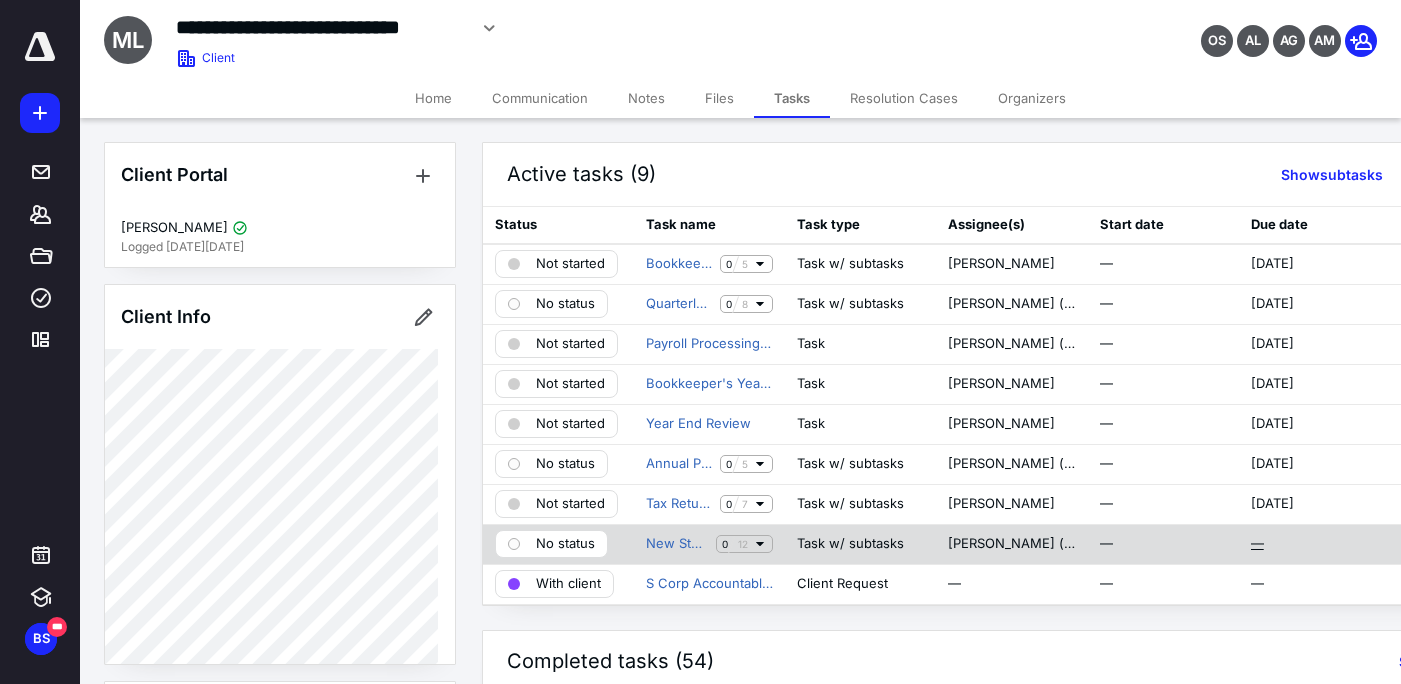 click on "—" at bounding box center (1257, 544) 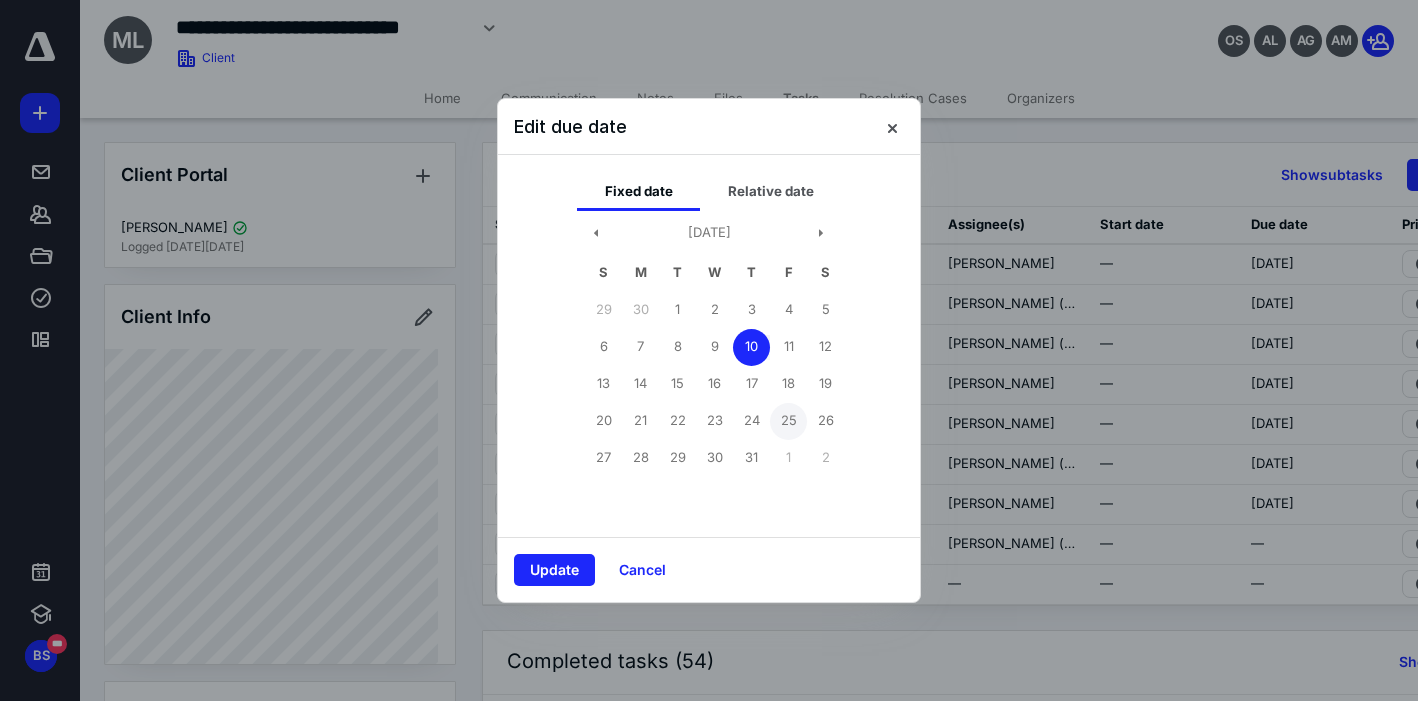 click on "25" at bounding box center [788, 421] 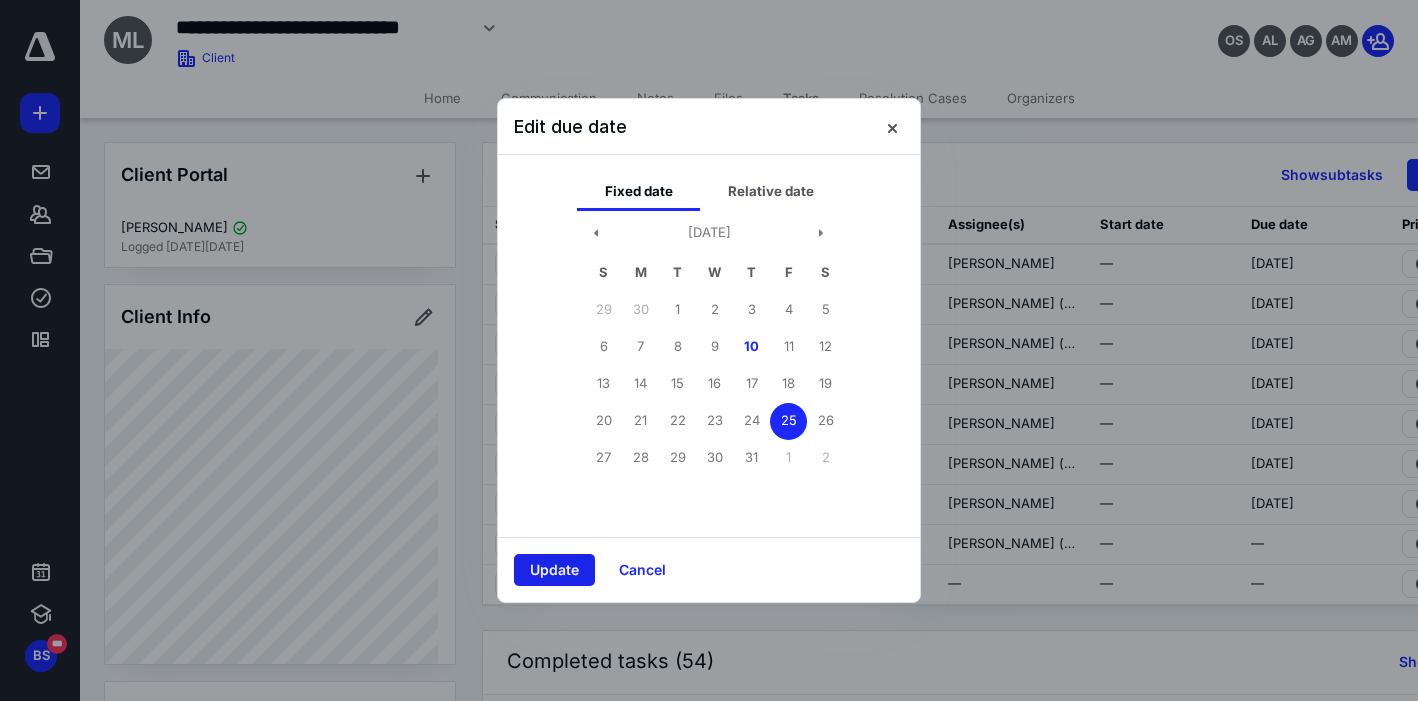 click on "Update" at bounding box center (554, 570) 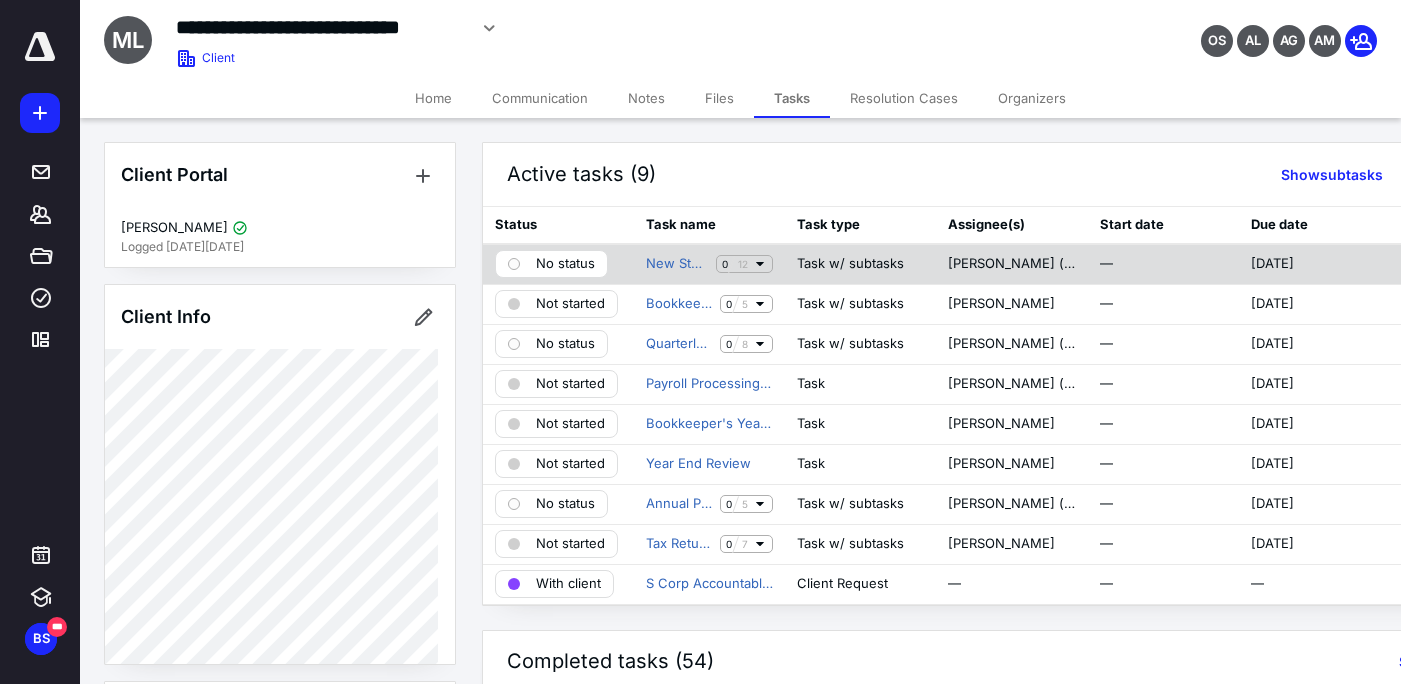 click 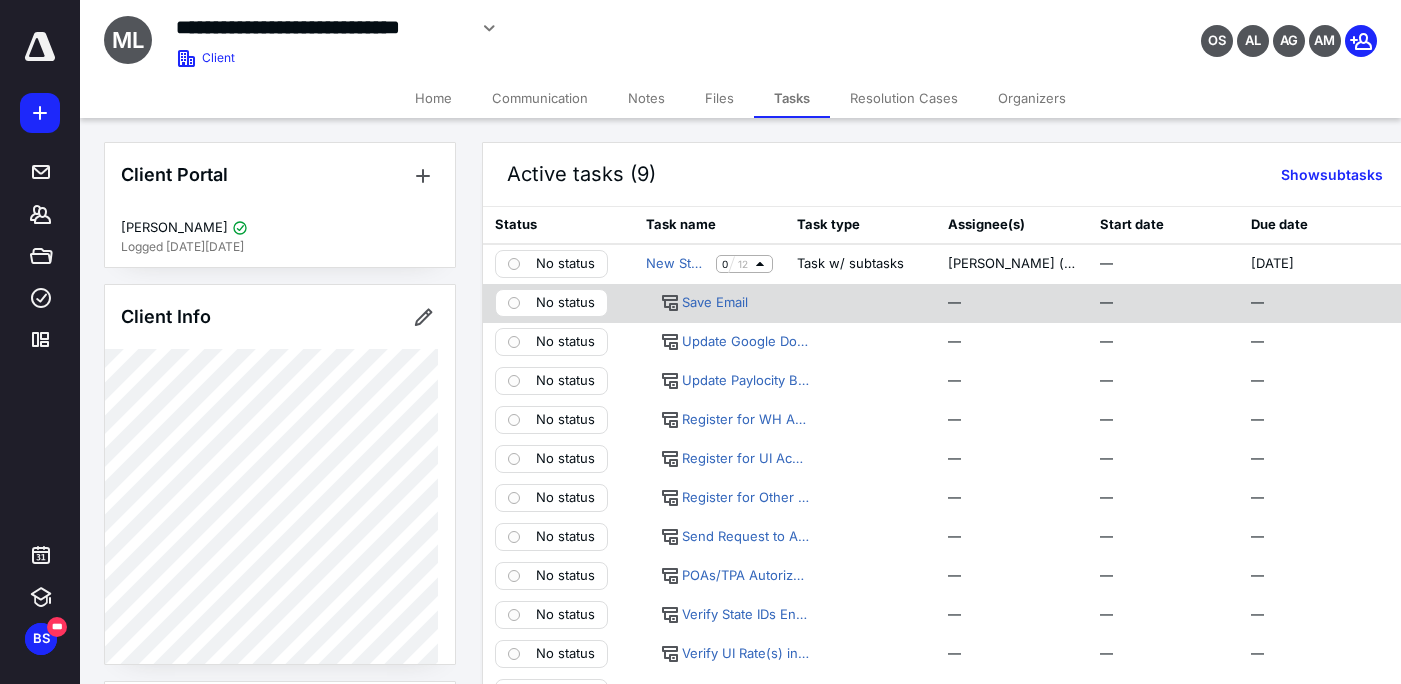 click on "No status" at bounding box center [565, 303] 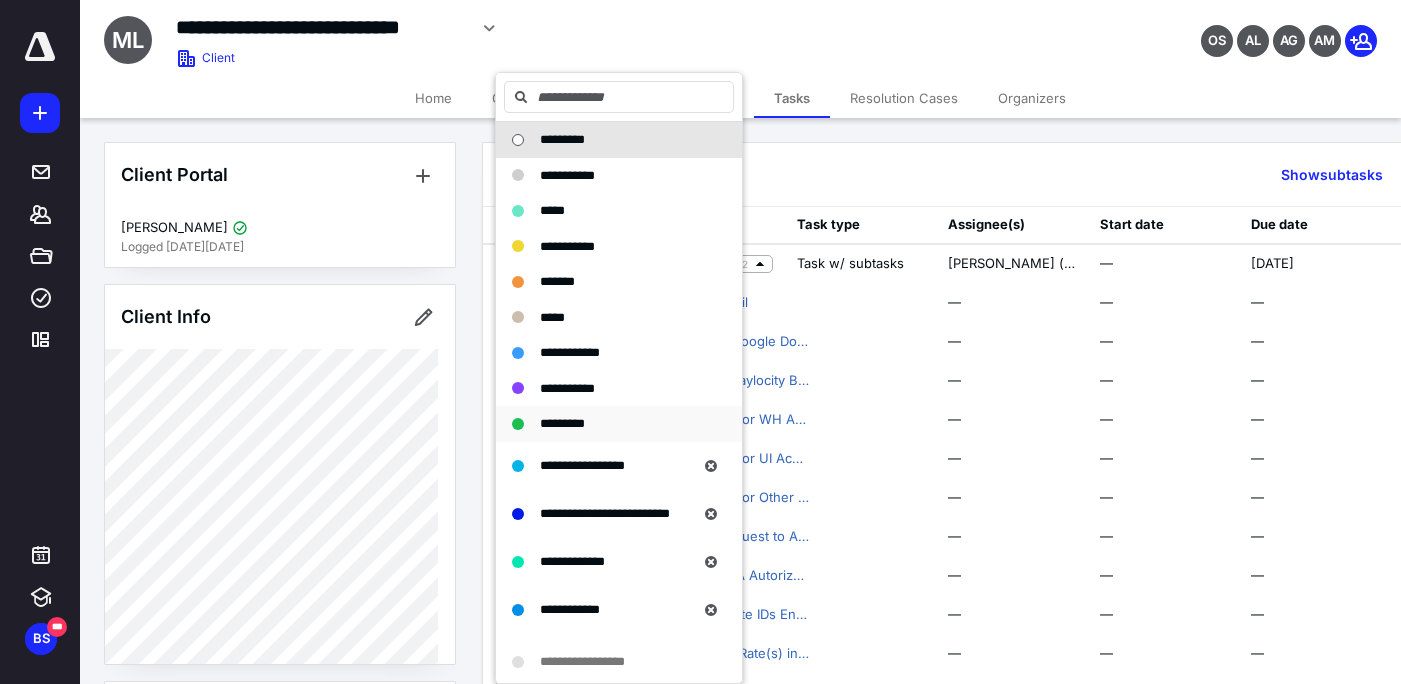 click on "*********" at bounding box center (562, 423) 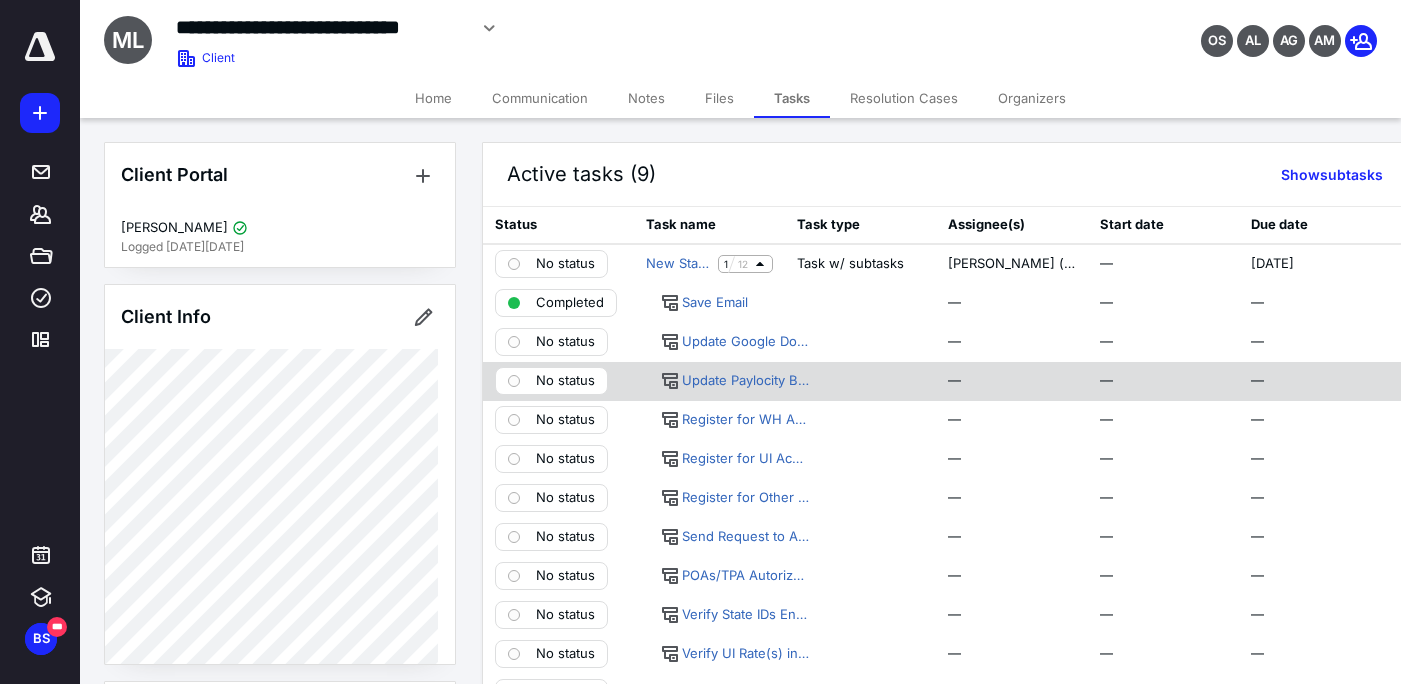 click on "No status" at bounding box center [565, 381] 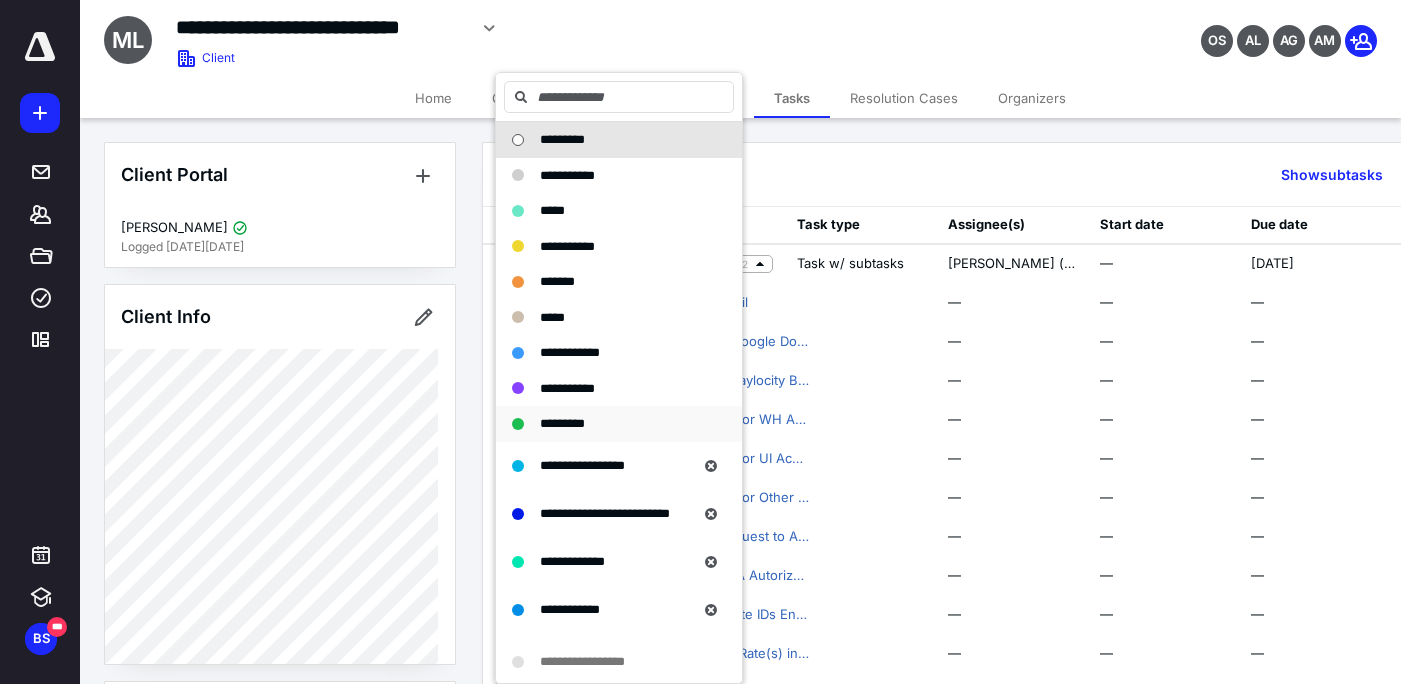 click on "*********" at bounding box center [562, 423] 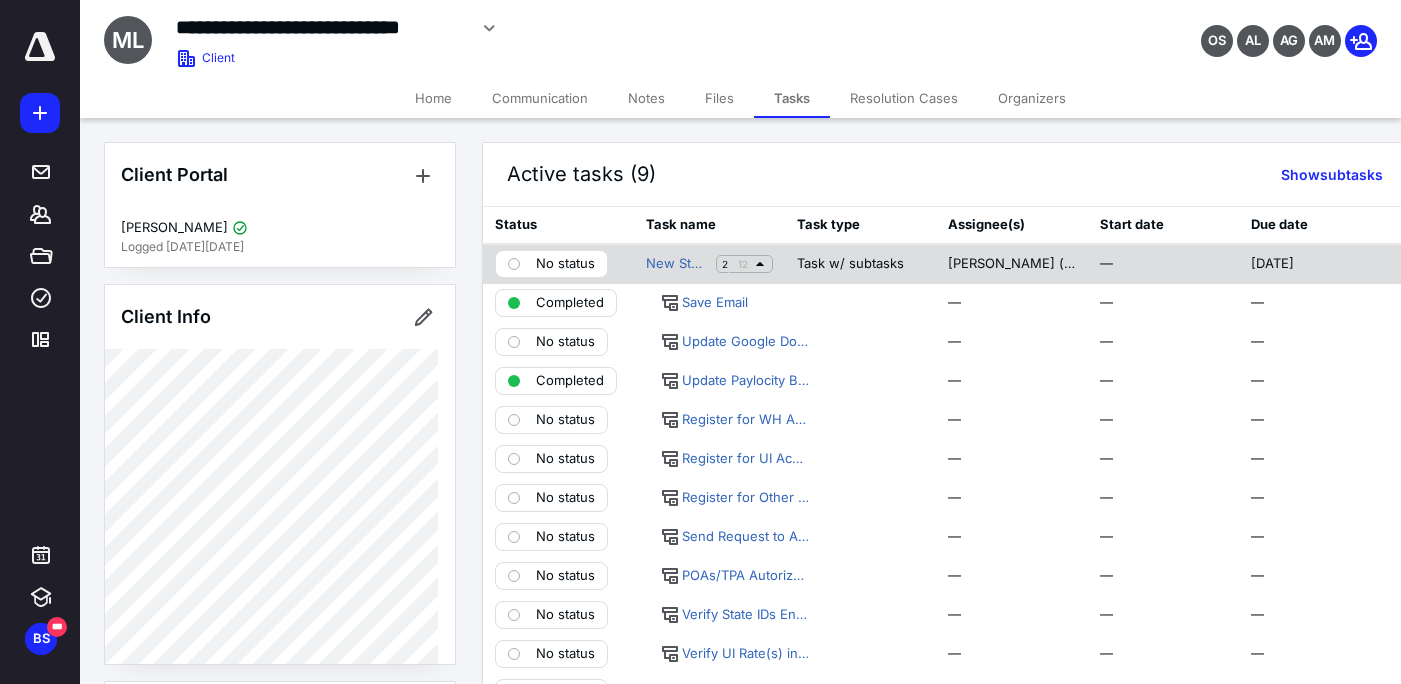 click on "No status" at bounding box center [565, 264] 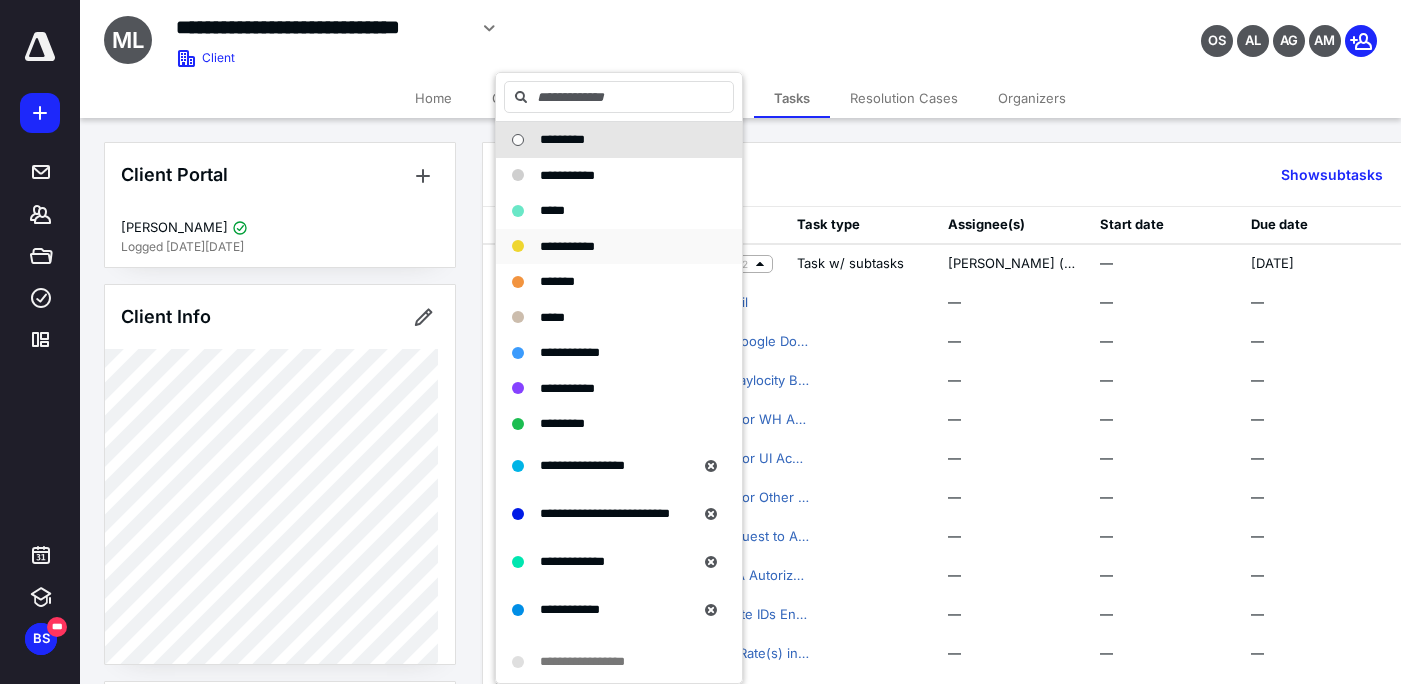 click on "**********" at bounding box center (567, 246) 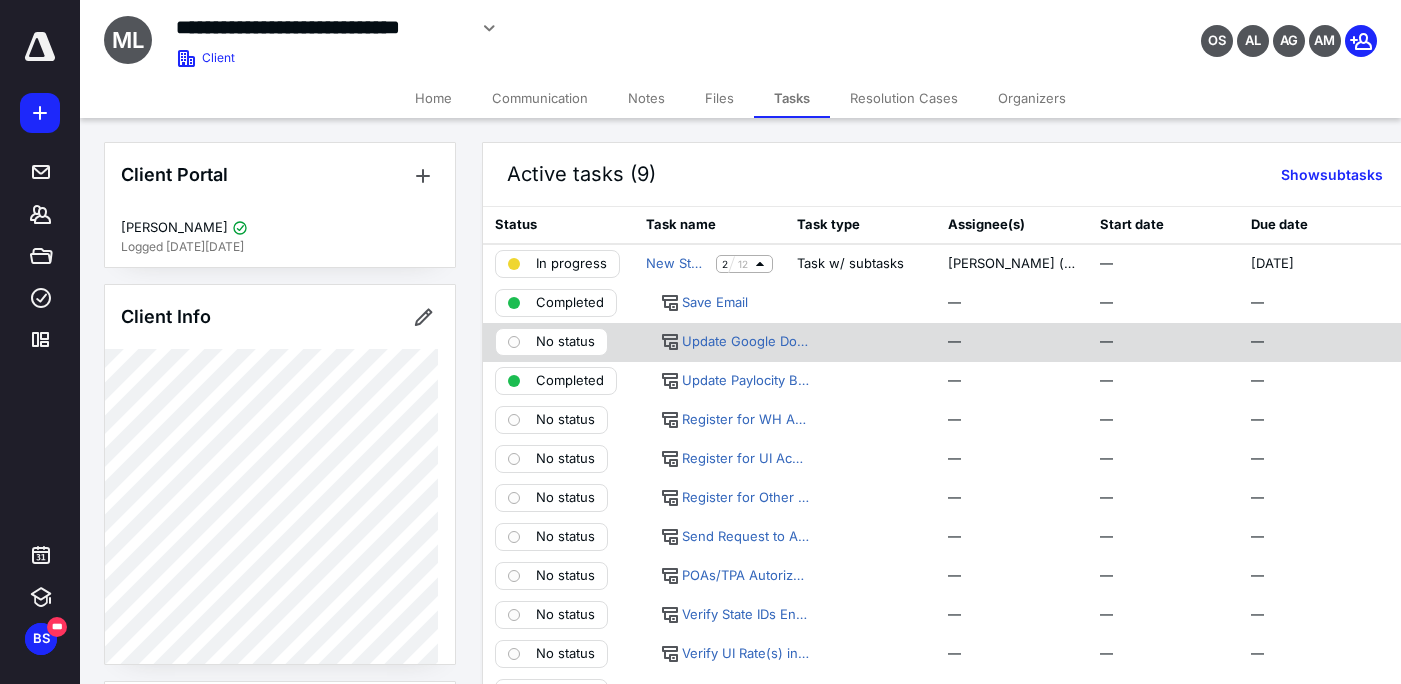 click on "No status" at bounding box center (565, 342) 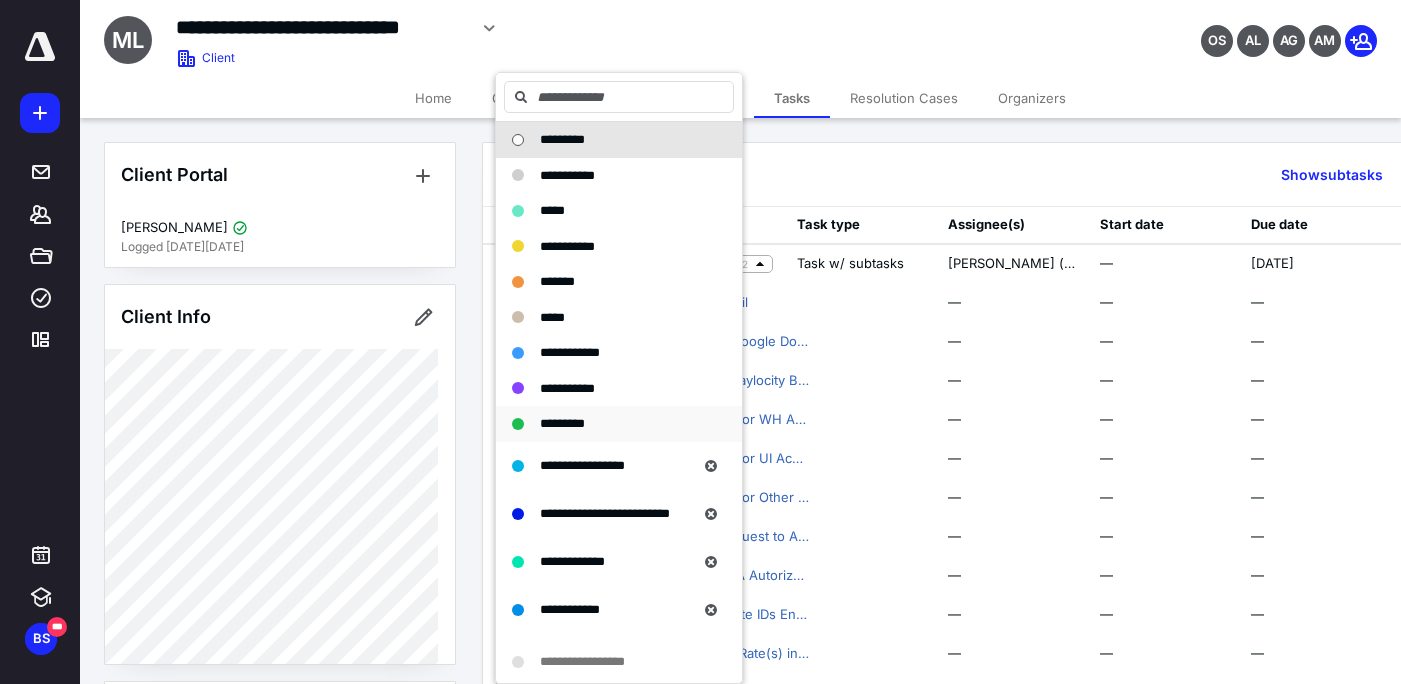 click on "*********" at bounding box center [562, 423] 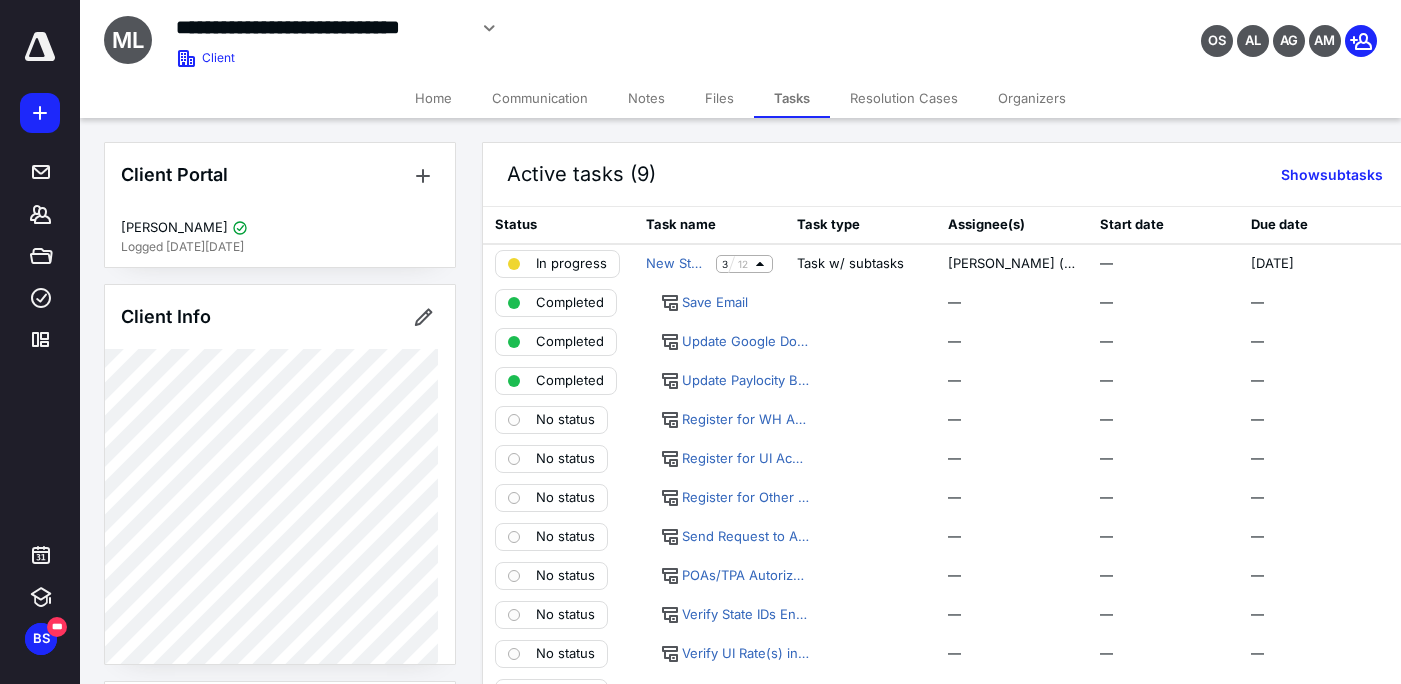 click on "OS AL AG AM" at bounding box center [1170, 28] 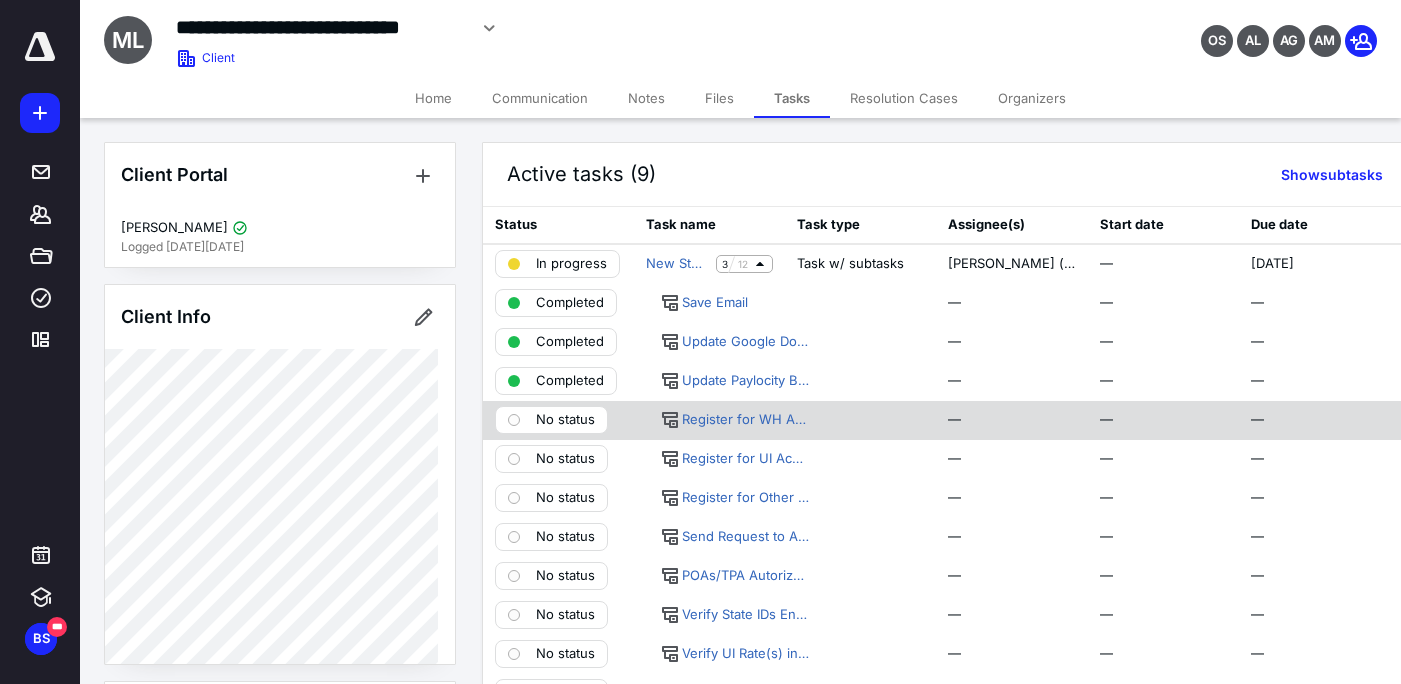 click on "No status" at bounding box center [565, 420] 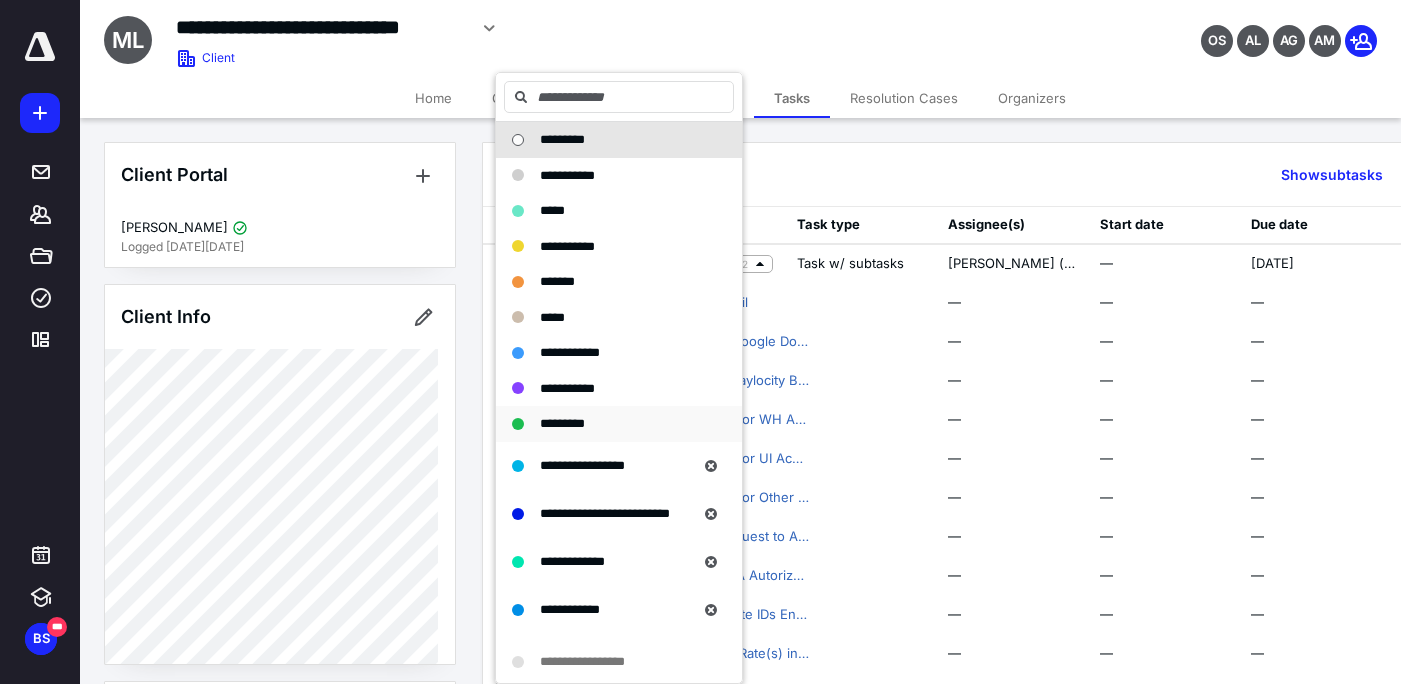 click on "*********" at bounding box center [562, 423] 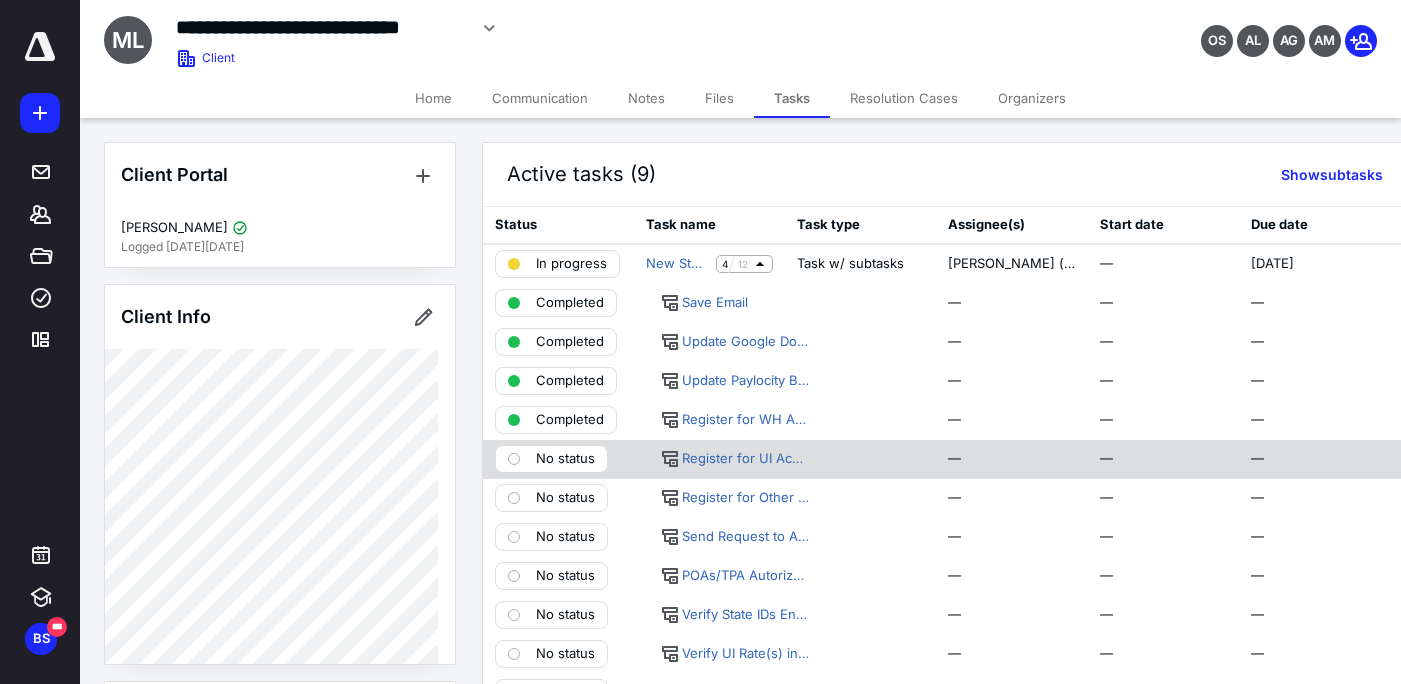 click on "No status" at bounding box center [565, 459] 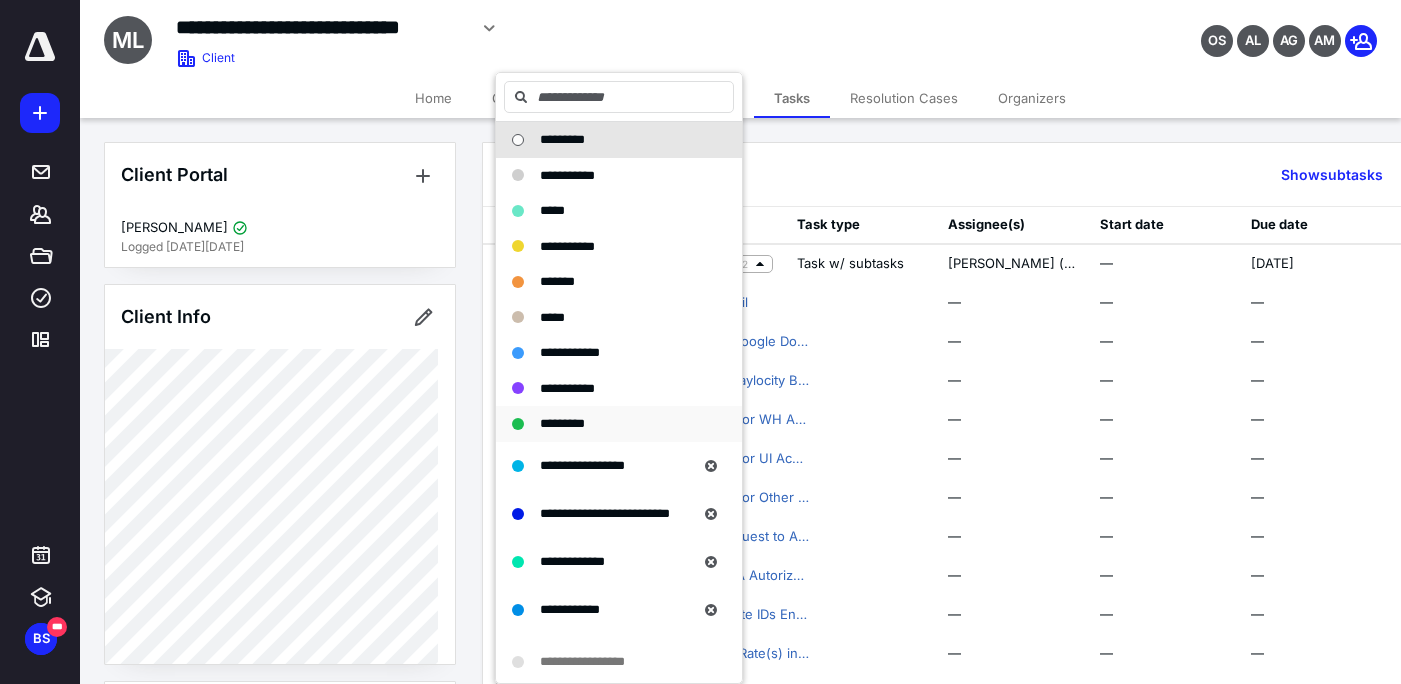 click on "*********" at bounding box center [607, 424] 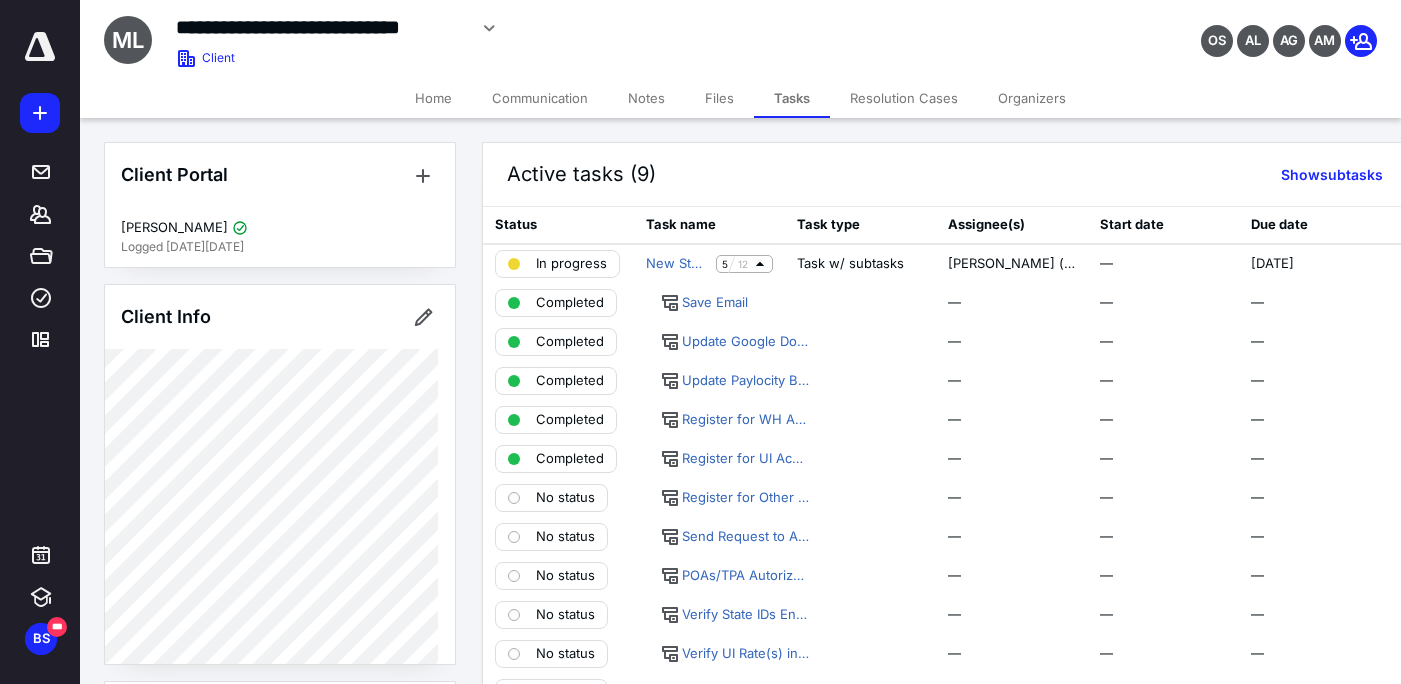 drag, startPoint x: 0, startPoint y: 371, endPoint x: -305, endPoint y: 343, distance: 306.28256 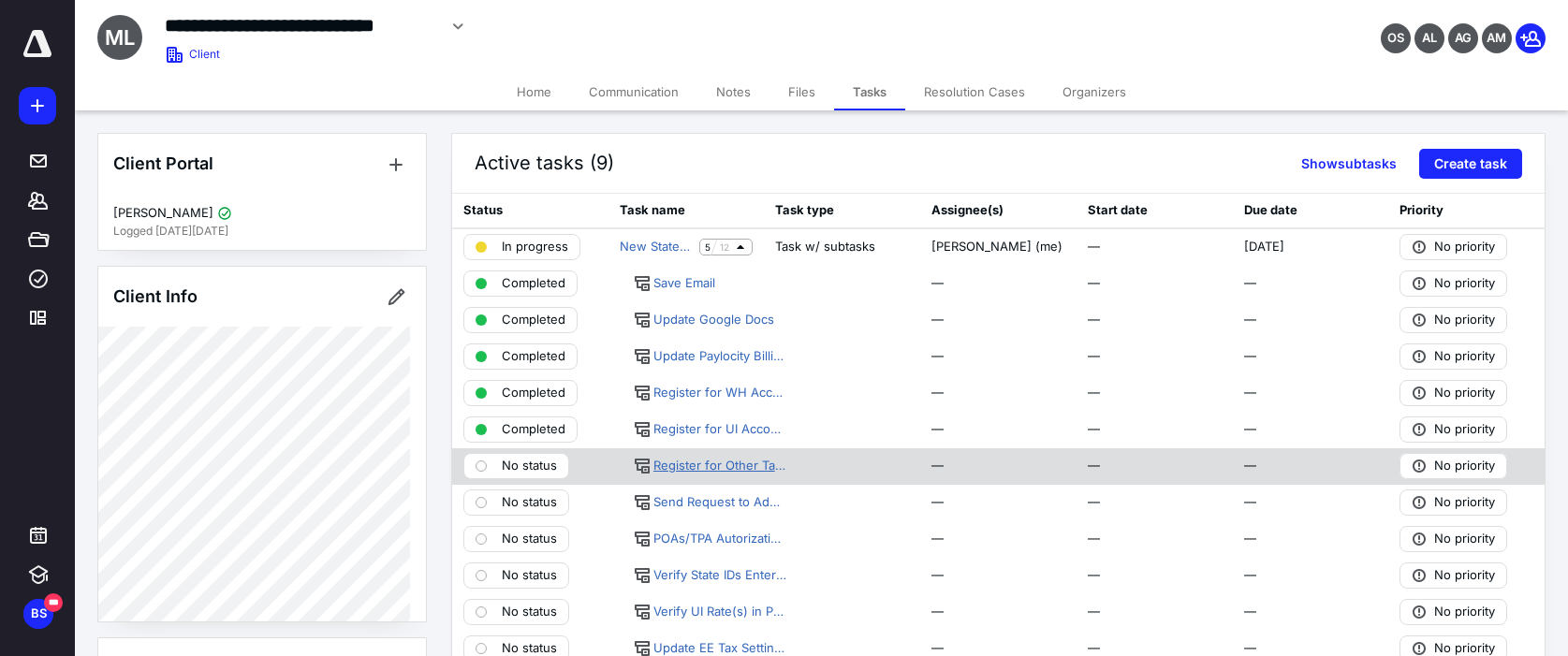 click on "Register for Other Tax Account" at bounding box center [720, 466] 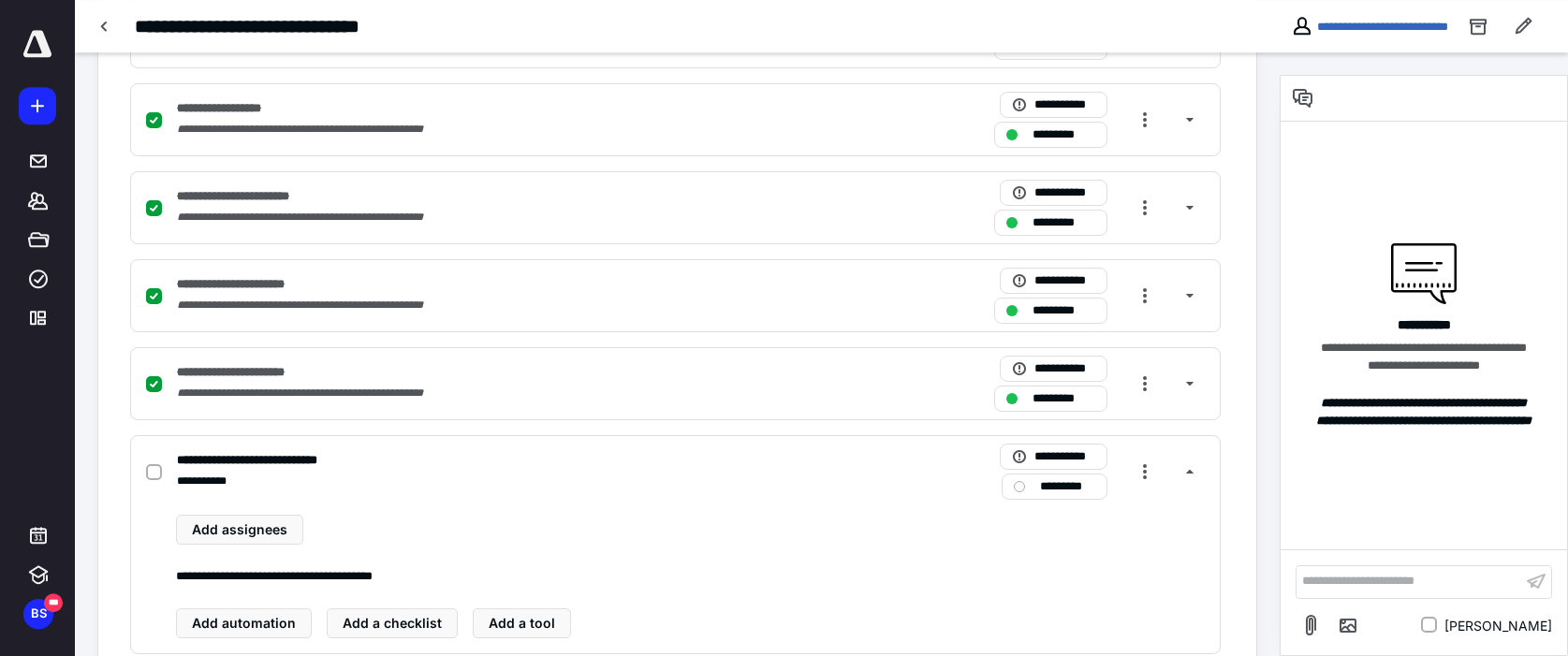 scroll, scrollTop: 573, scrollLeft: 0, axis: vertical 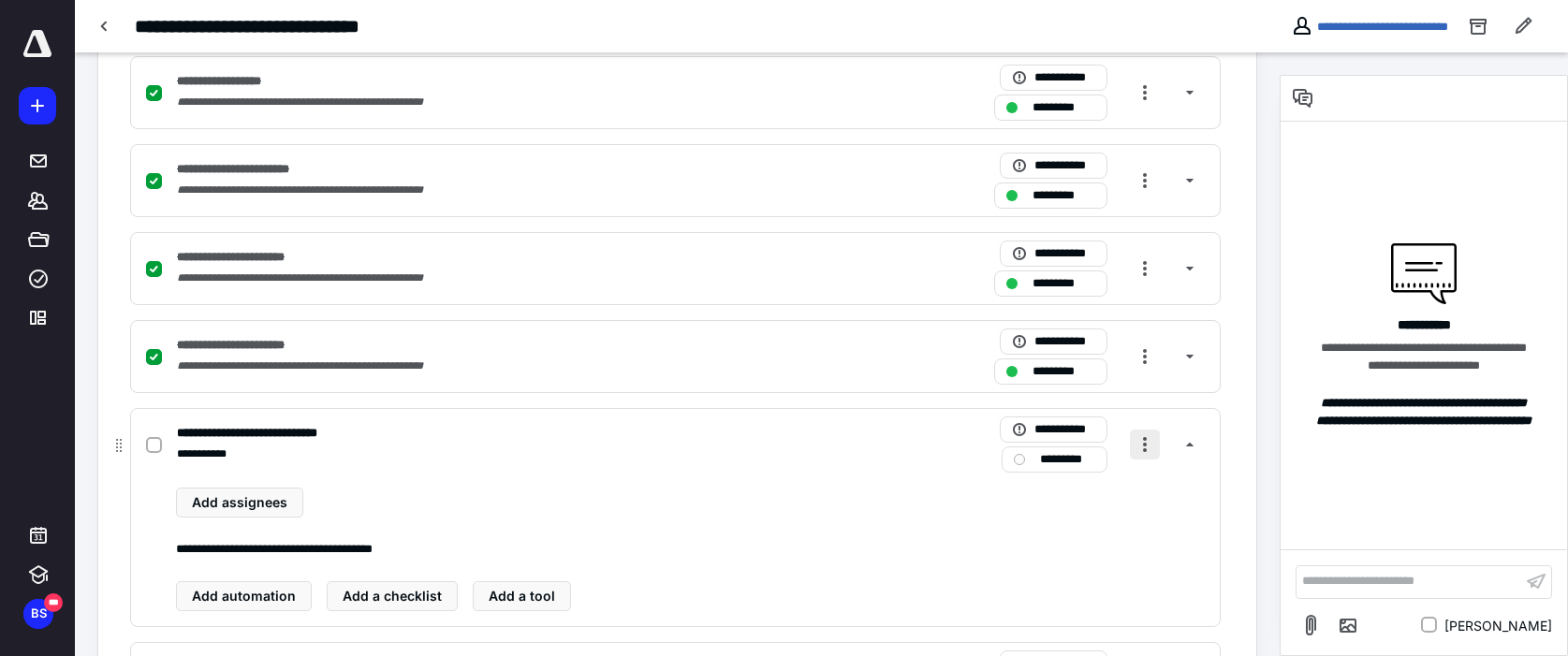 click at bounding box center (1145, 445) 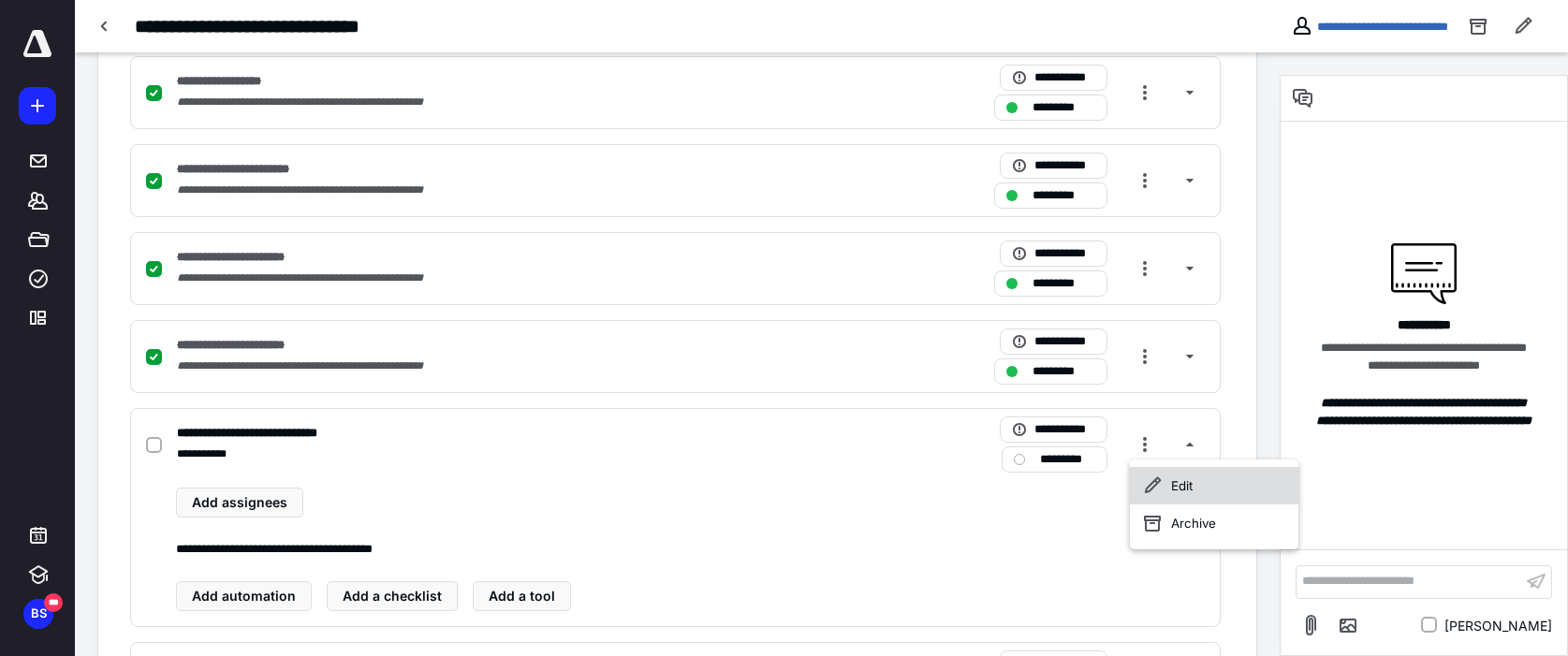 click on "Edit" at bounding box center [1214, 486] 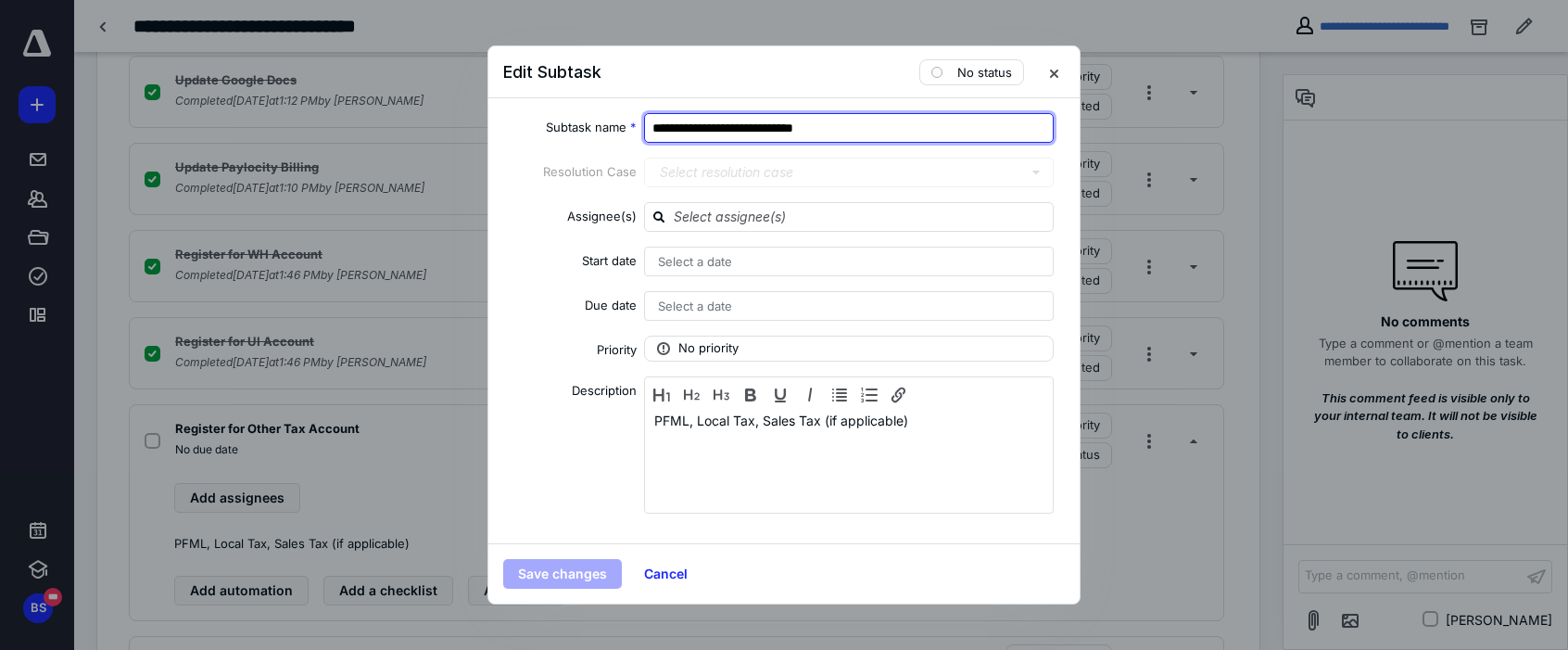 click on "**********" at bounding box center [849, 128] 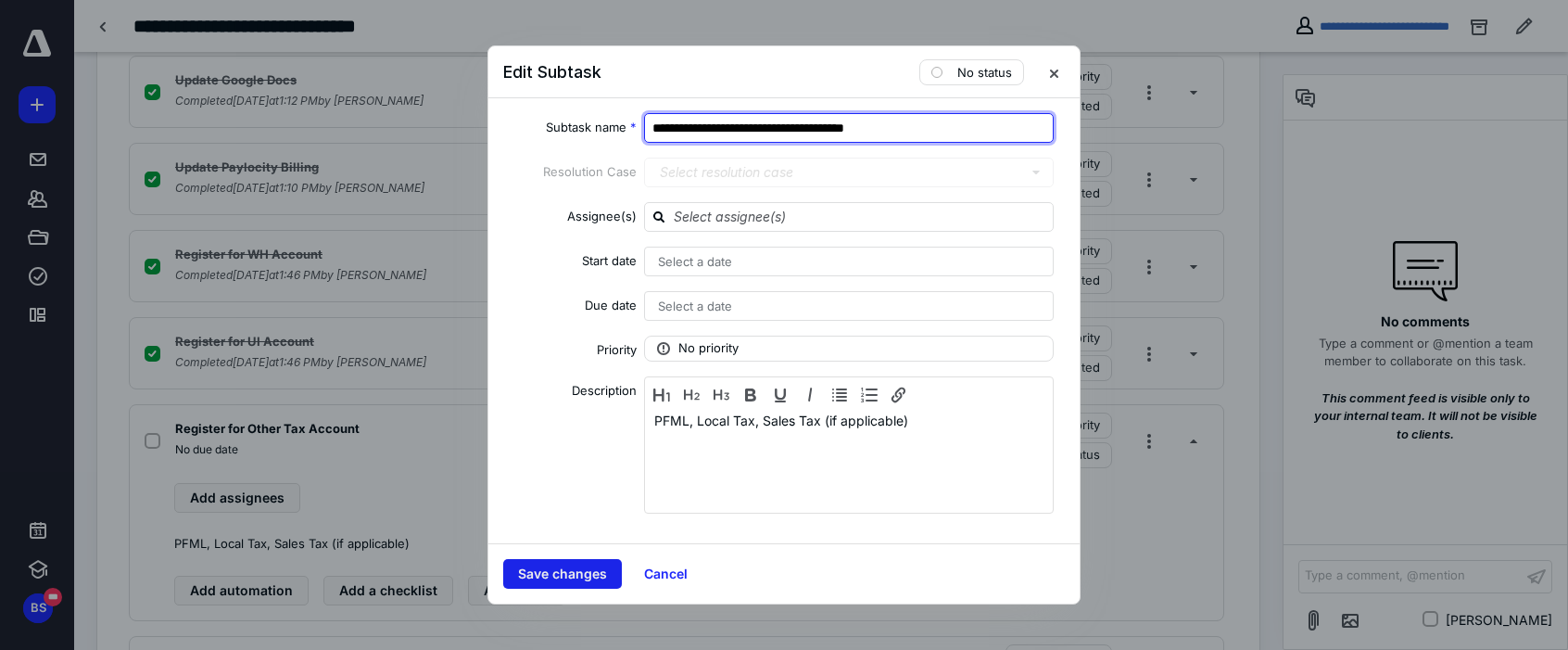 type on "**********" 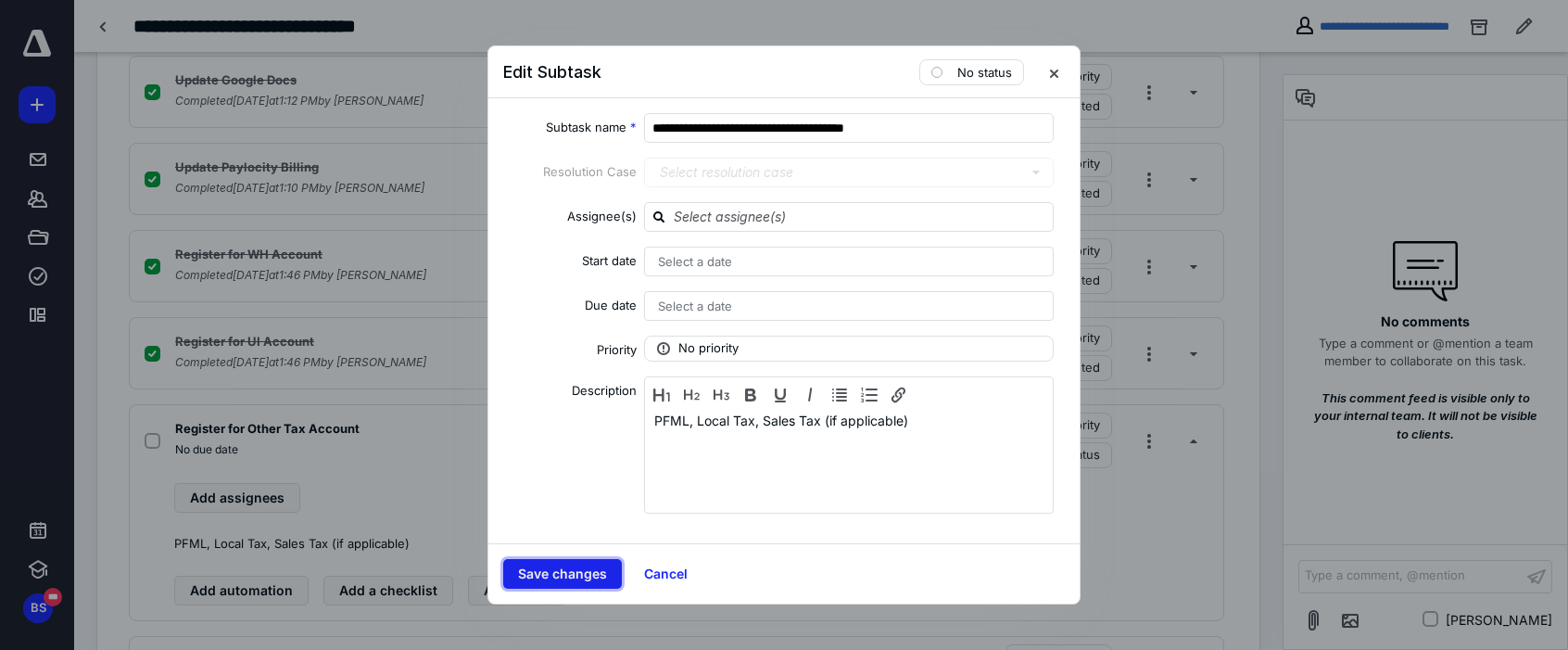 click on "Save changes" at bounding box center [563, 574] 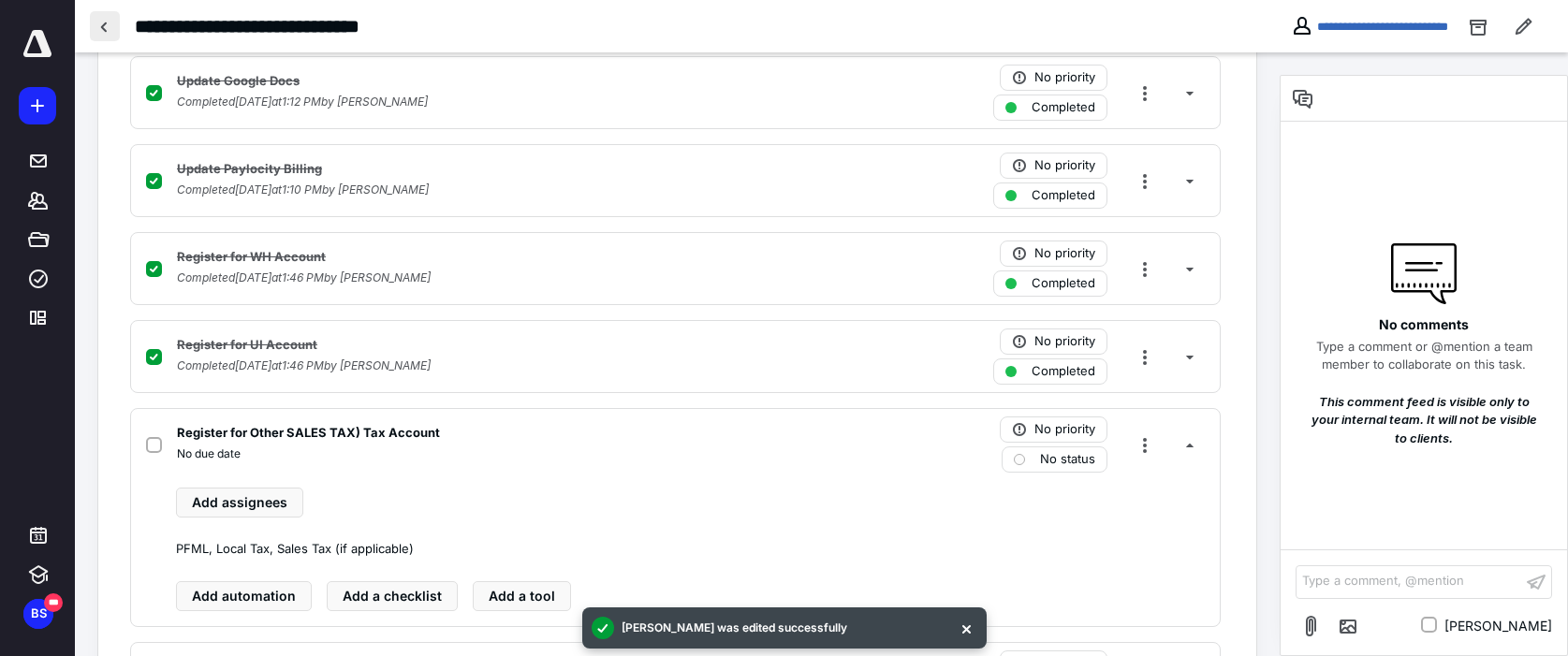 click at bounding box center (105, 26) 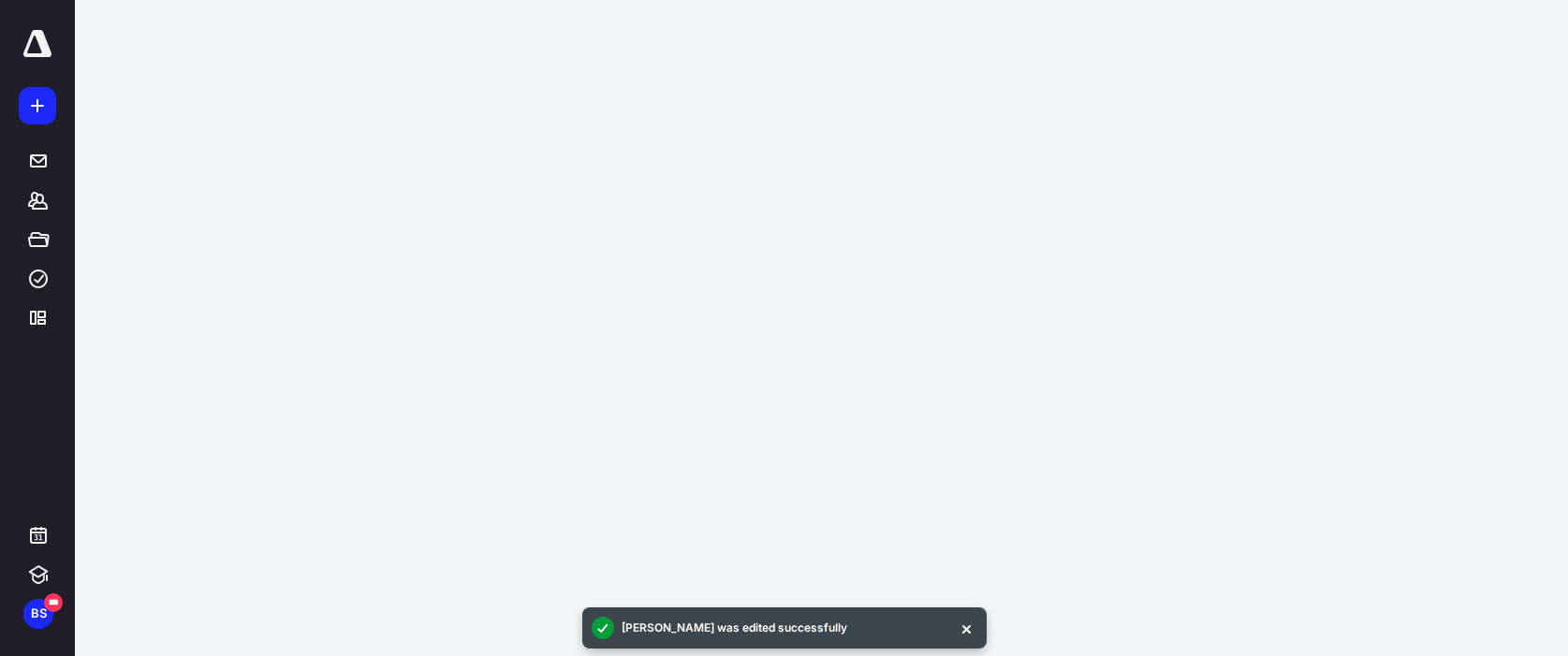 scroll, scrollTop: 0, scrollLeft: 0, axis: both 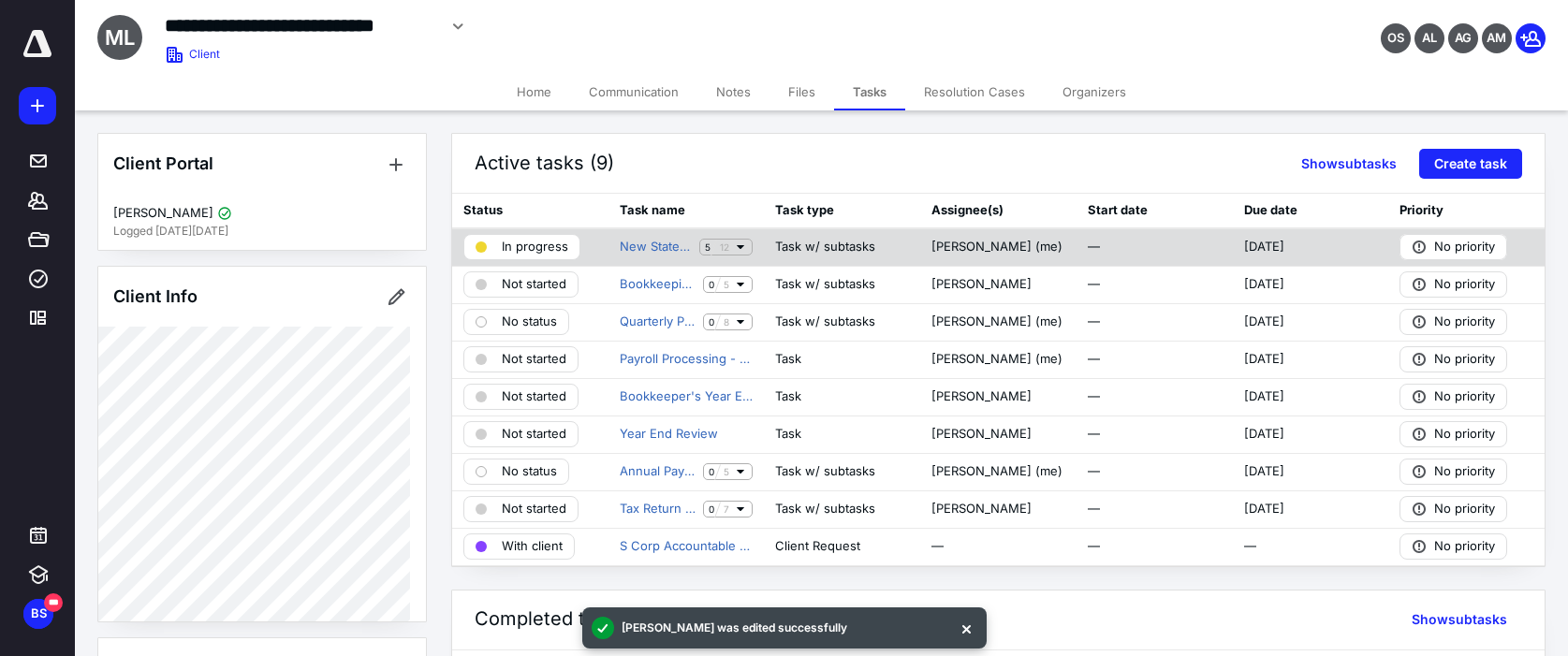 click 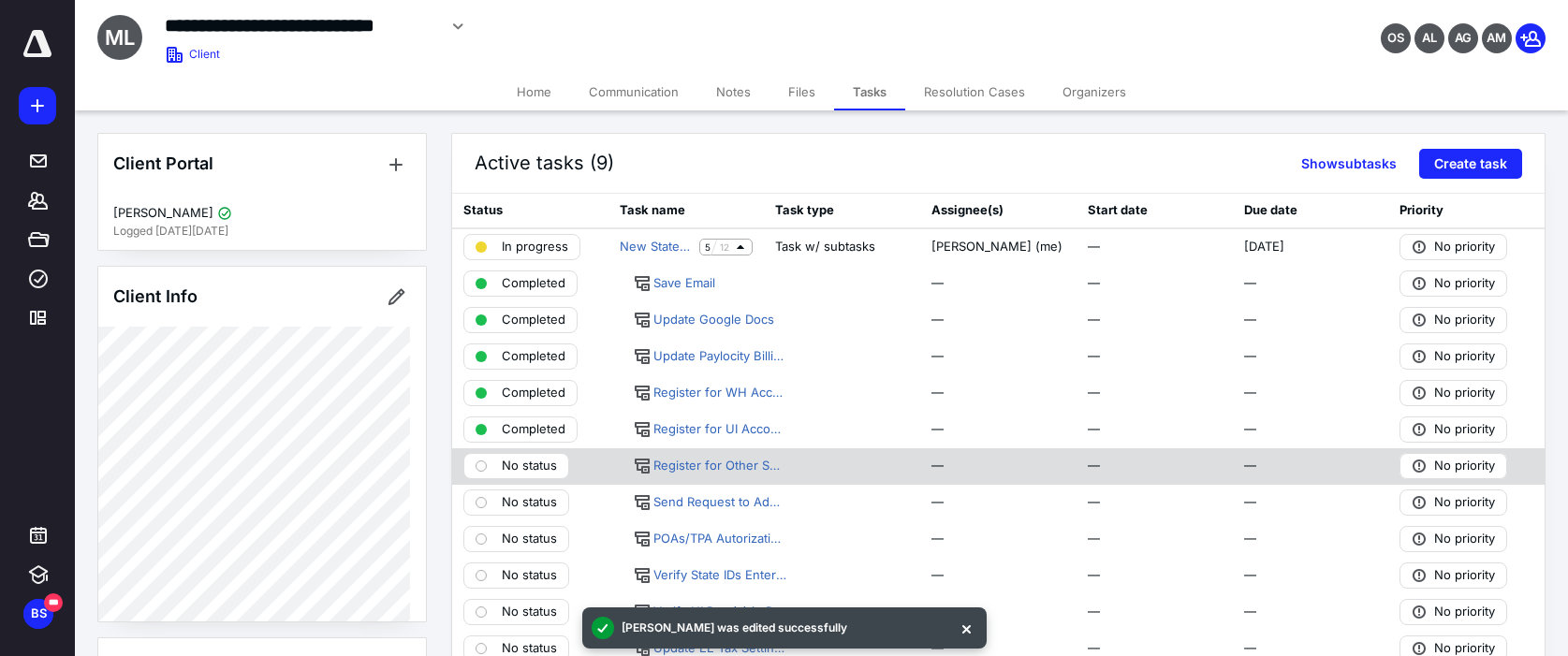 click on "No status" at bounding box center (516, 466) 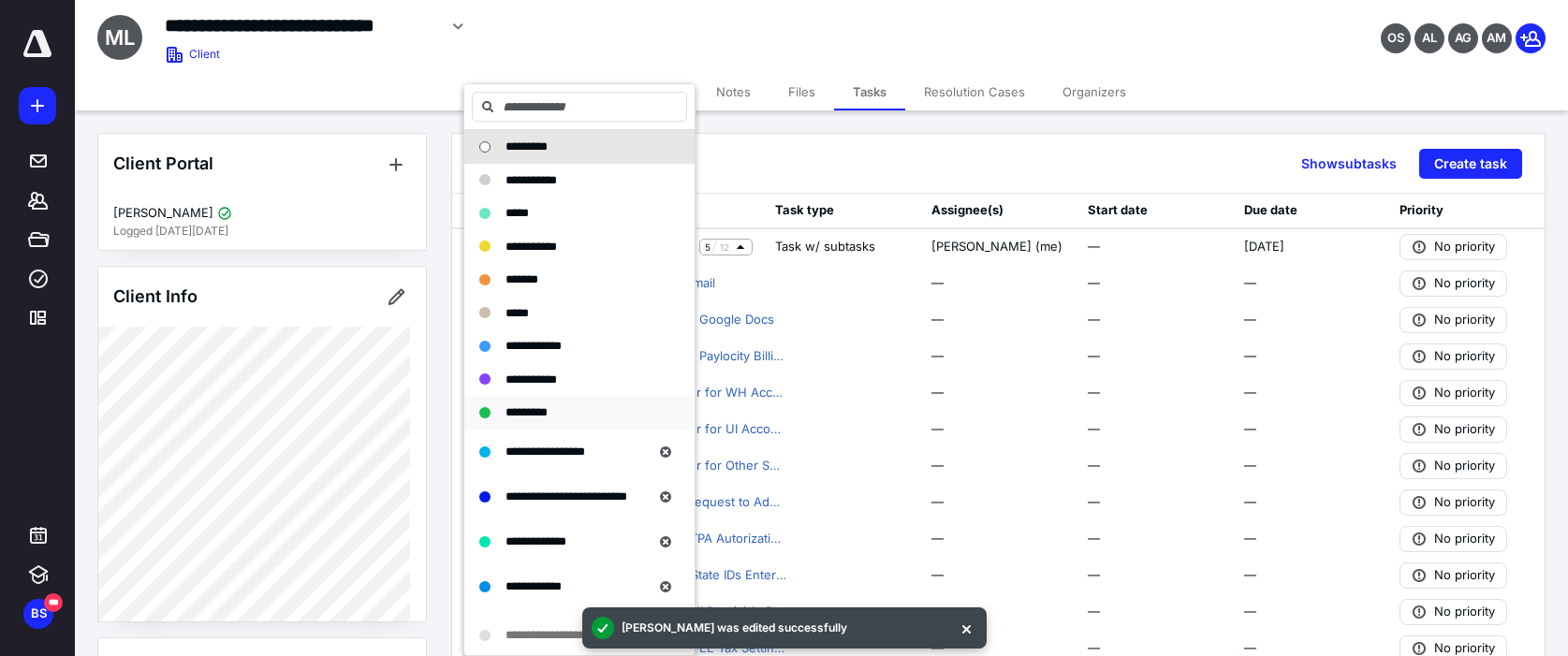 click on "*********" at bounding box center (526, 412) 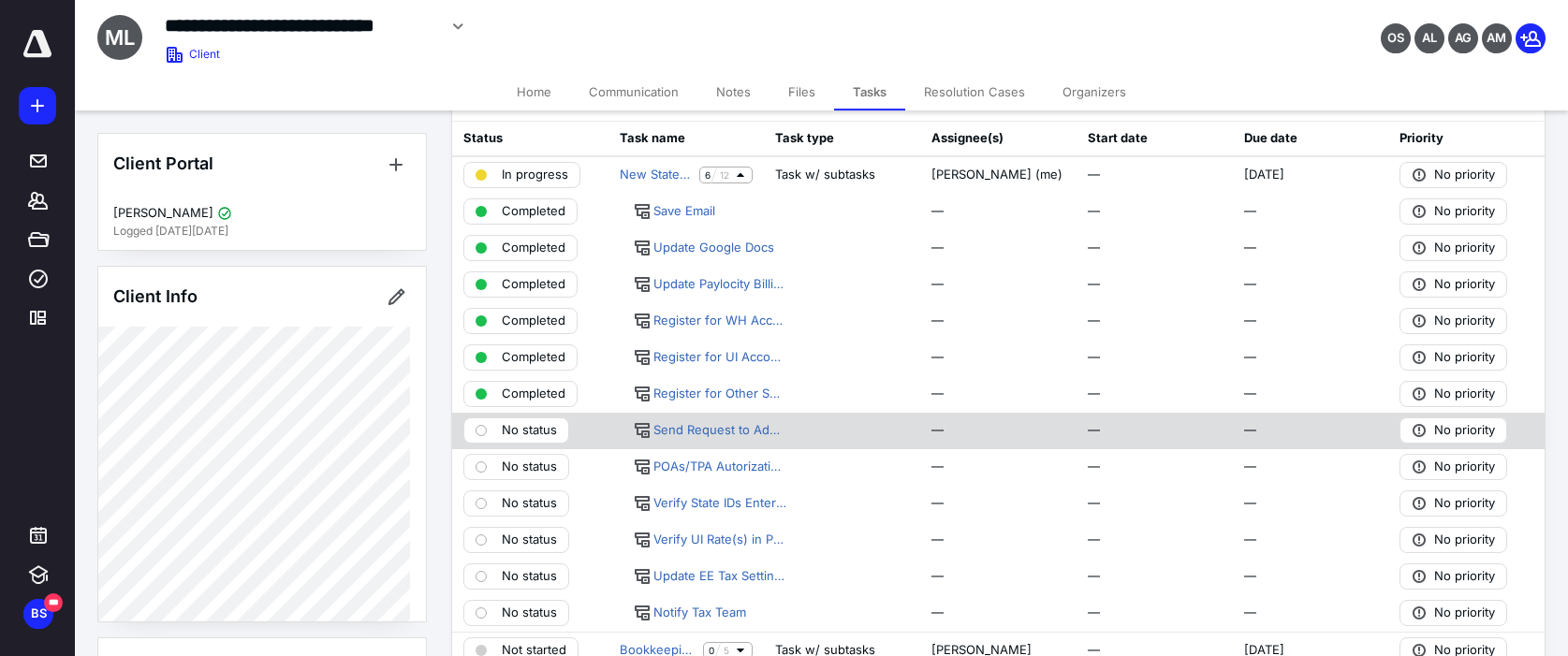 scroll, scrollTop: 95, scrollLeft: 0, axis: vertical 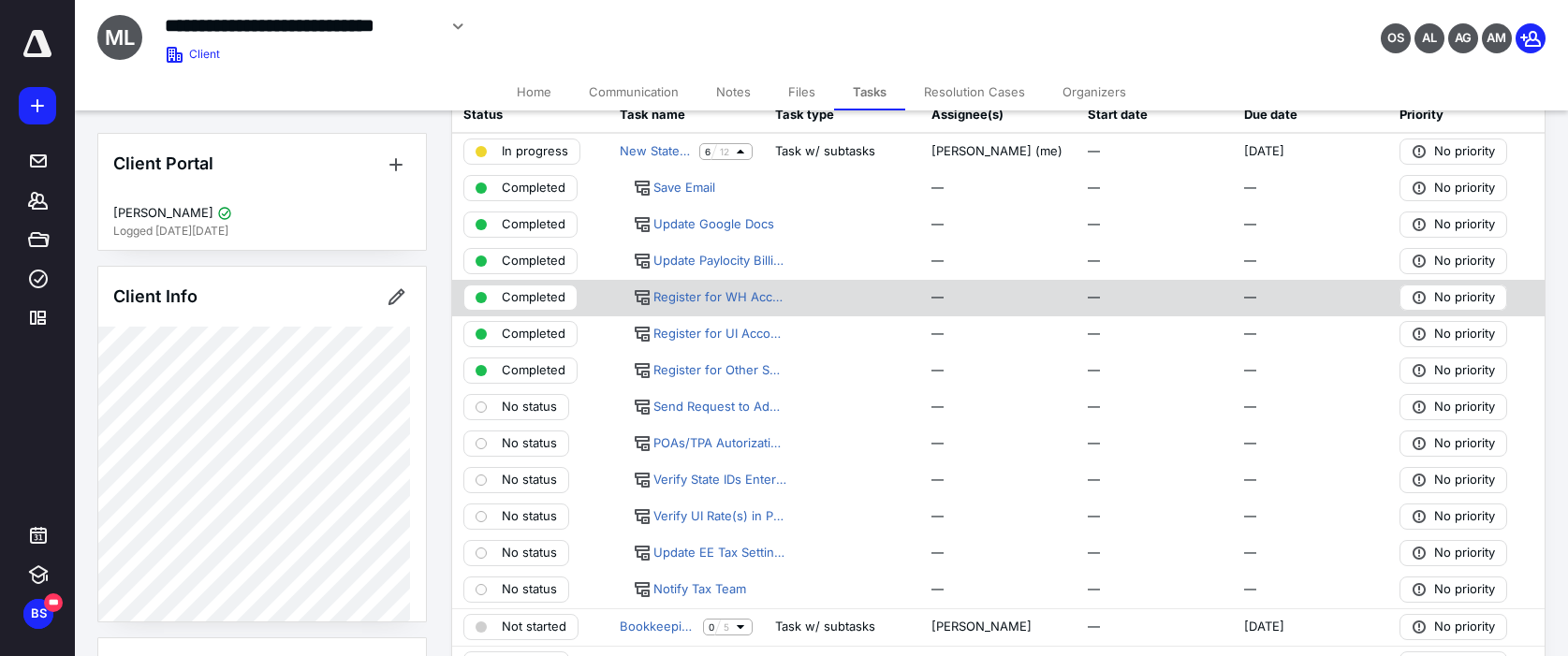 click on "Completed" at bounding box center [534, 298] 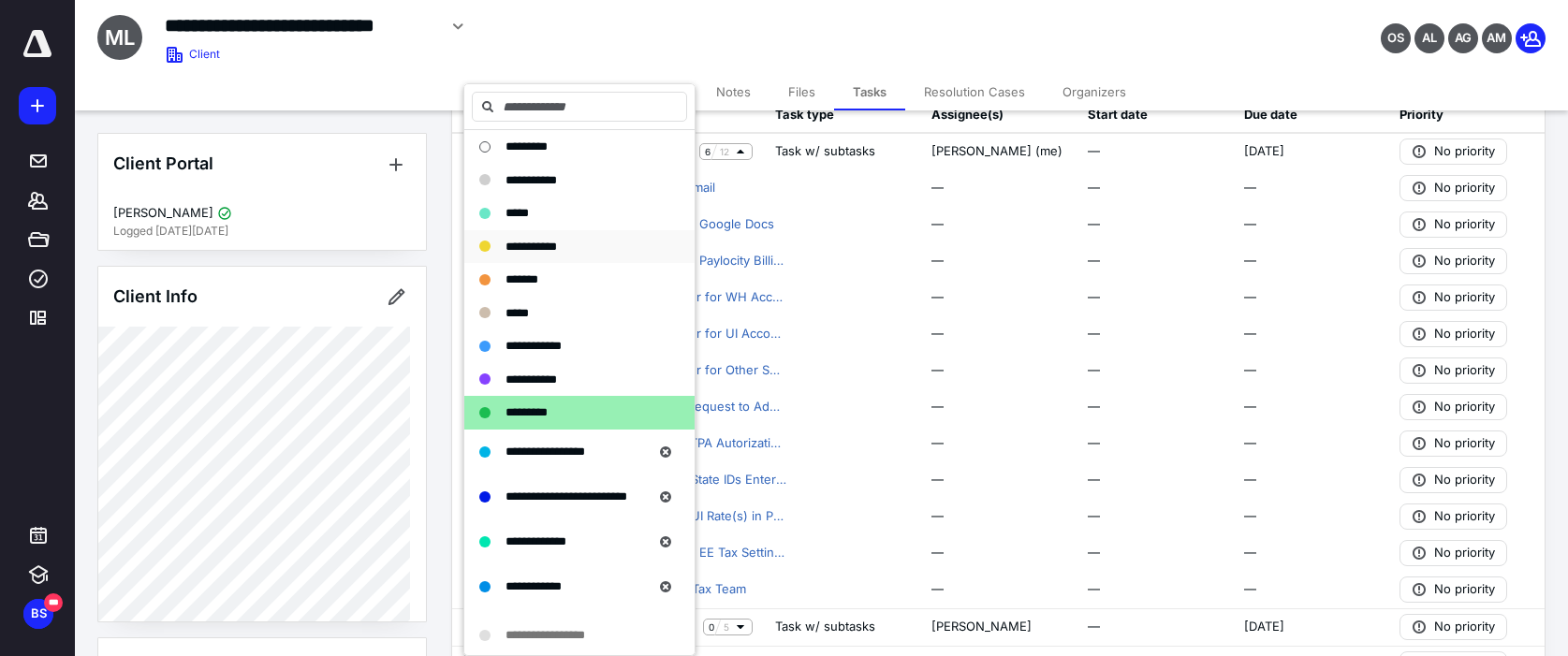 click on "**********" at bounding box center [531, 246] 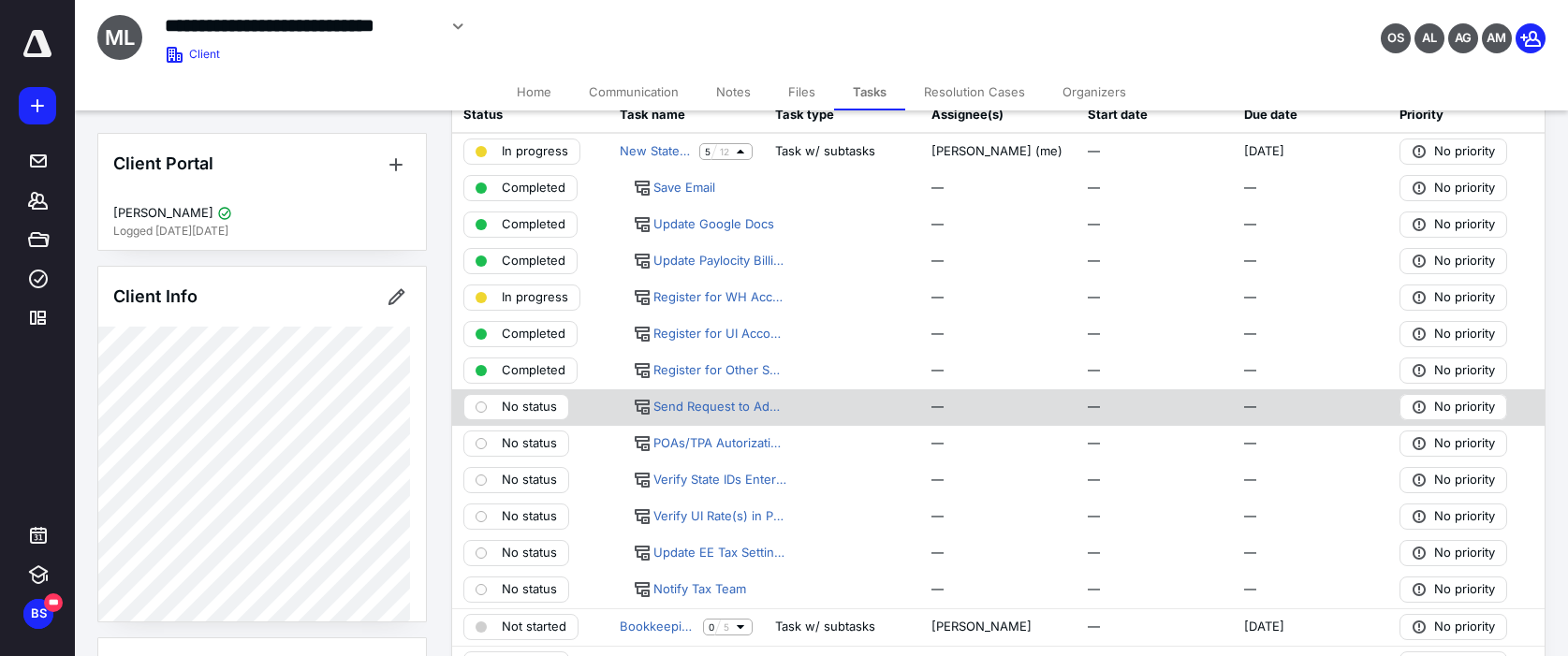 click on "No status" at bounding box center (529, 407) 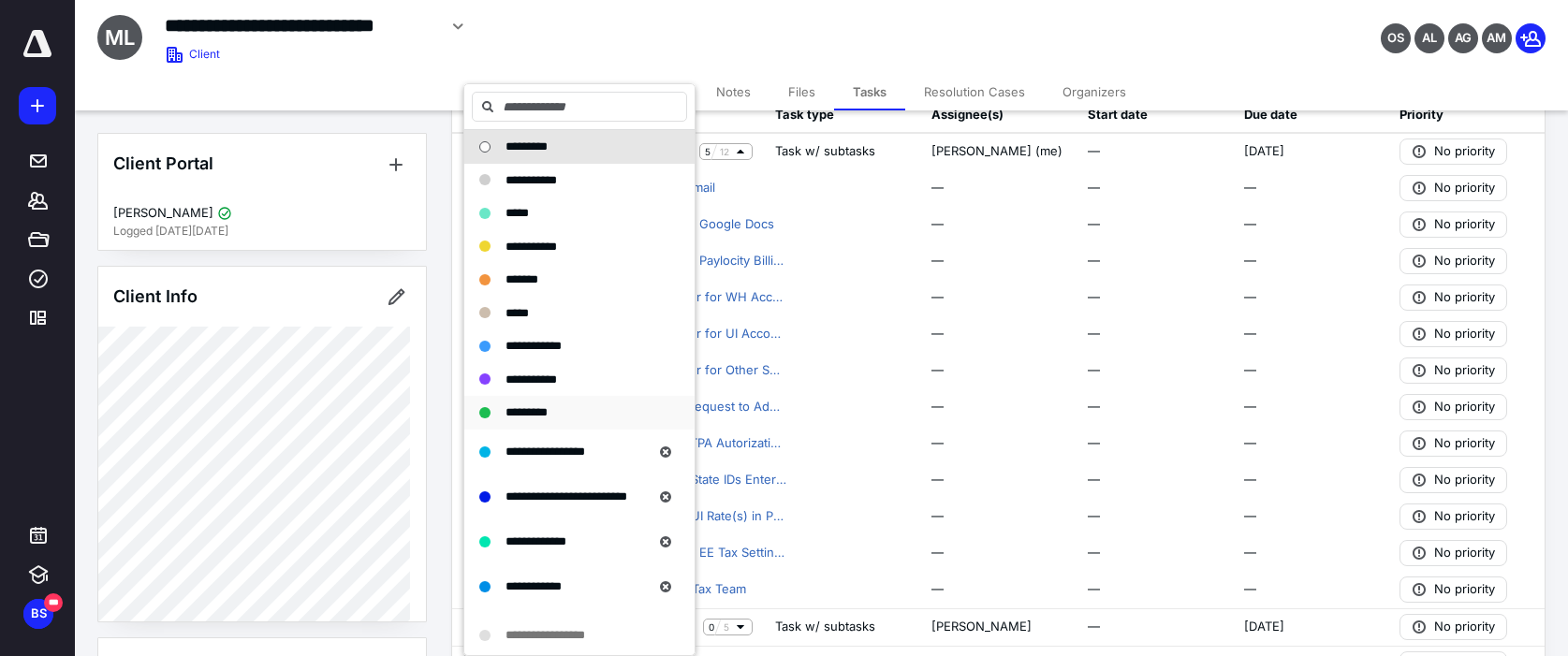 click on "*********" at bounding box center (526, 412) 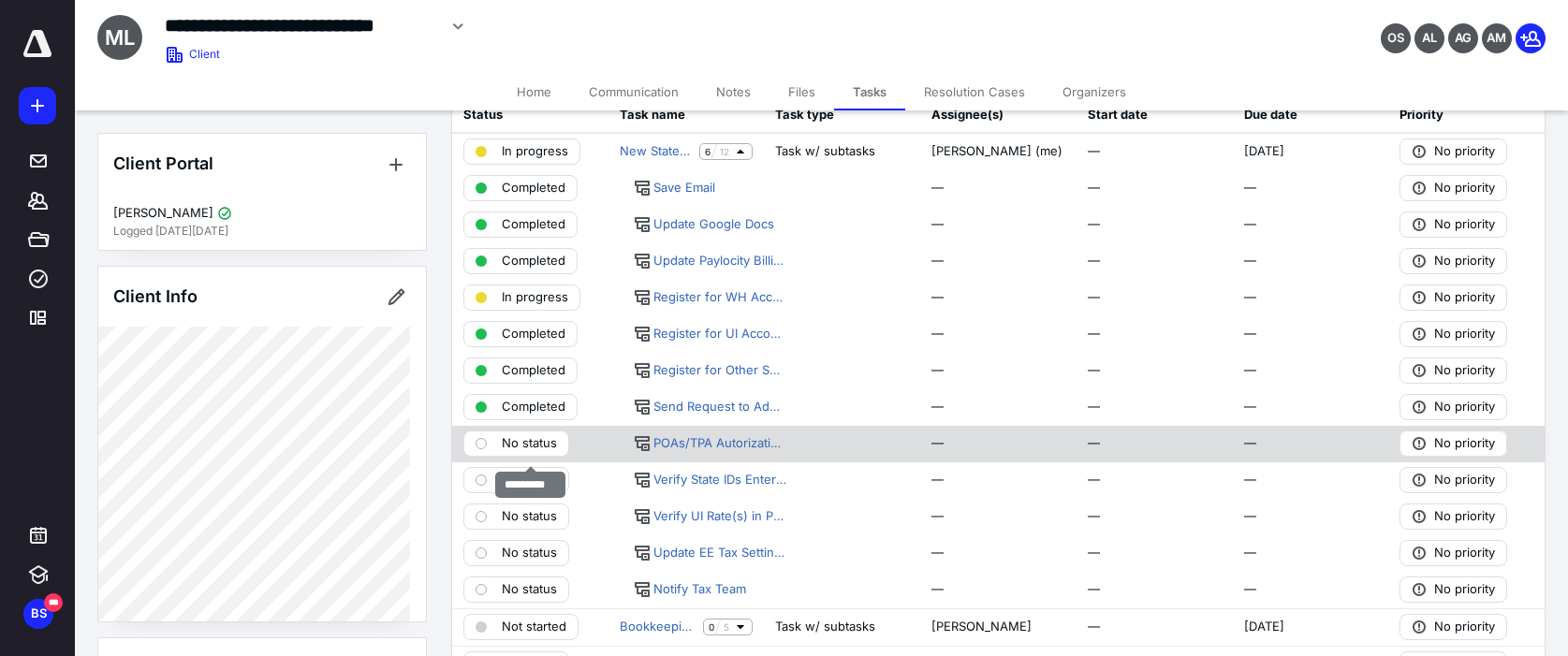click on "No status" at bounding box center [529, 444] 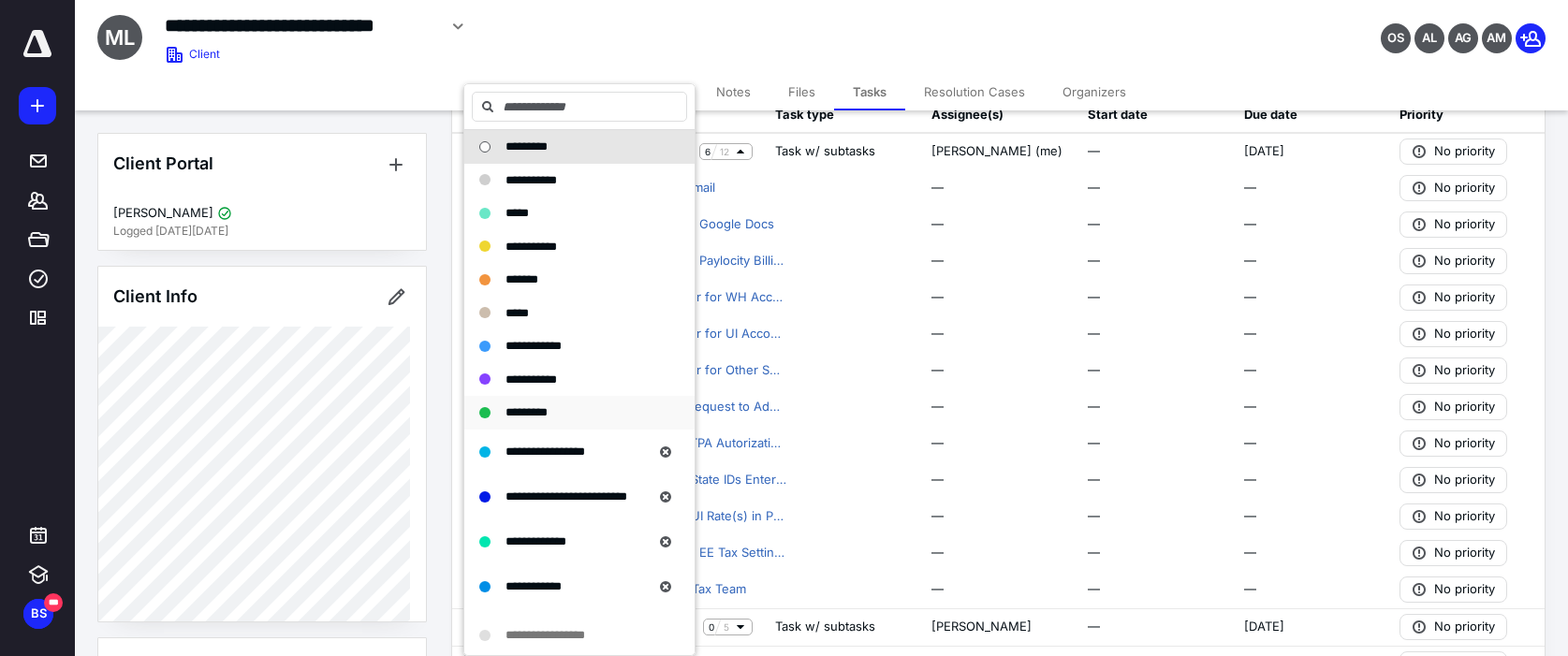 click on "*********" at bounding box center [526, 412] 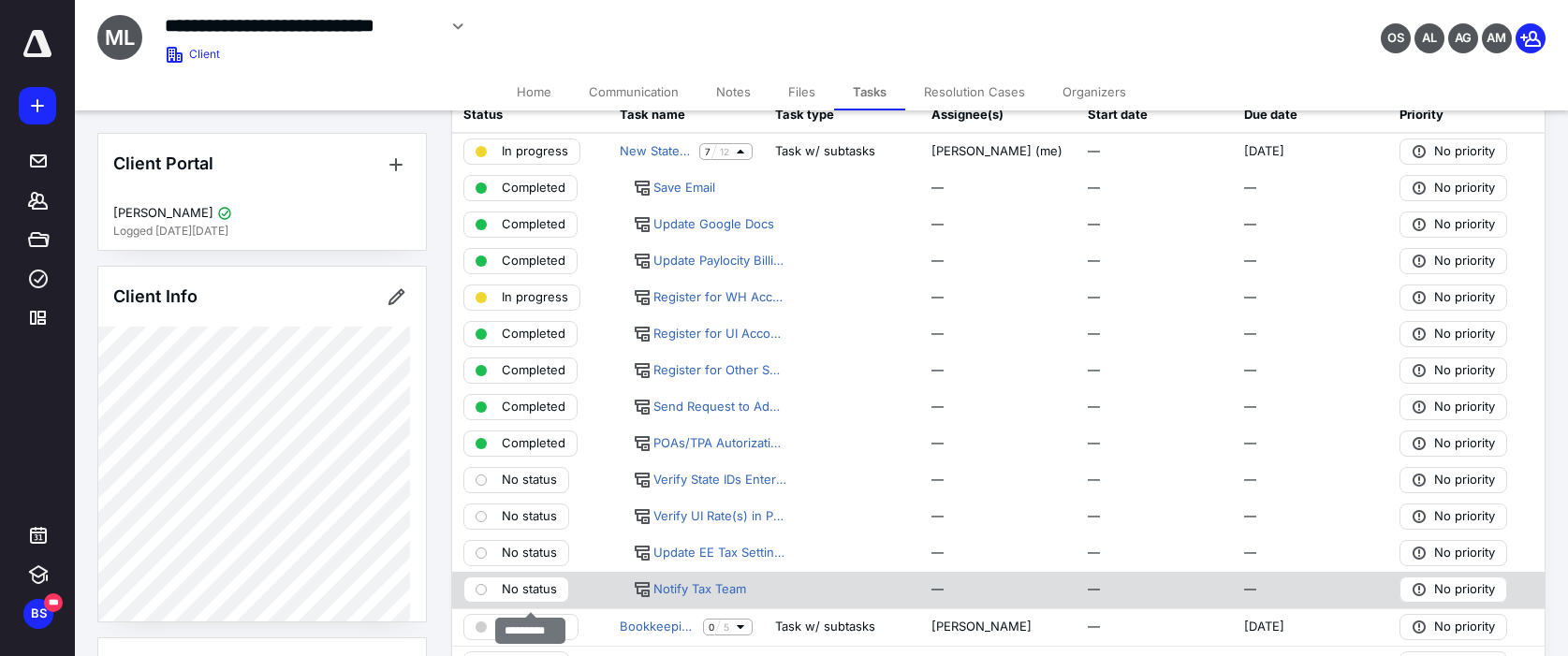 click on "No status" at bounding box center [529, 590] 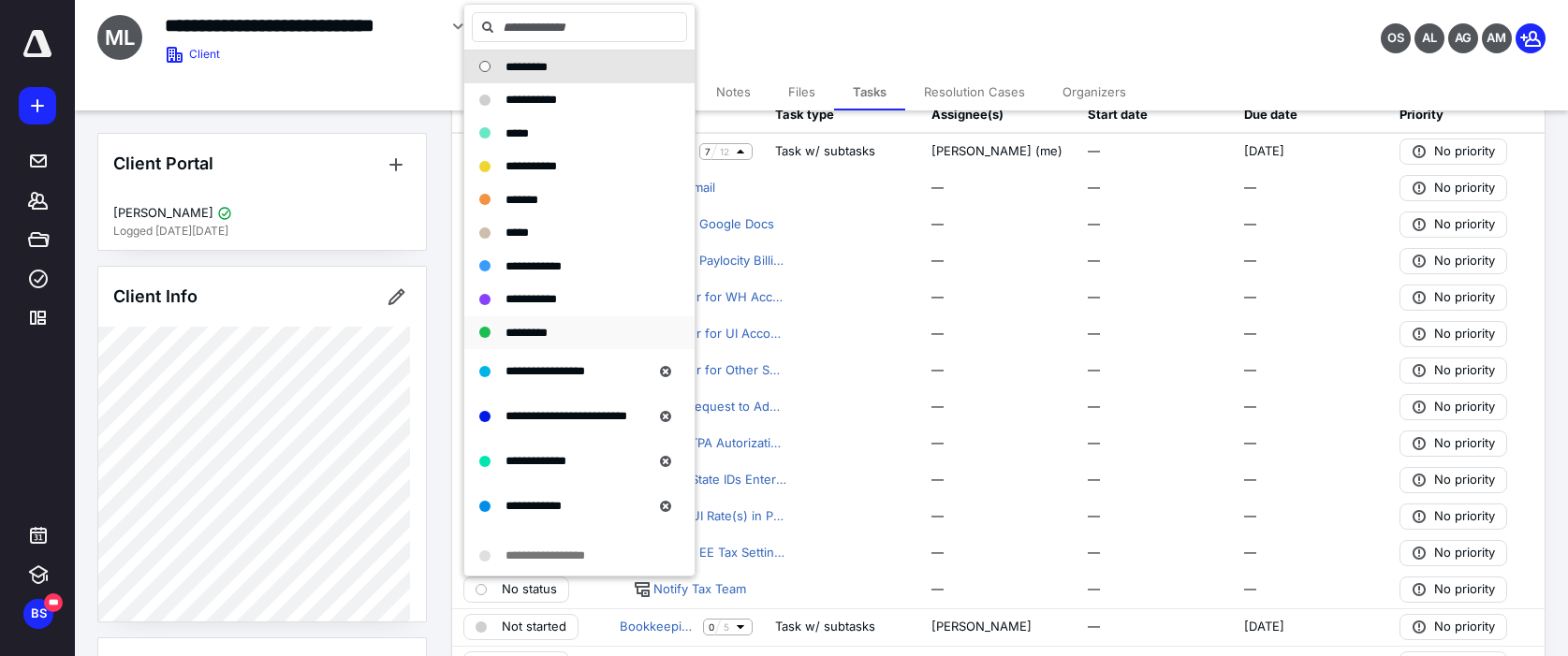 click on "*********" at bounding box center [526, 332] 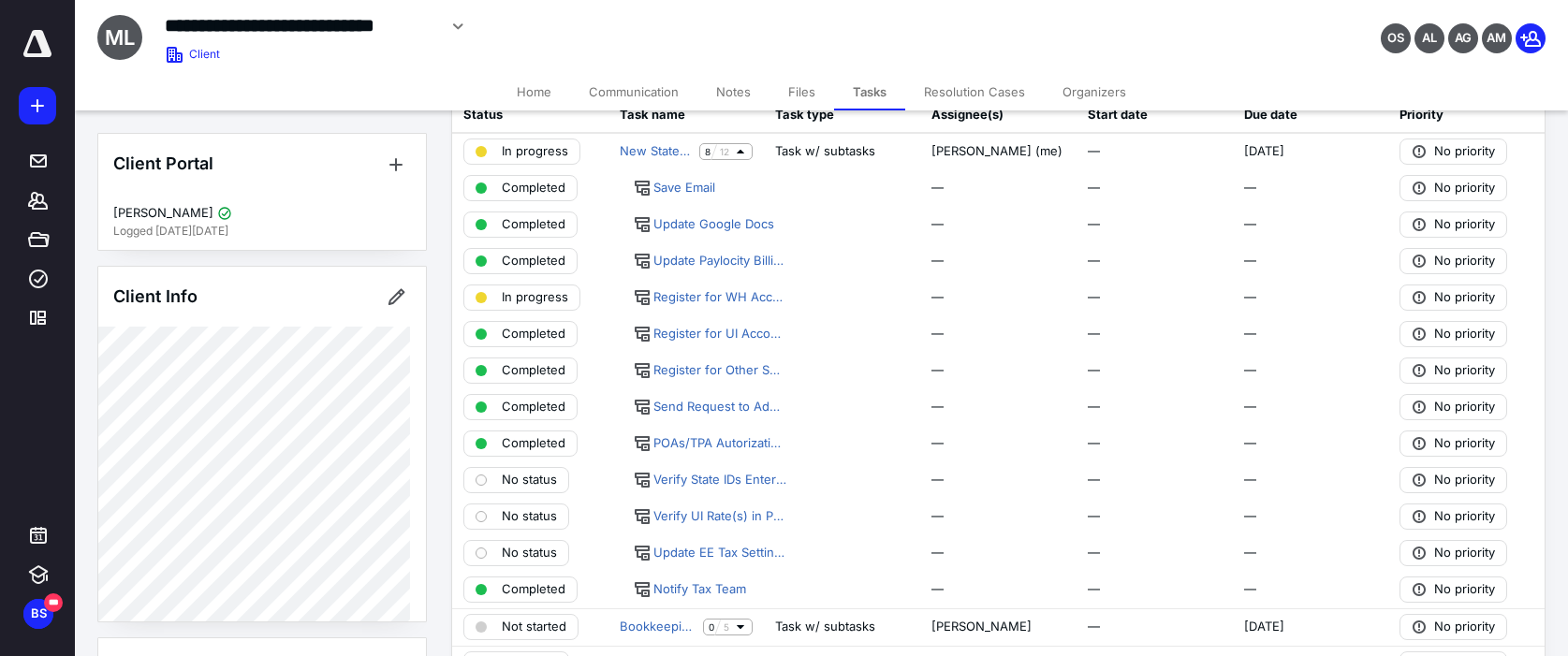 click on "**********" at bounding box center (578, 23) 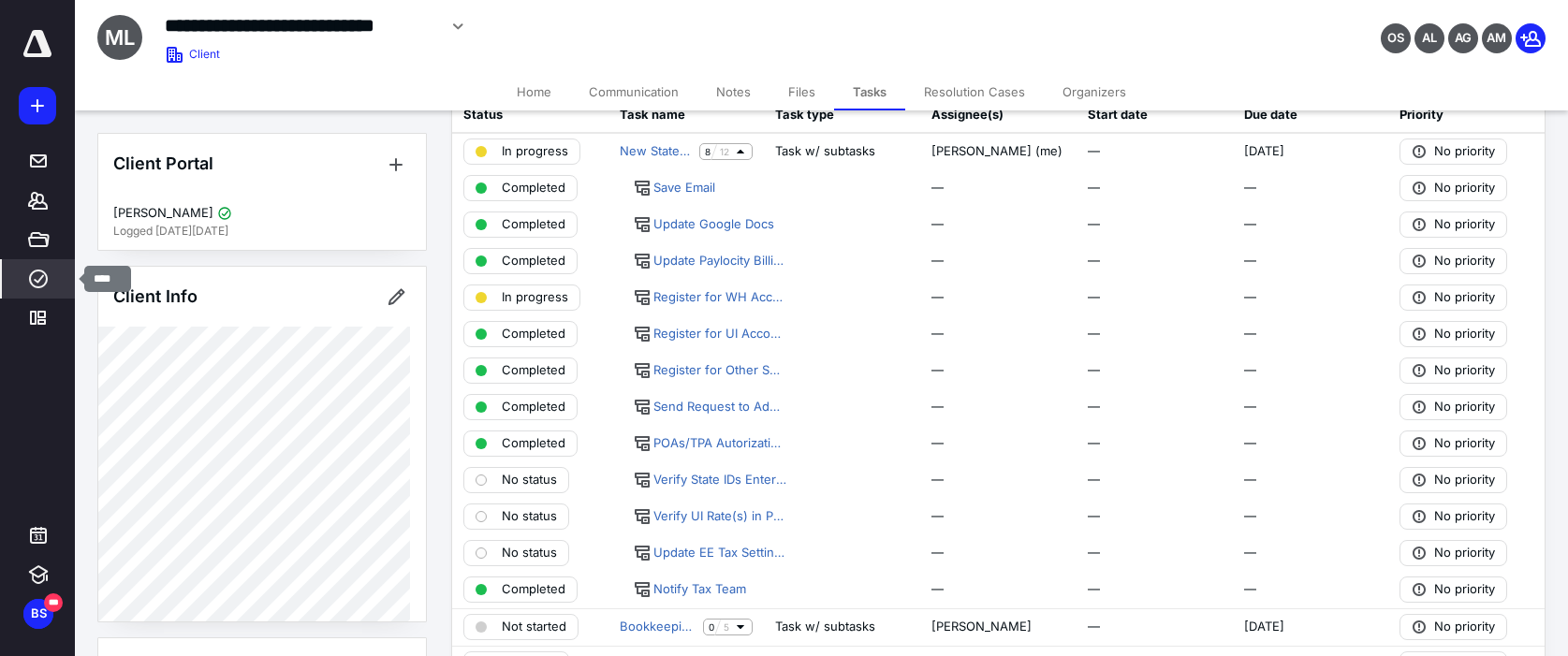 click 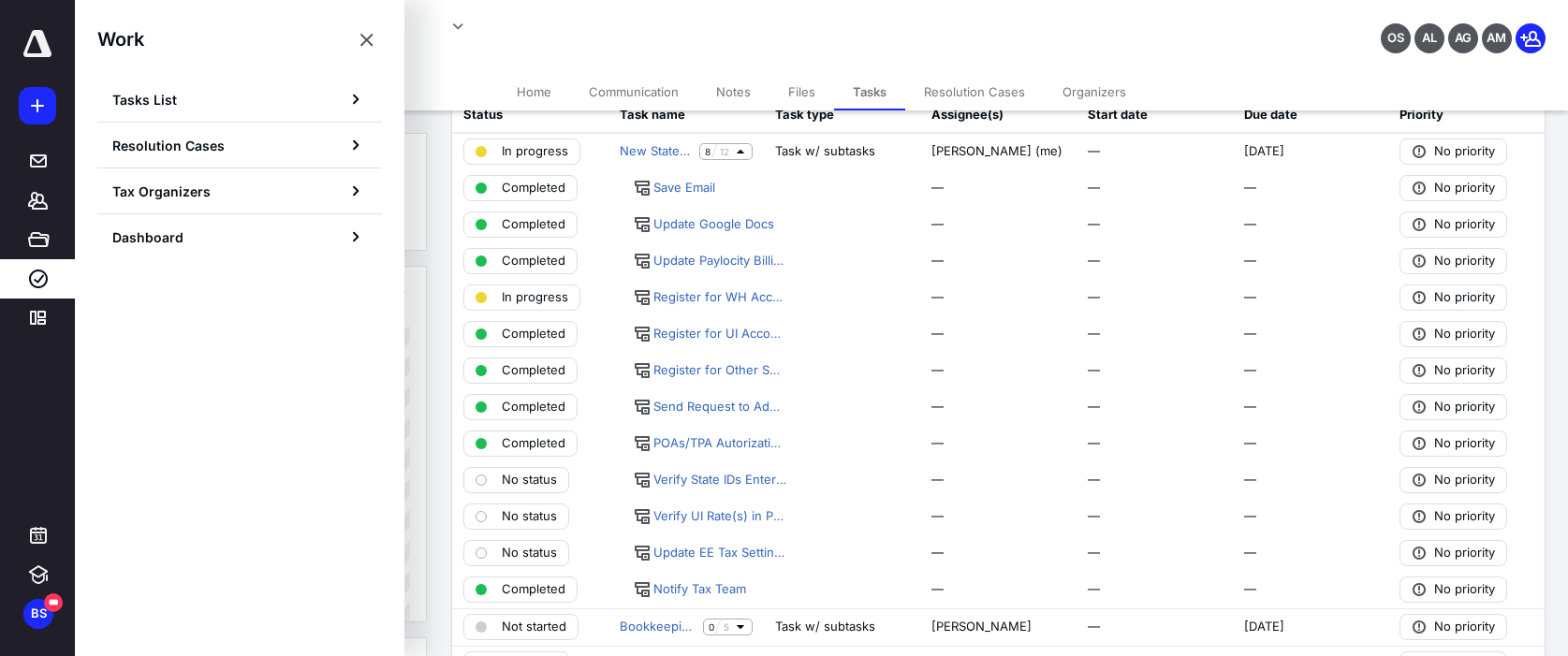 click at bounding box center [367, 39] 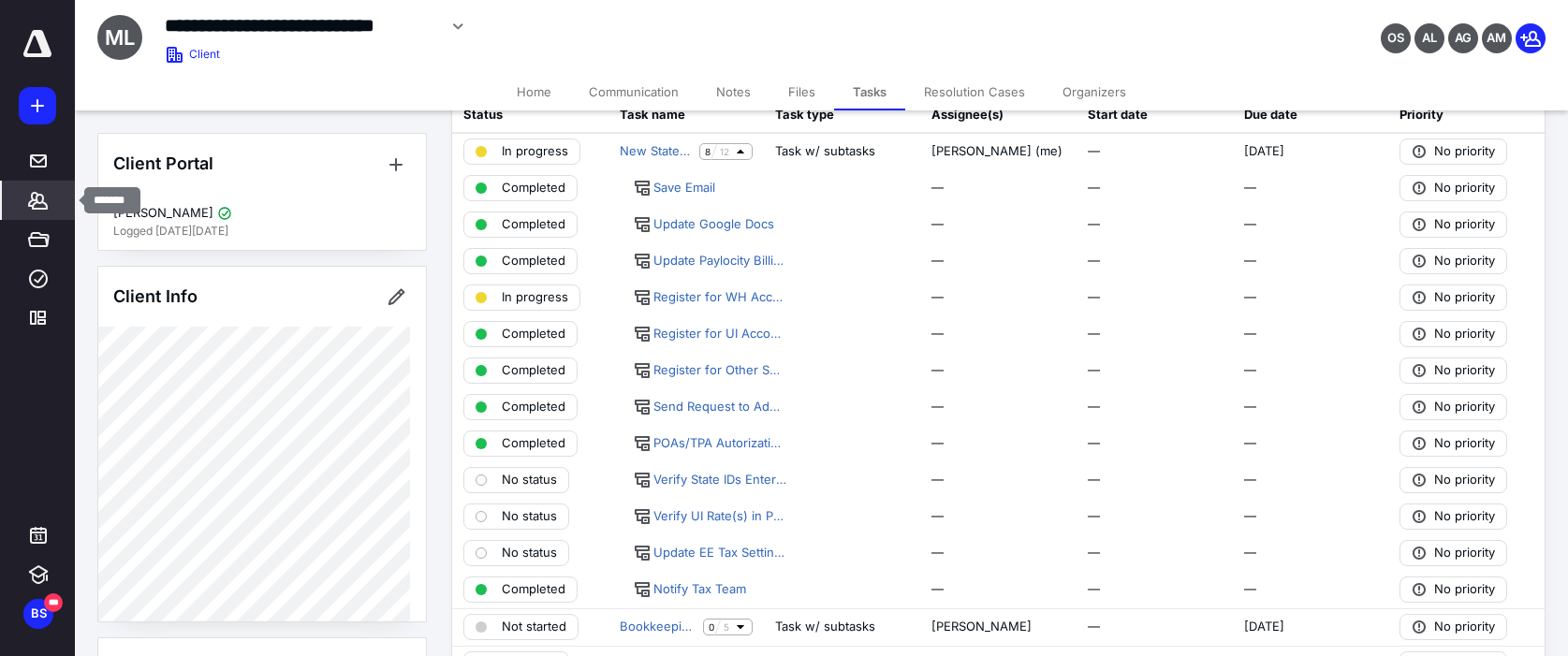 click 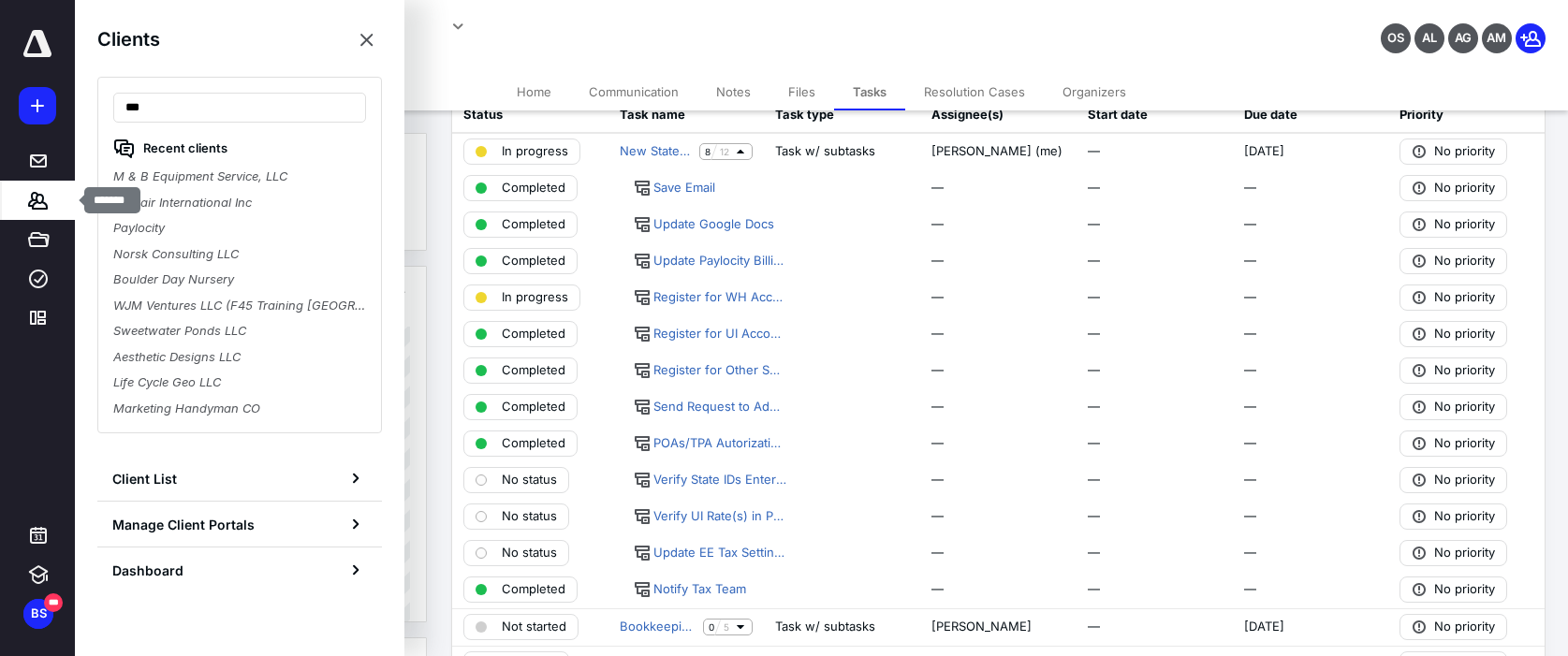 type on "****" 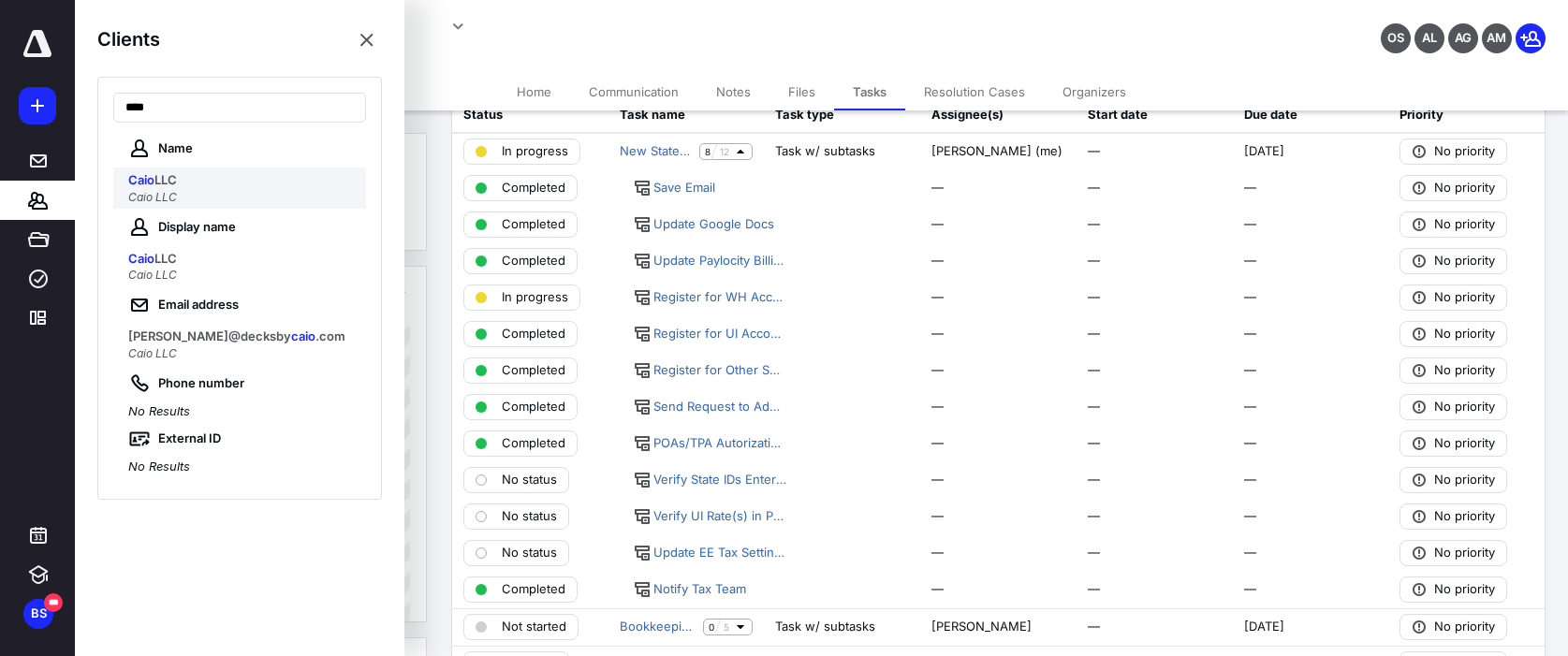 click on "Caio LLC" at bounding box center (242, 197) 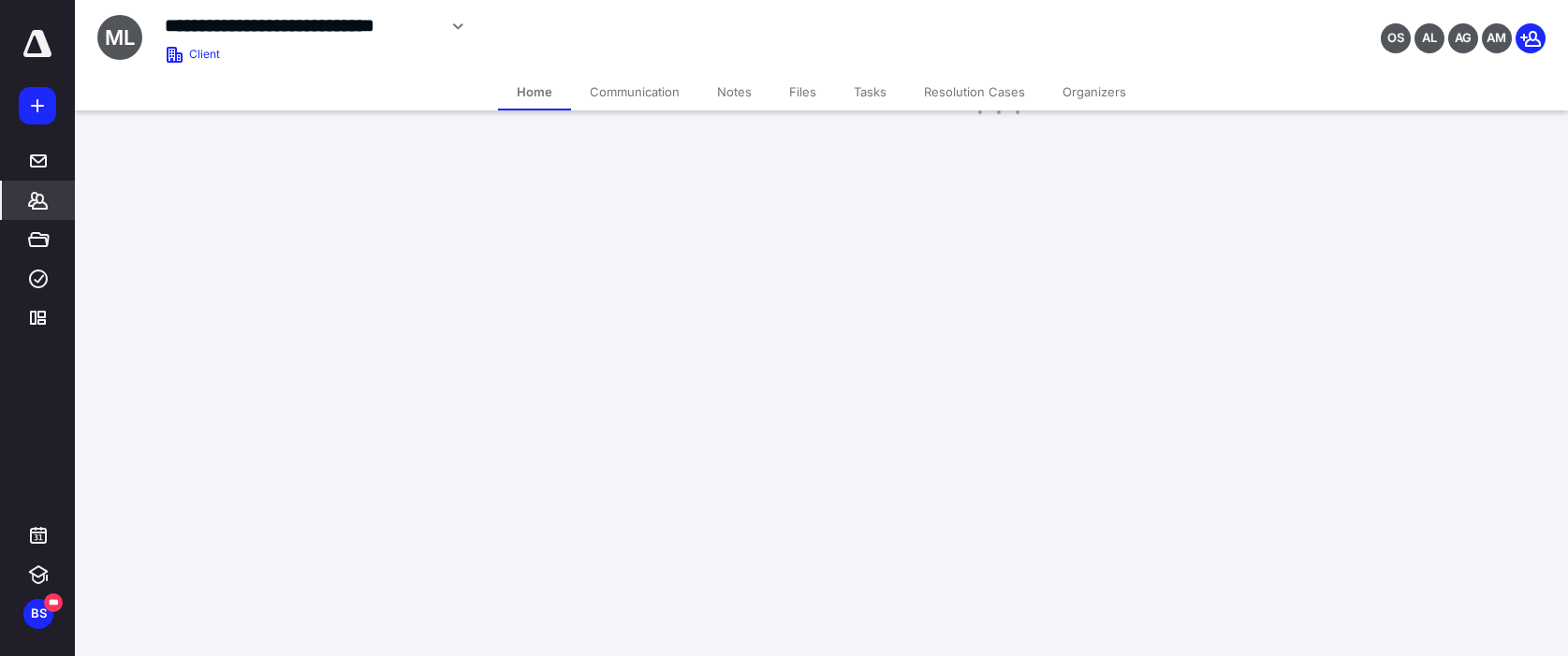 scroll, scrollTop: 0, scrollLeft: 0, axis: both 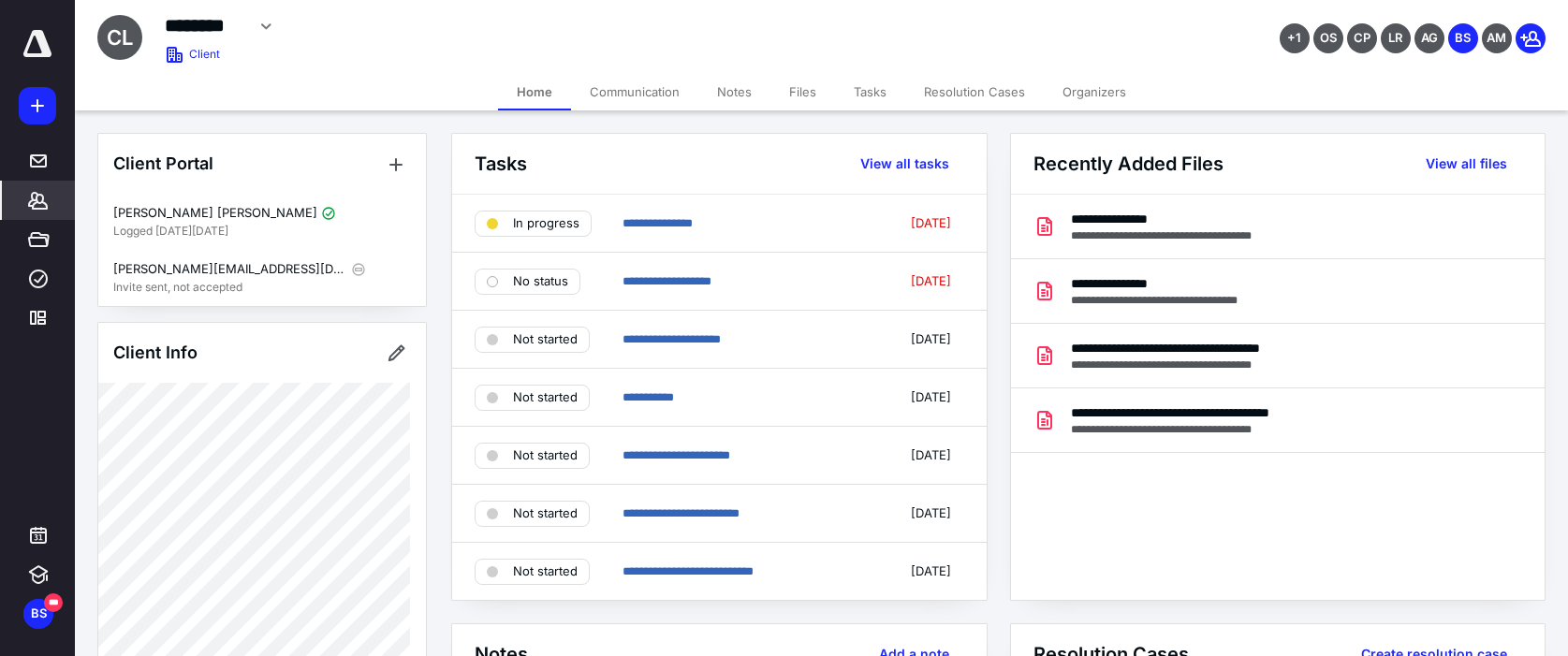 click on "Tasks" at bounding box center [870, 92] 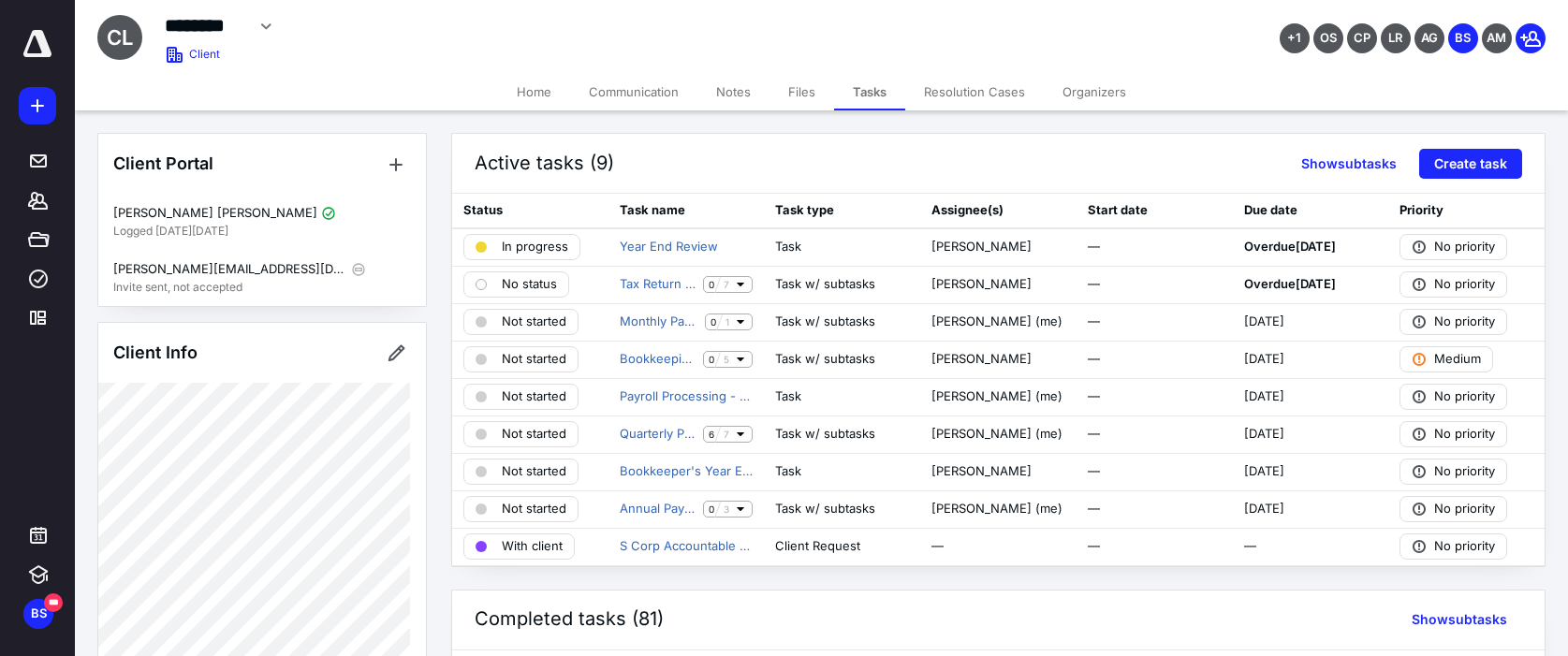 click on "******** Edit Archive Delete" at bounding box center (610, 26) 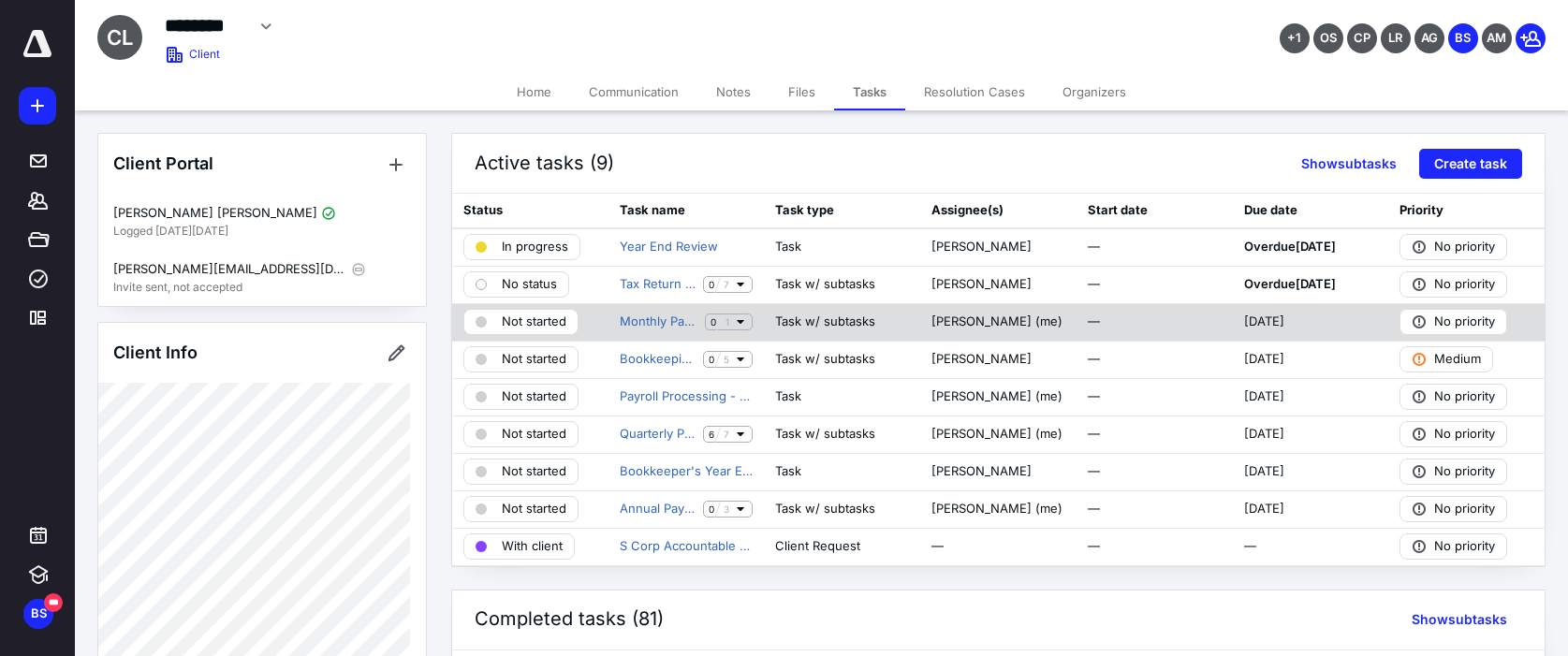 click 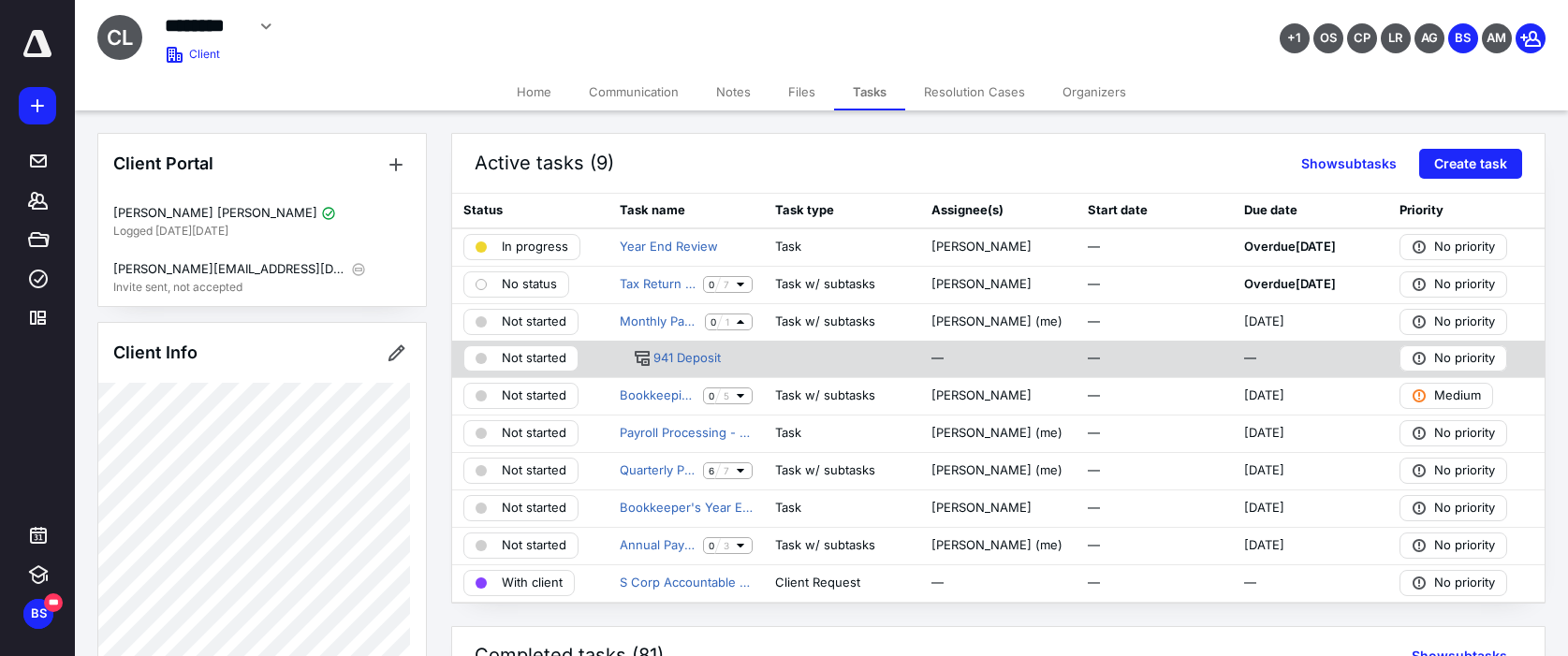 click on "Not started" at bounding box center [534, 358] 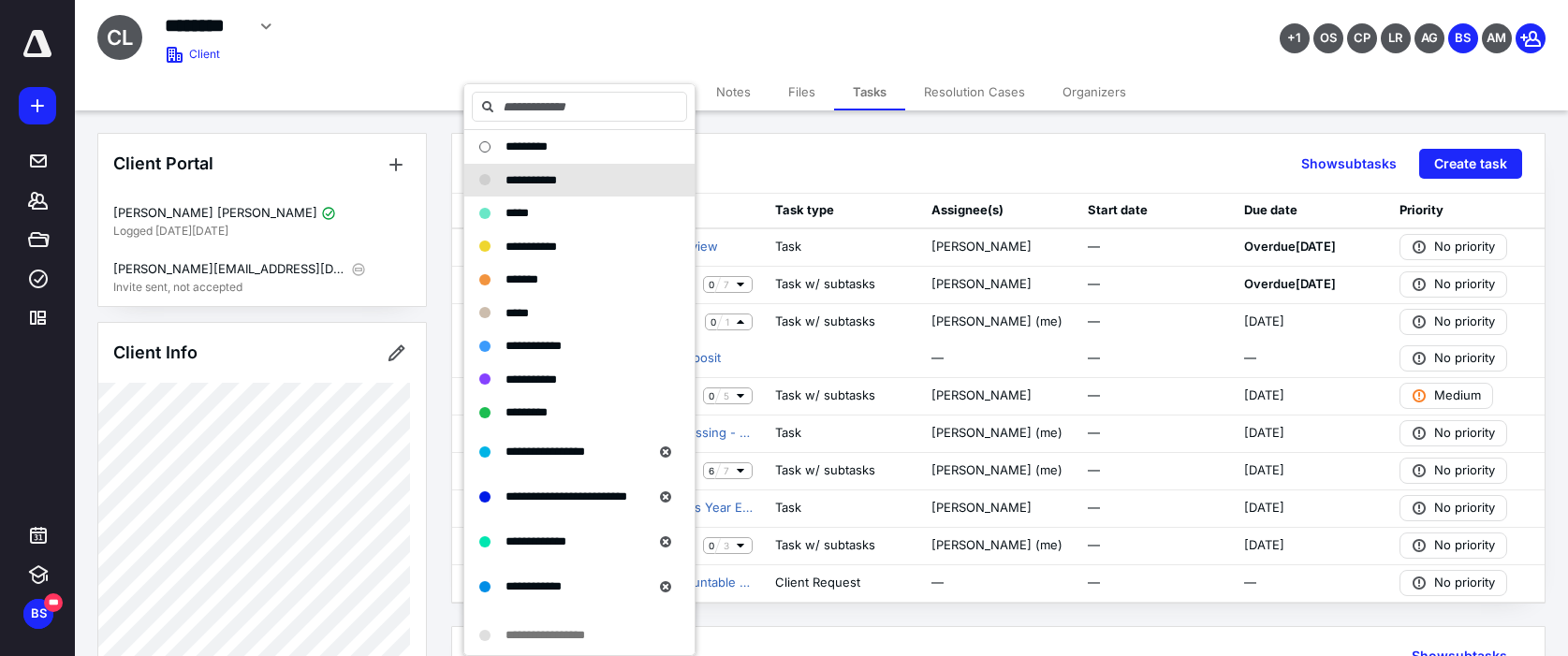 click on "******** Edit Archive Delete" at bounding box center [610, 26] 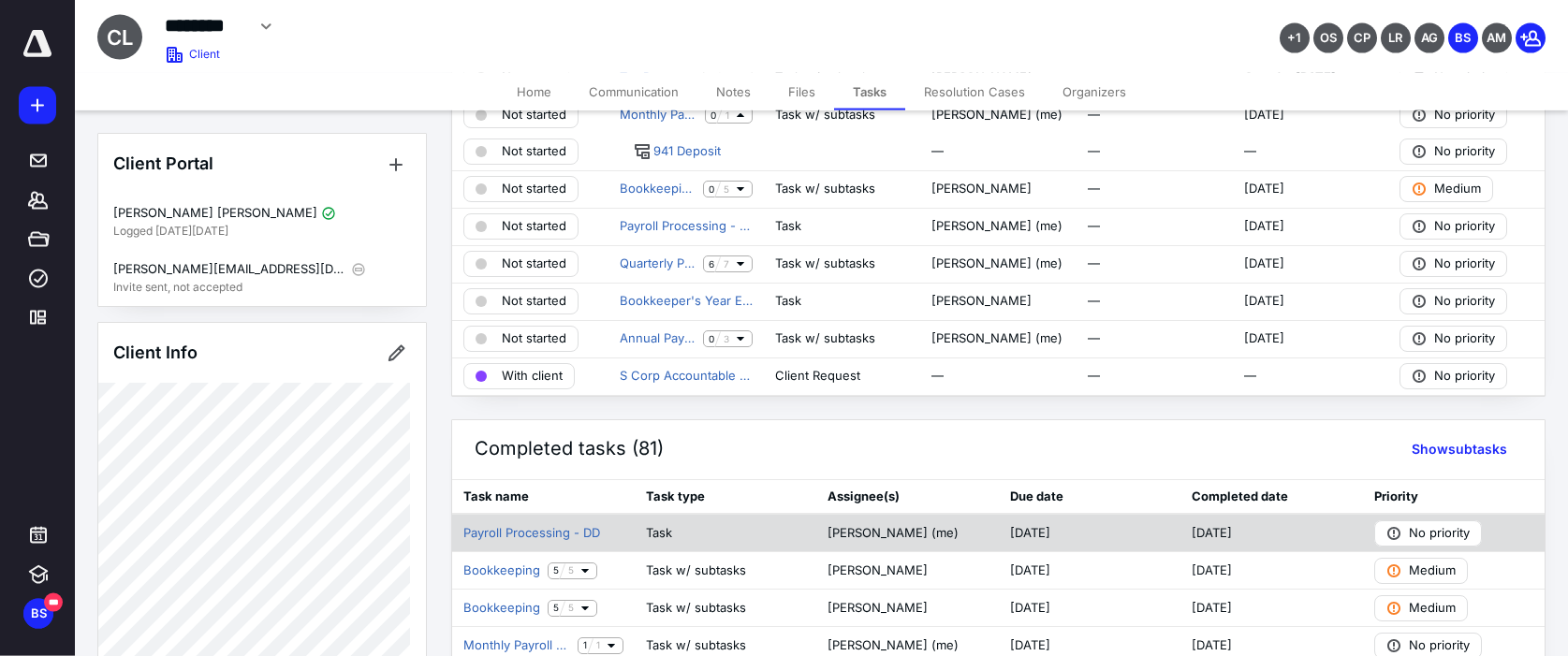 scroll, scrollTop: 191, scrollLeft: 0, axis: vertical 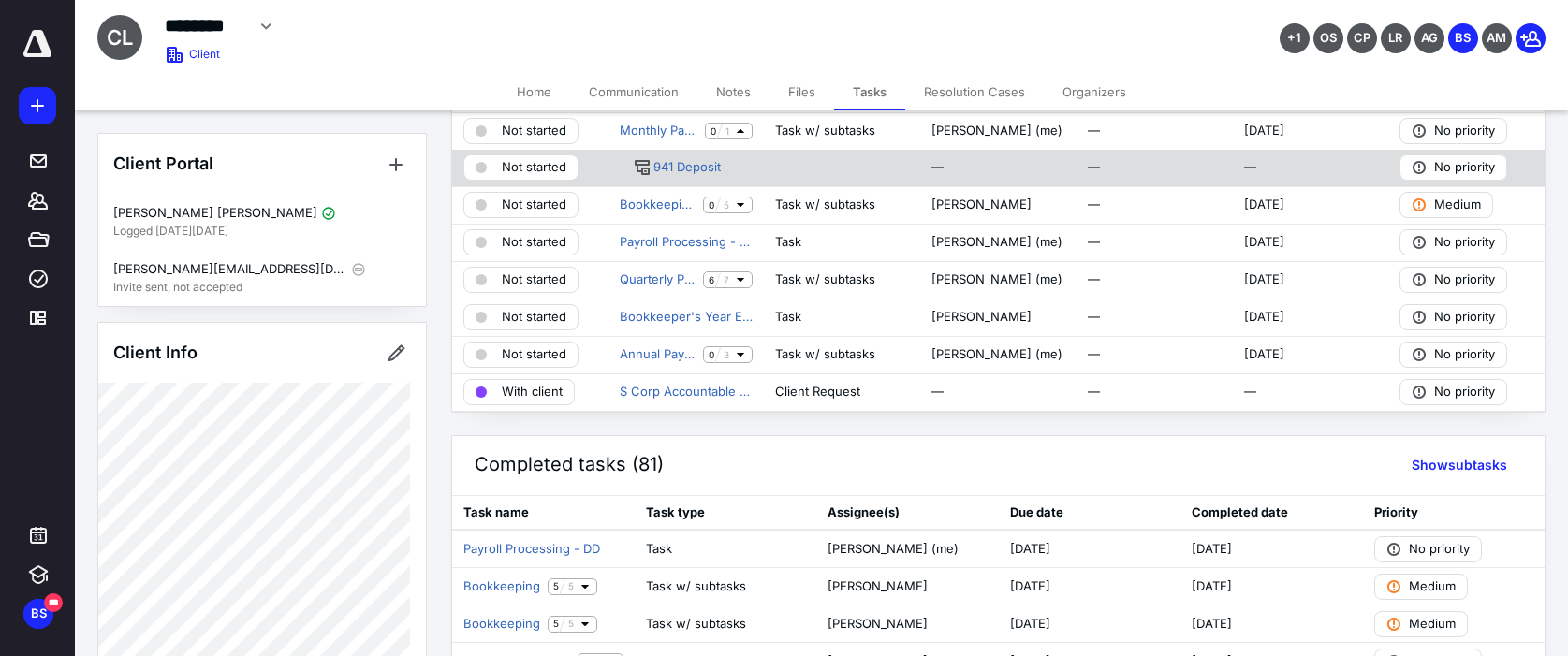 click on "Not started" at bounding box center (534, 168) 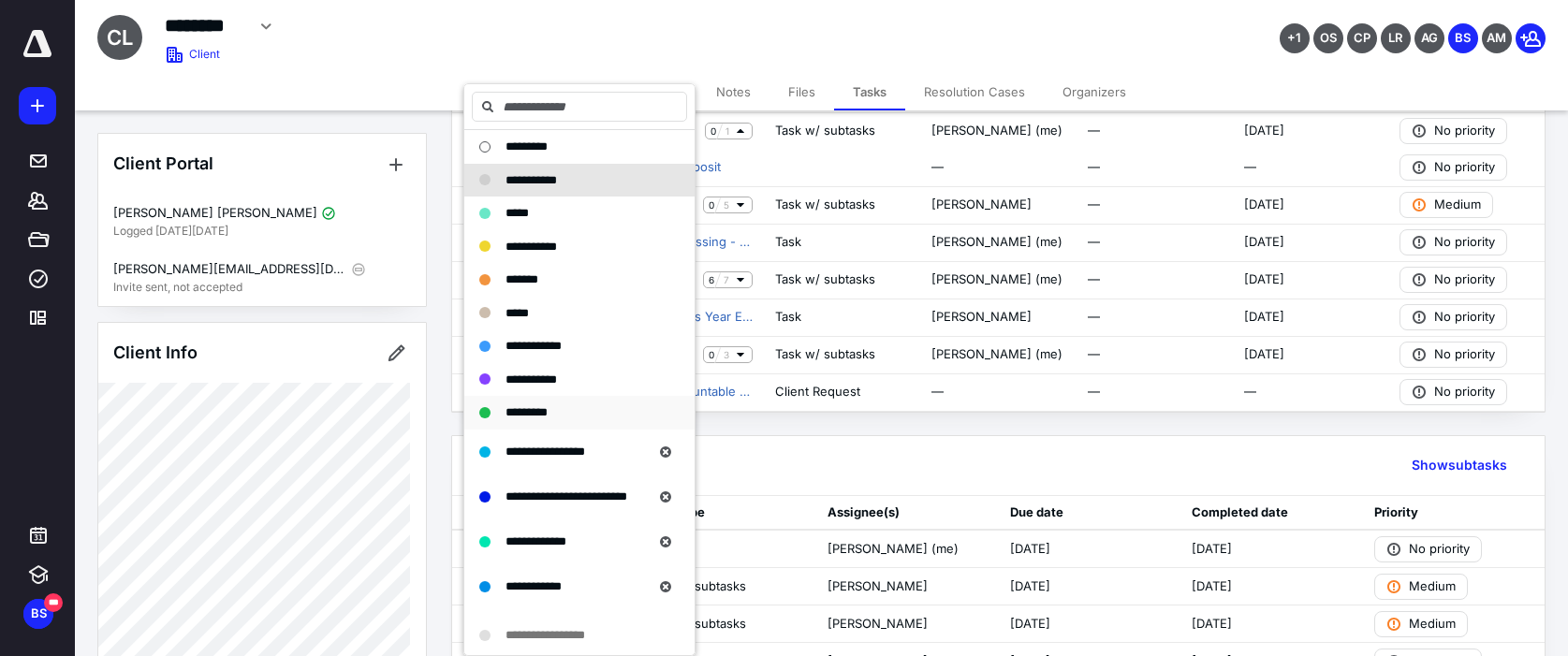 click on "*********" at bounding box center (526, 412) 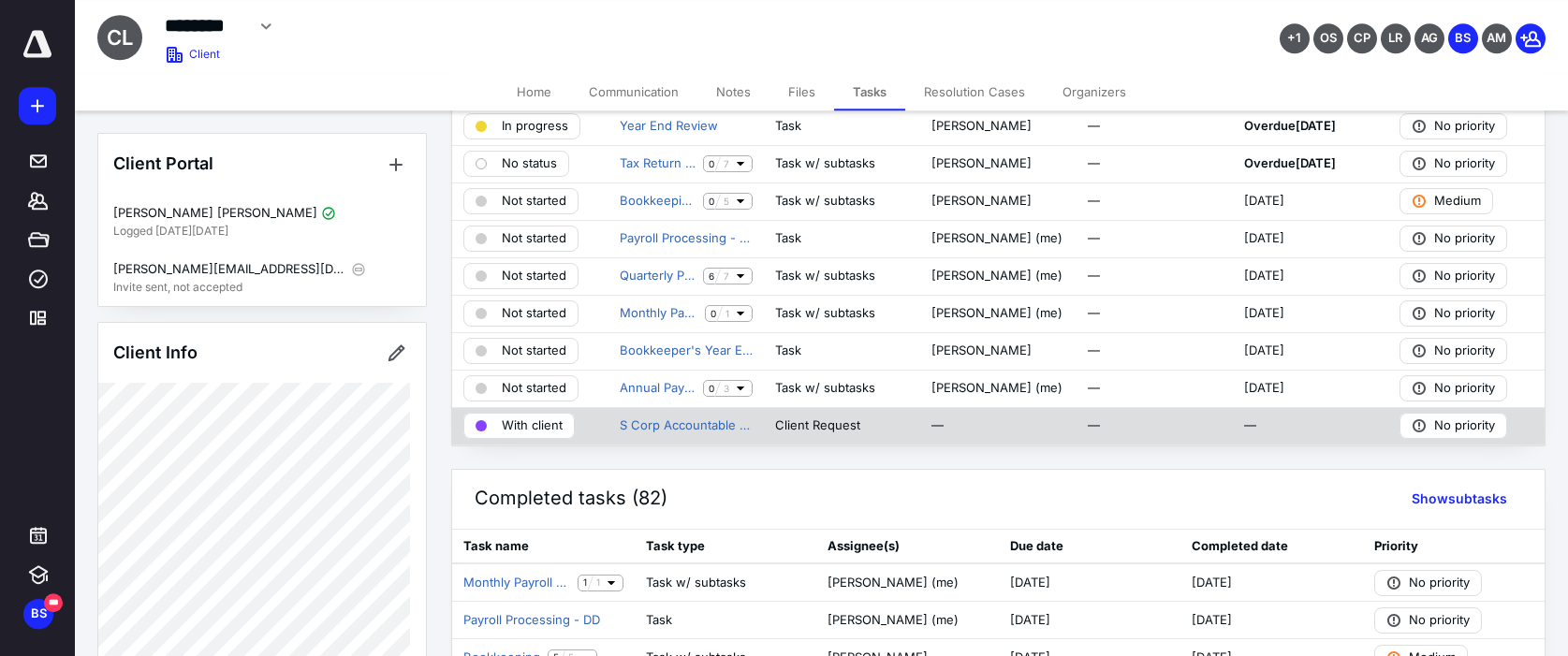 scroll, scrollTop: 95, scrollLeft: 0, axis: vertical 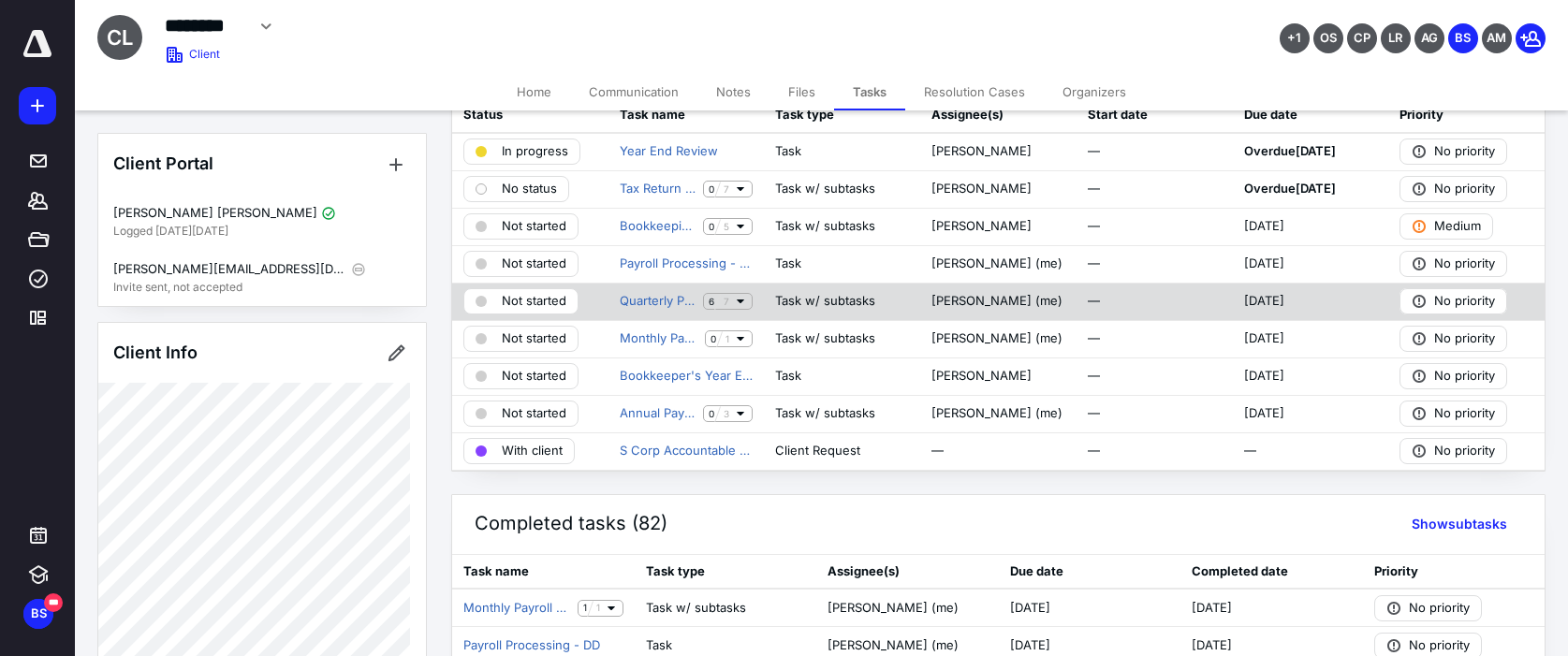 click 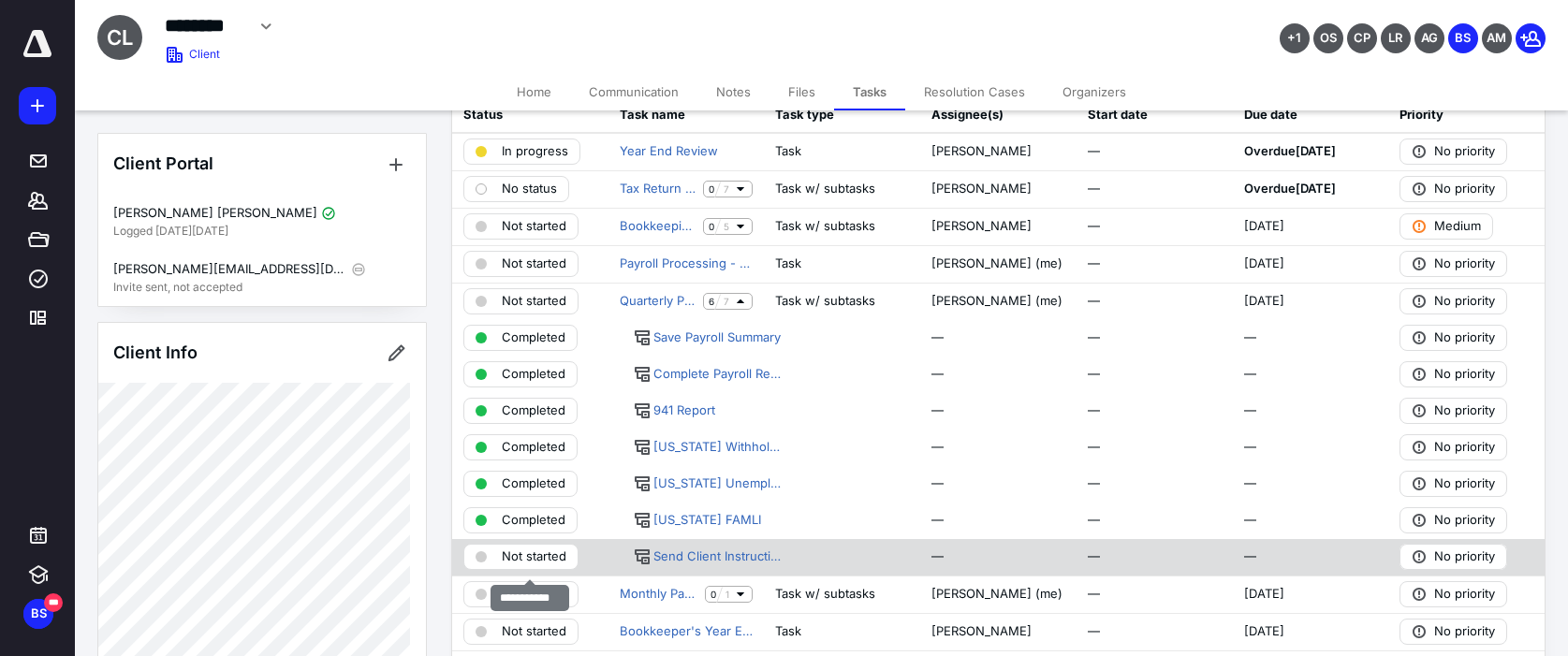 click on "Not started" at bounding box center (534, 557) 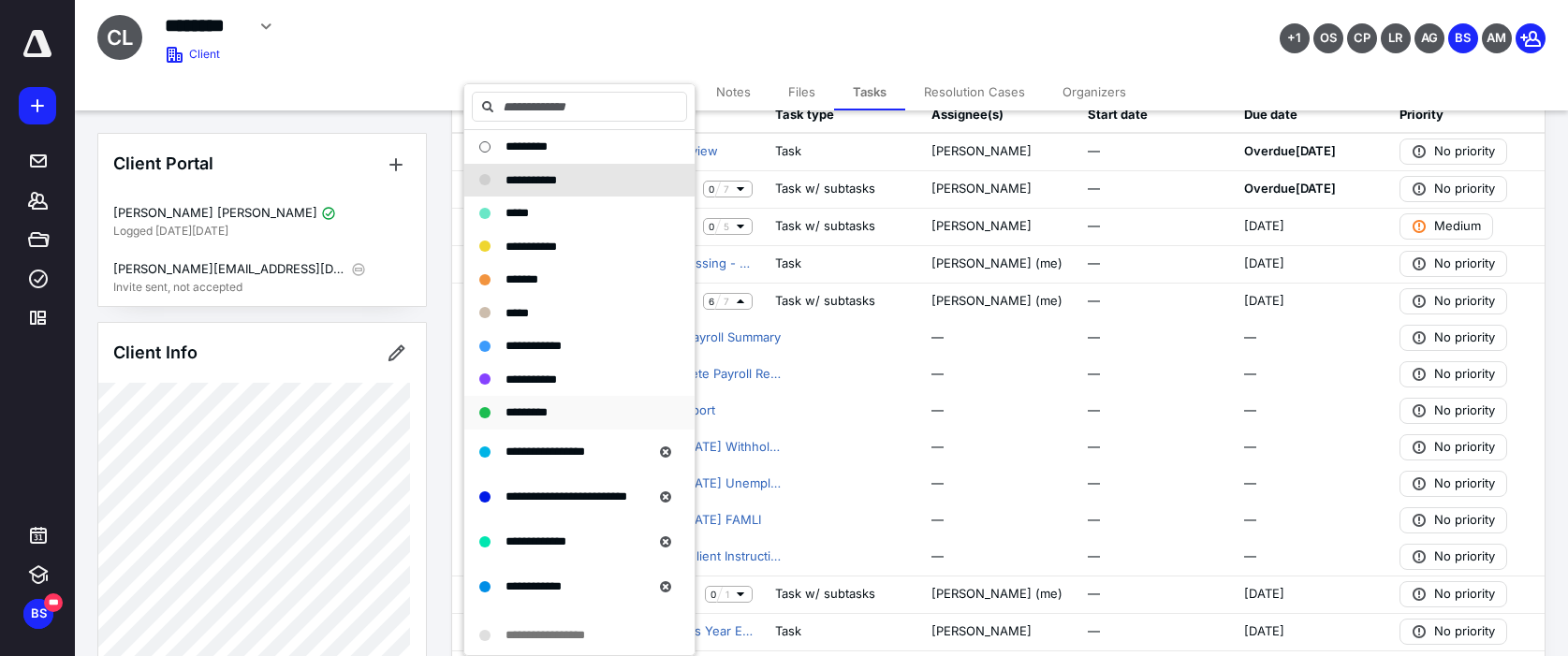 click on "*********" at bounding box center [526, 412] 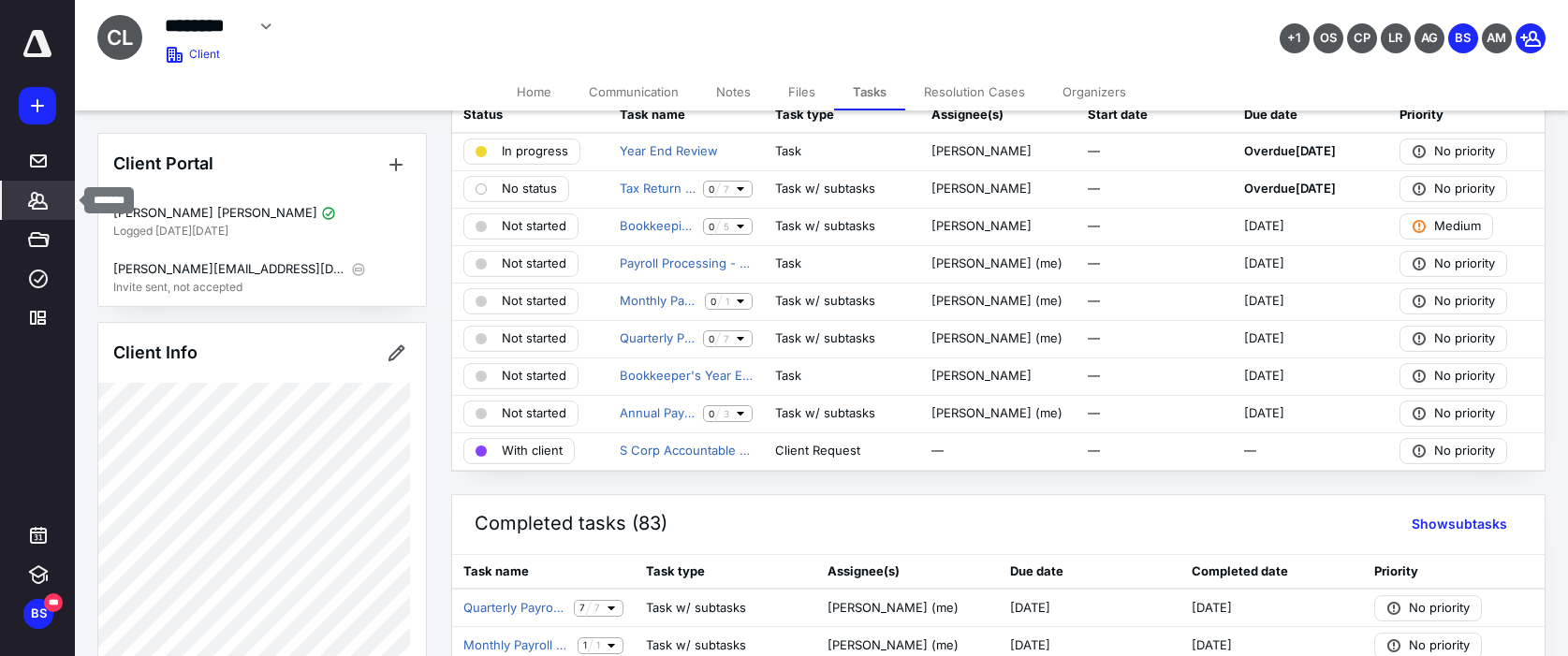 click 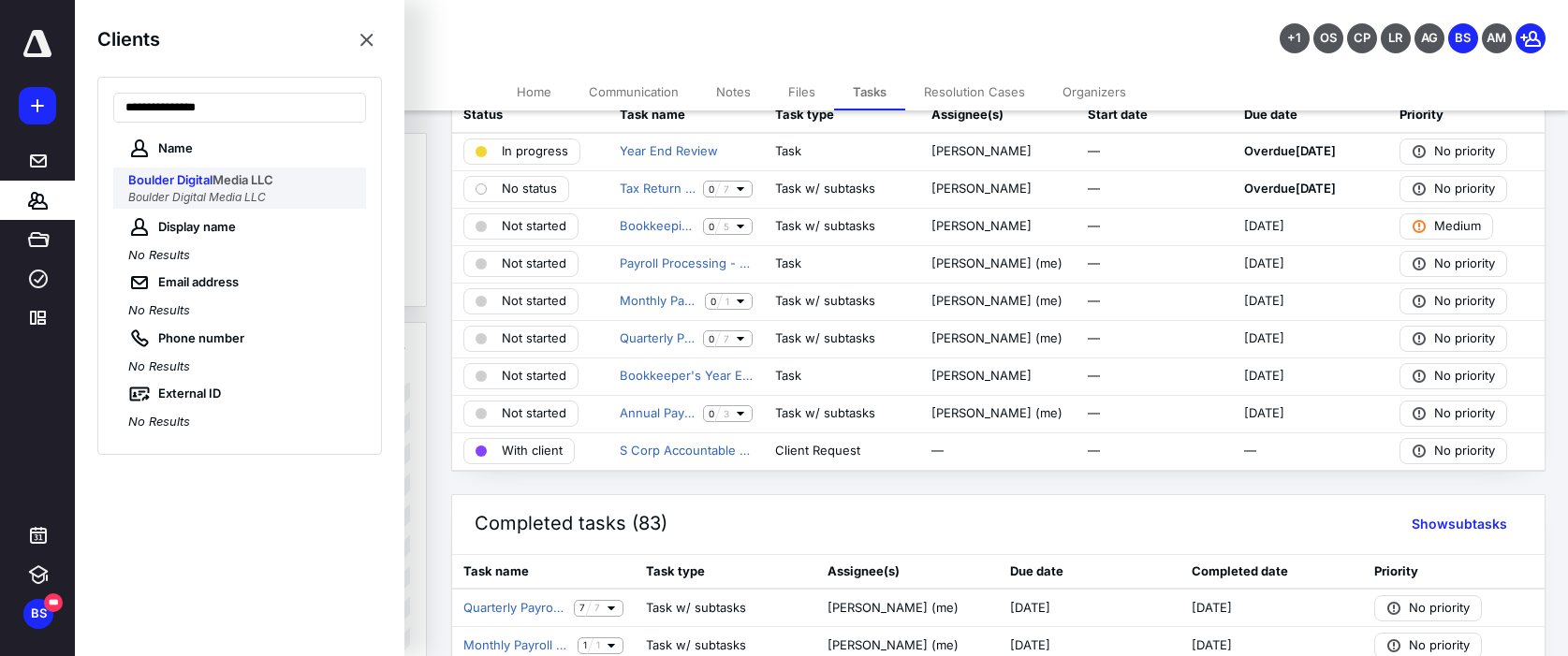 type on "**********" 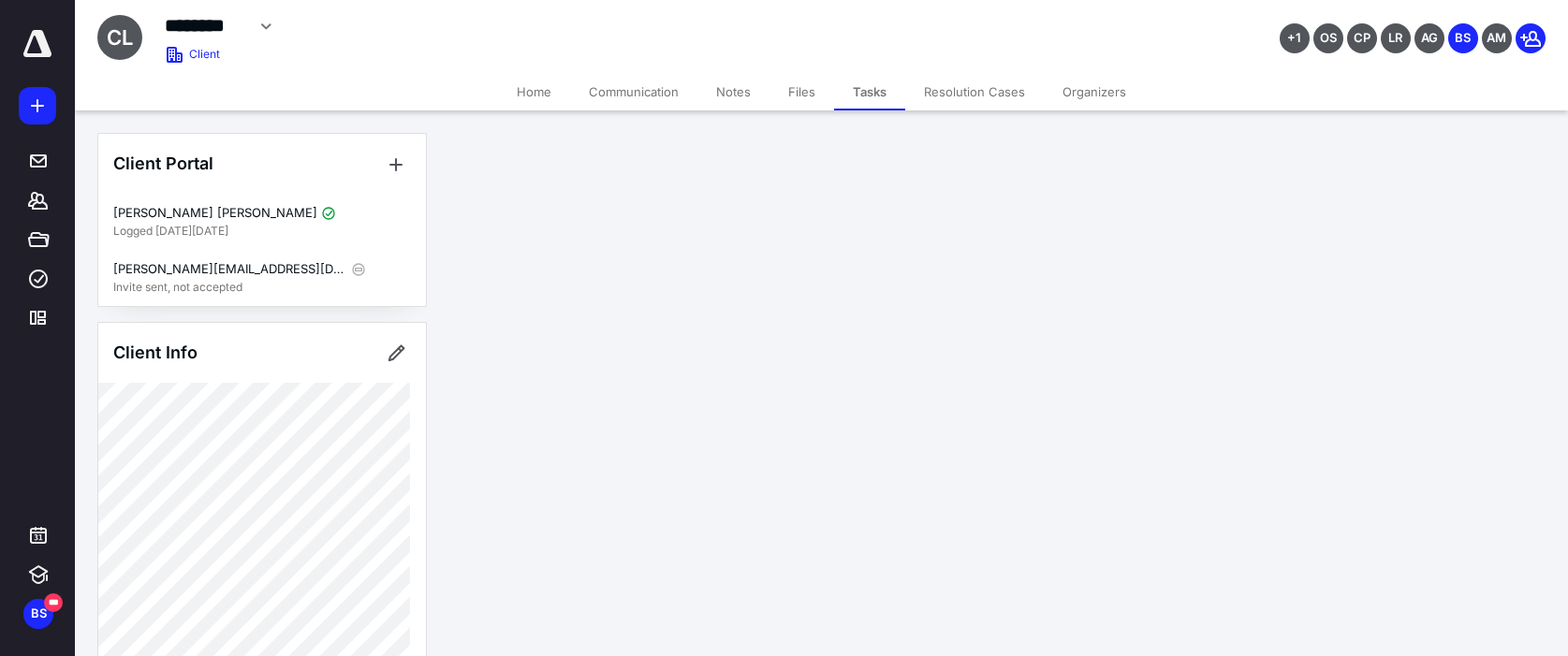 scroll, scrollTop: 0, scrollLeft: 0, axis: both 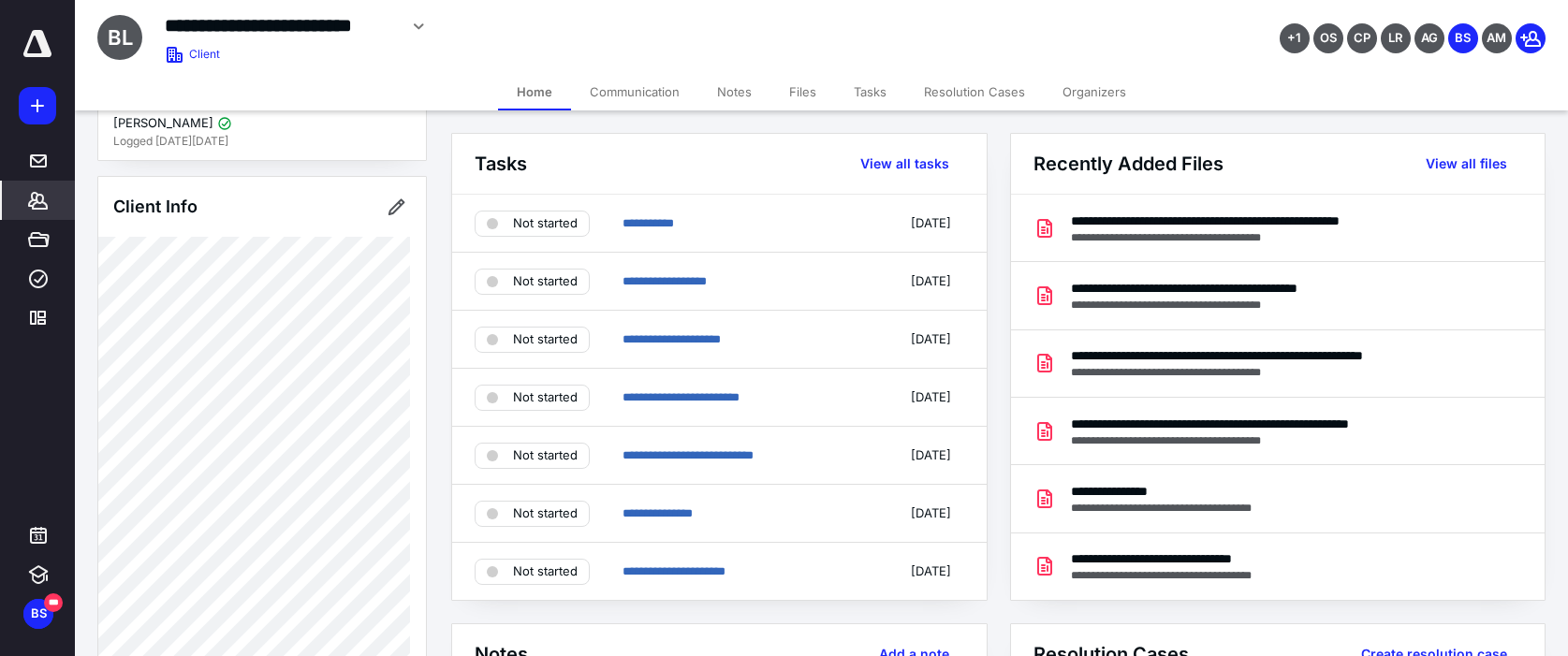 click on "**********" at bounding box center (610, 26) 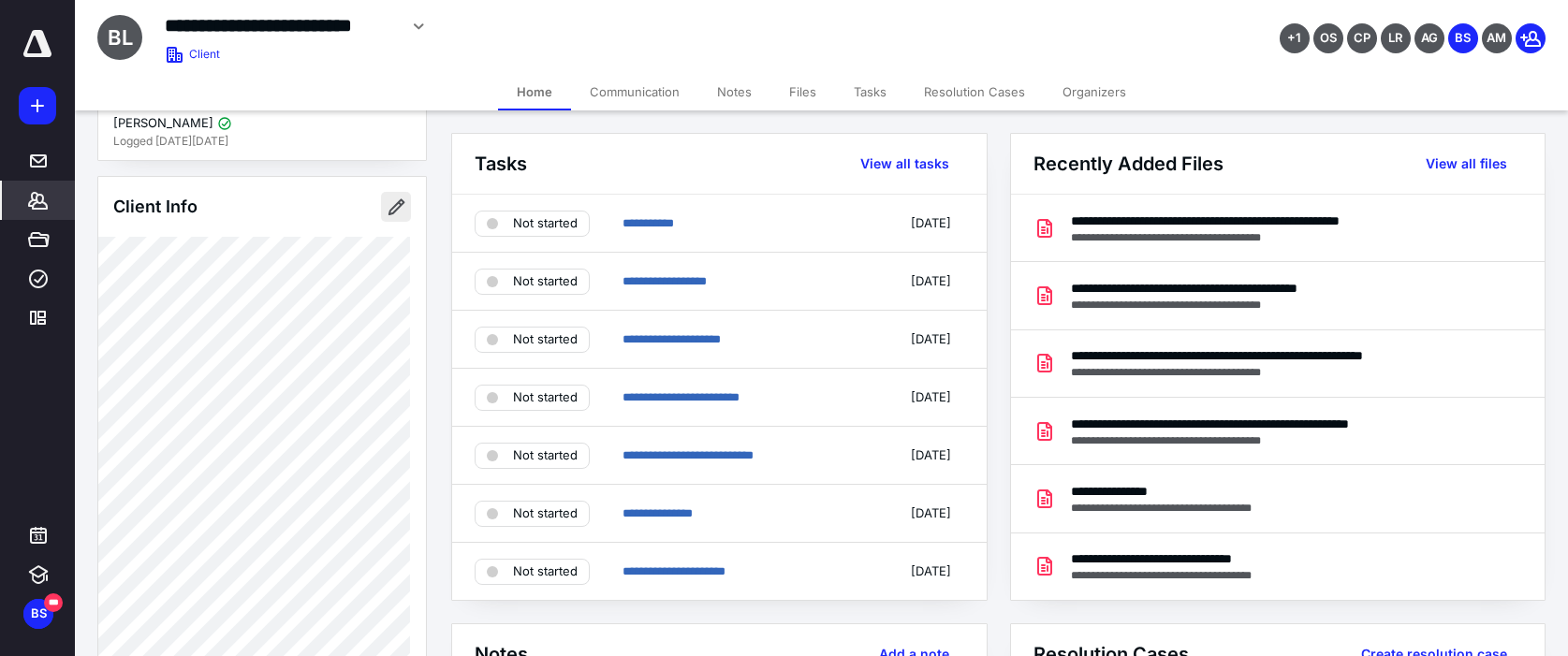 click at bounding box center (396, 207) 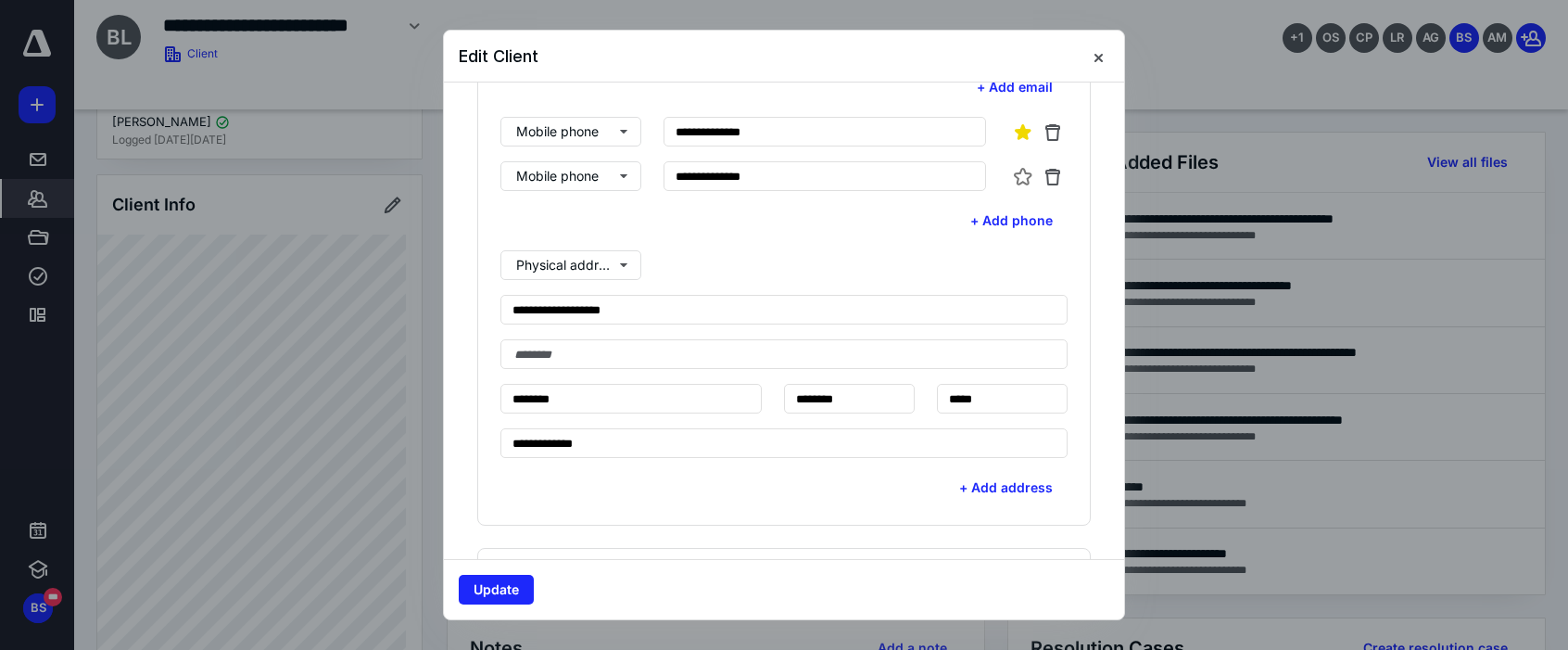 scroll, scrollTop: 623, scrollLeft: 0, axis: vertical 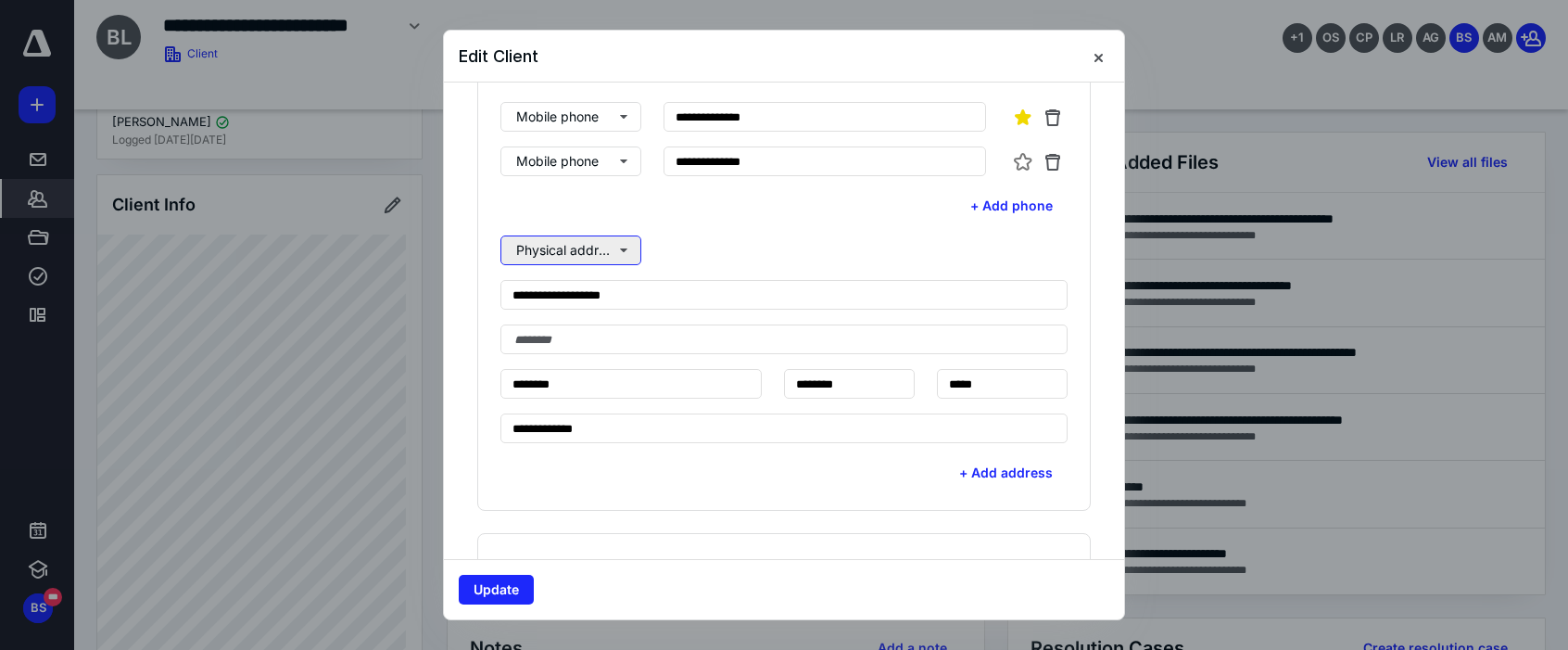 click on "Physical address" at bounding box center (571, 250) 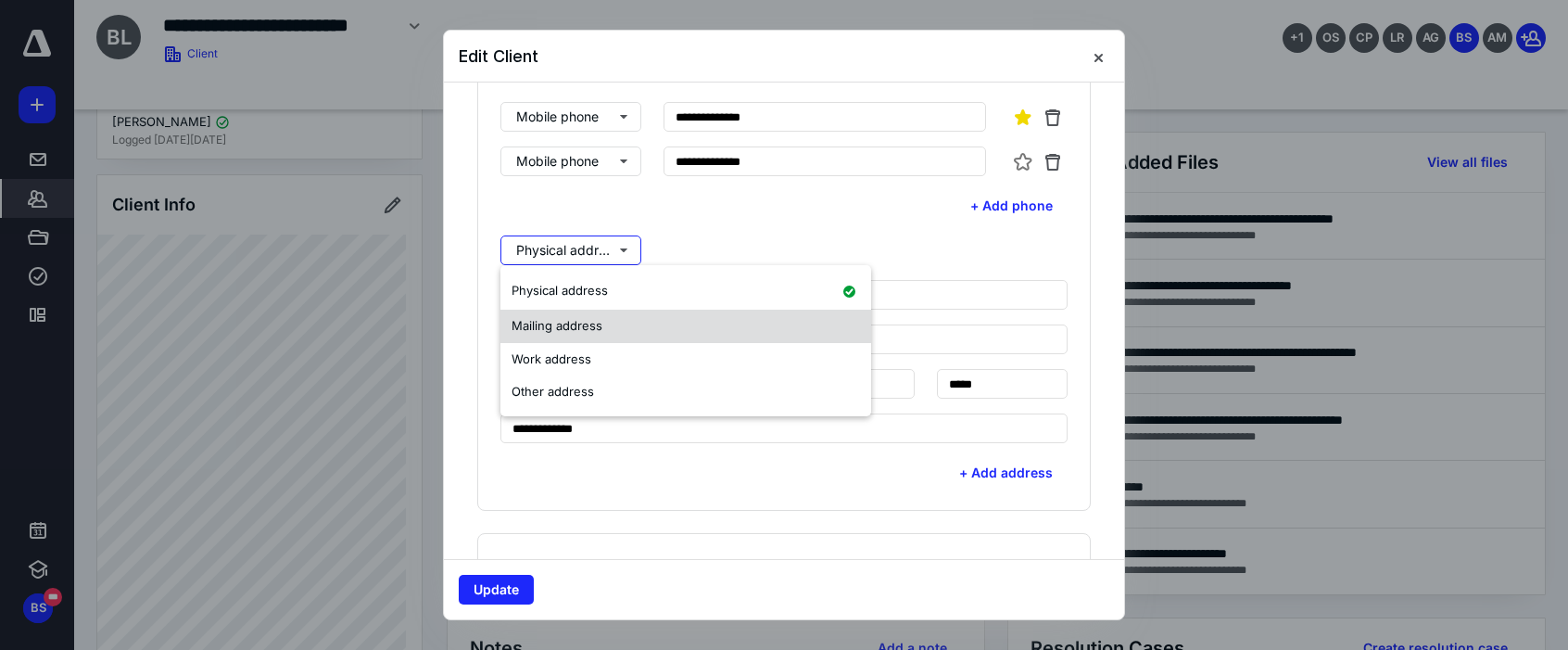 click on "Mailing address" at bounding box center [557, 325] 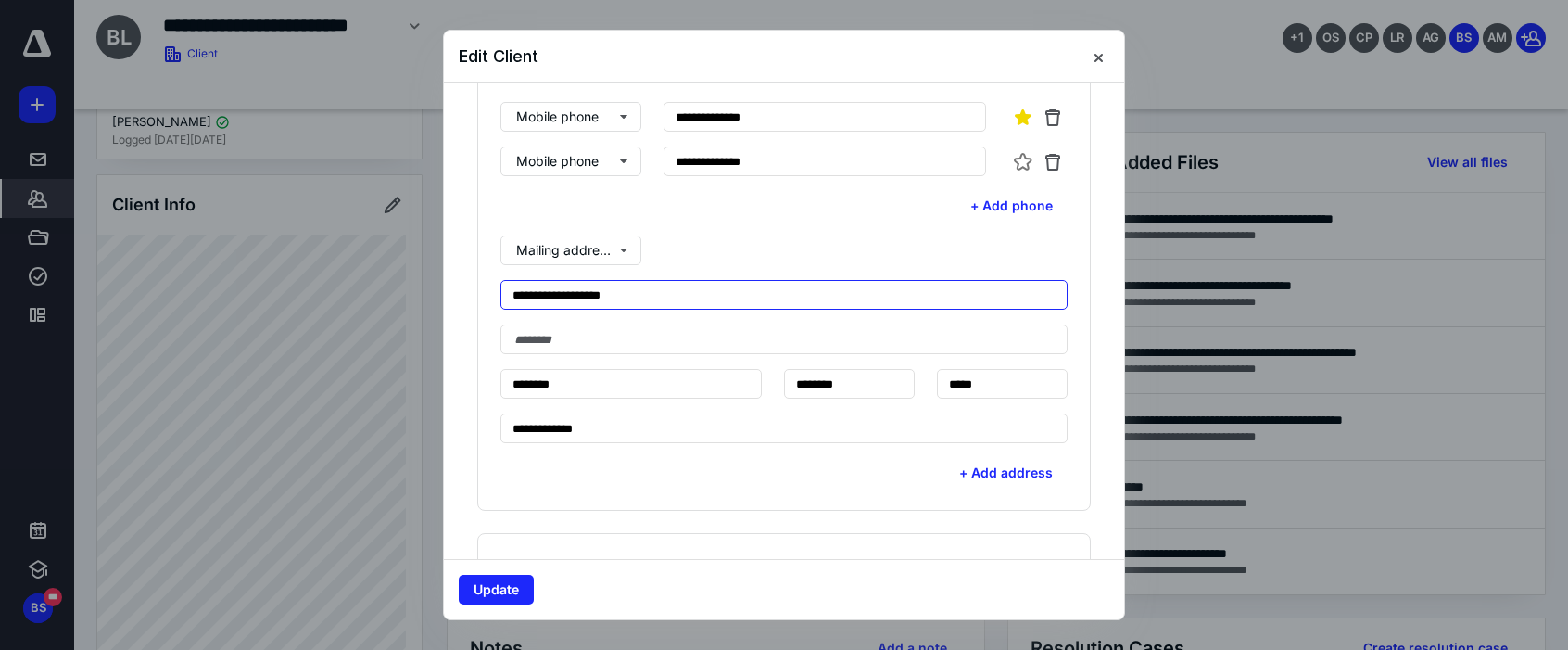 drag, startPoint x: 685, startPoint y: 300, endPoint x: 244, endPoint y: 295, distance: 441.0283 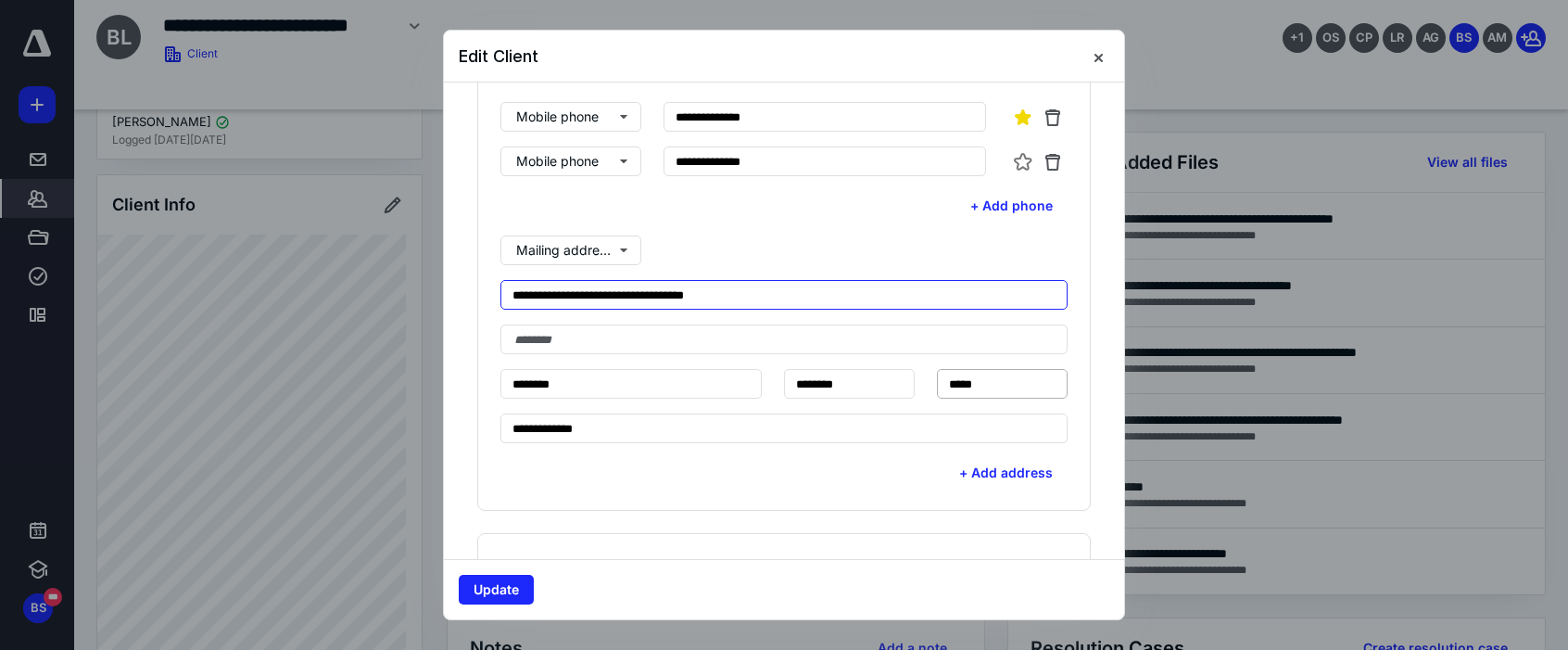 type on "**********" 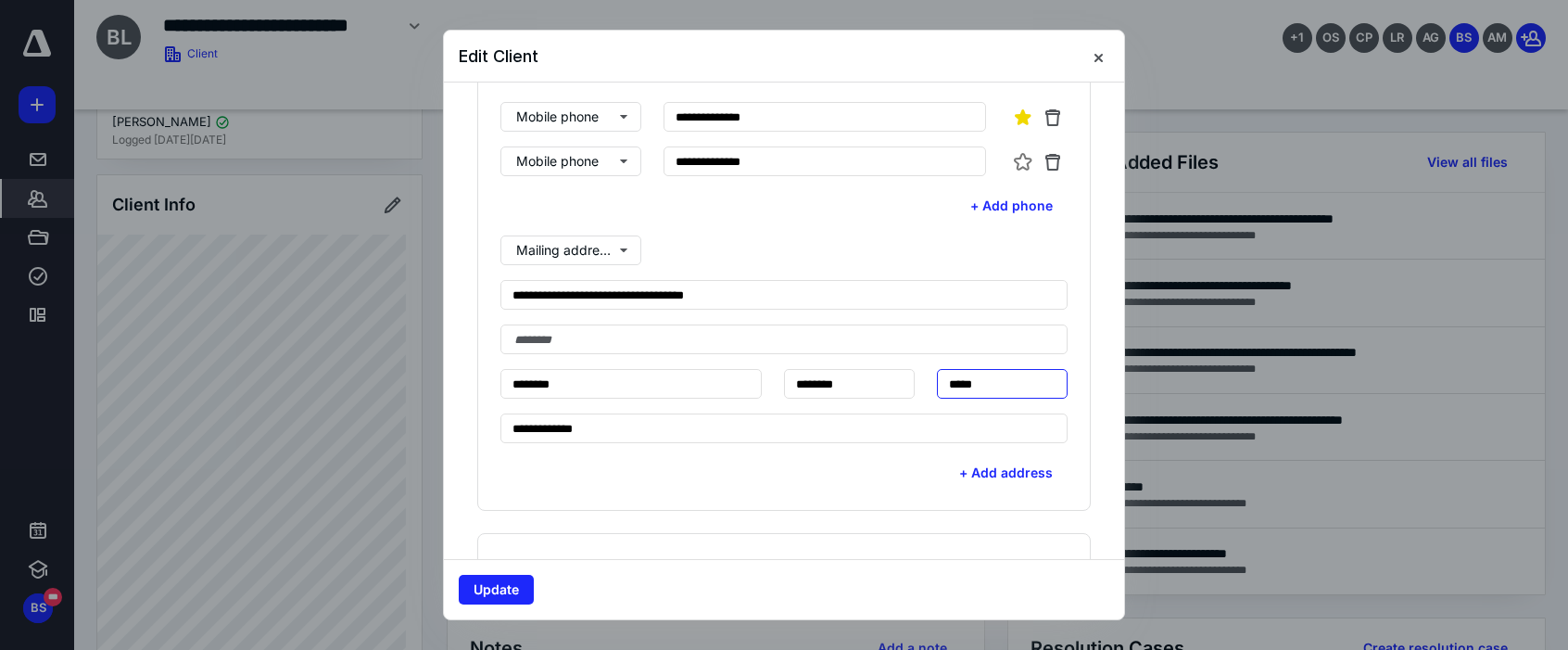 click on "*****" at bounding box center (1002, 384) 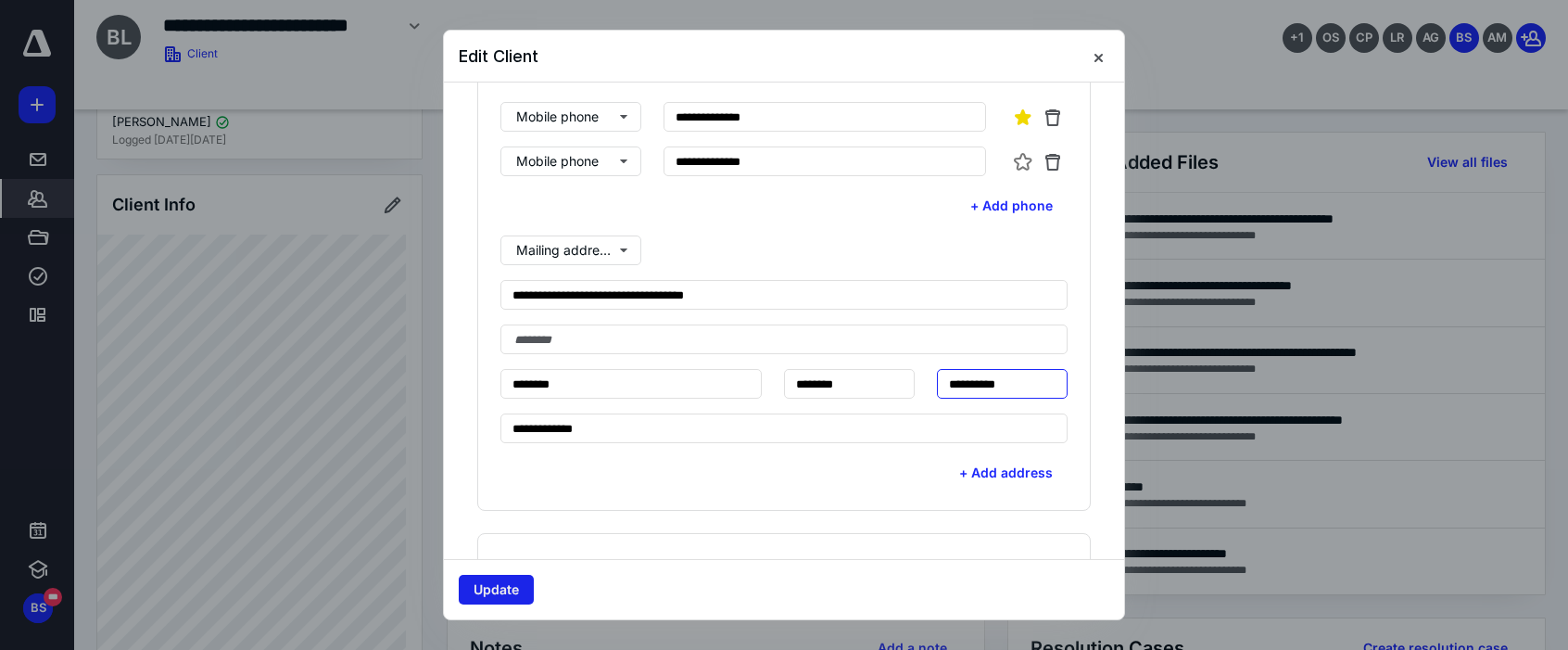 type on "**********" 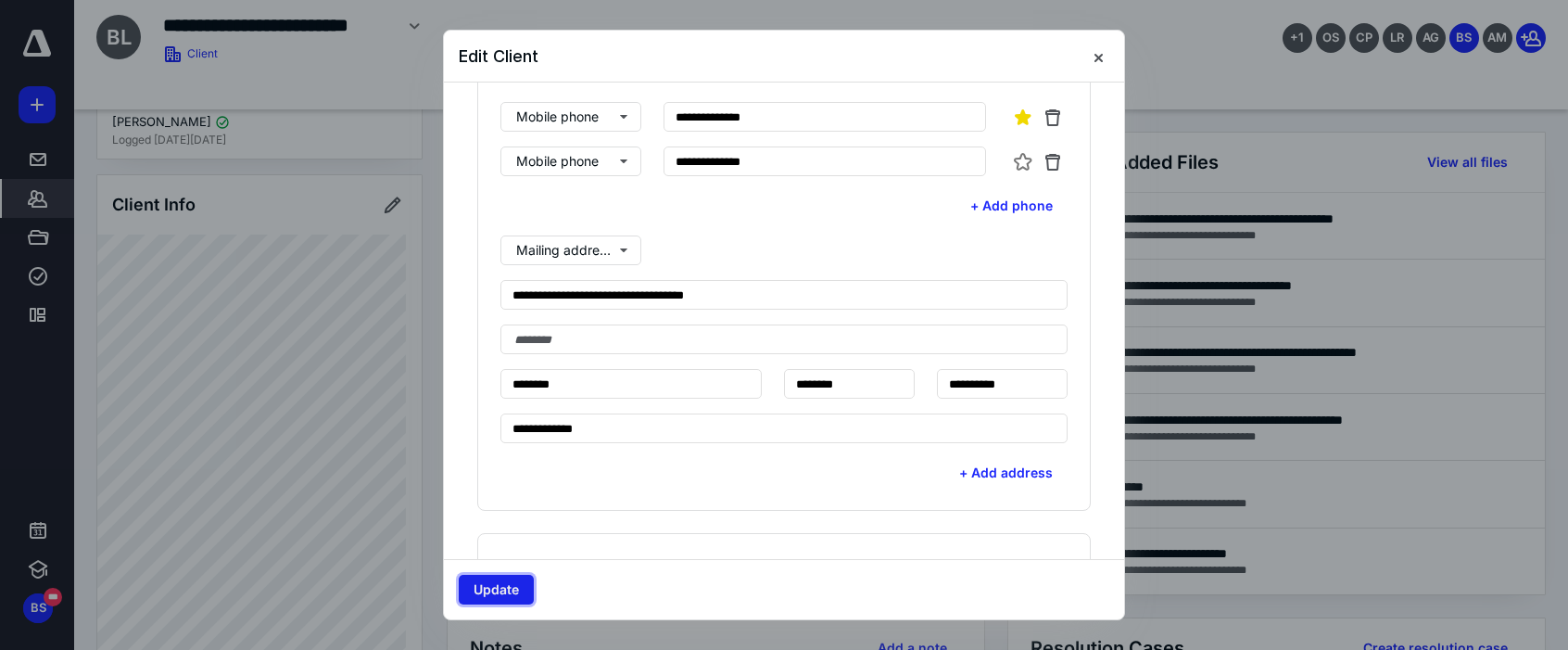 click on "Update" at bounding box center [496, 590] 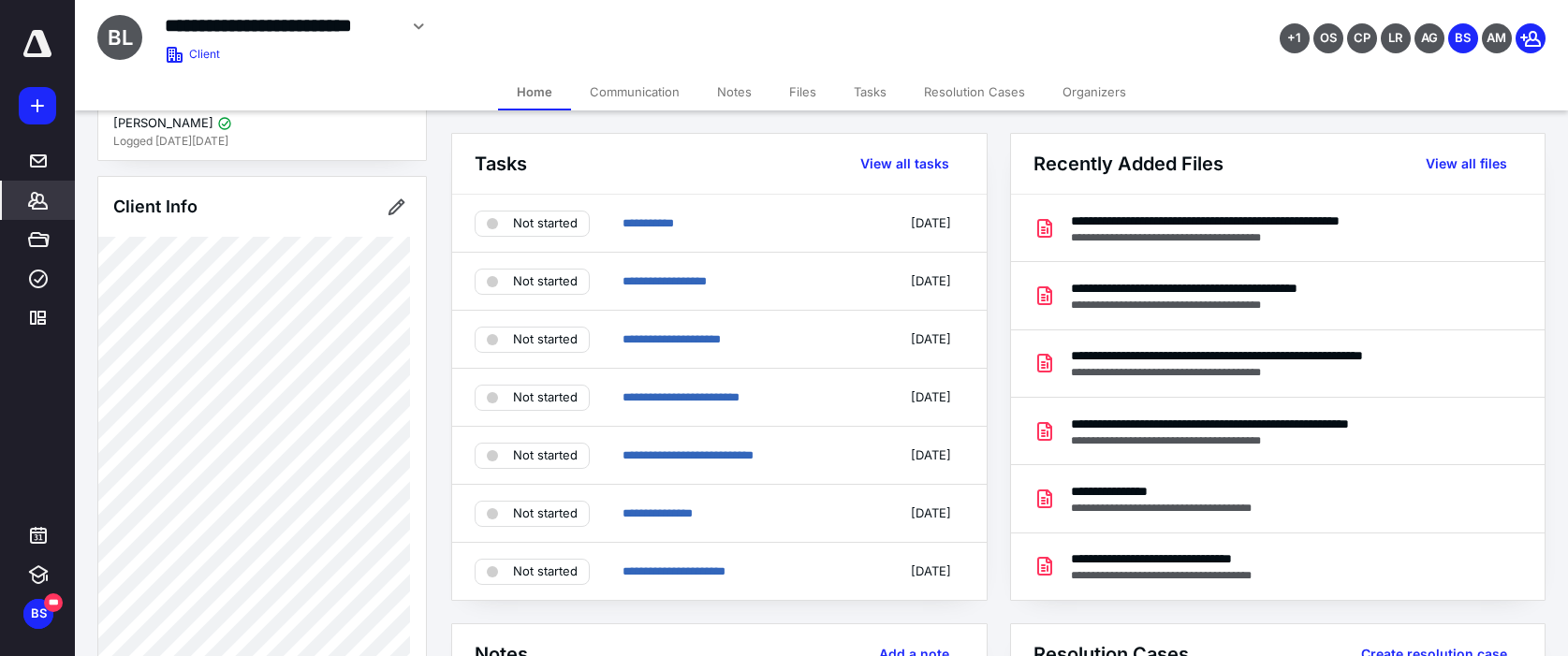 click 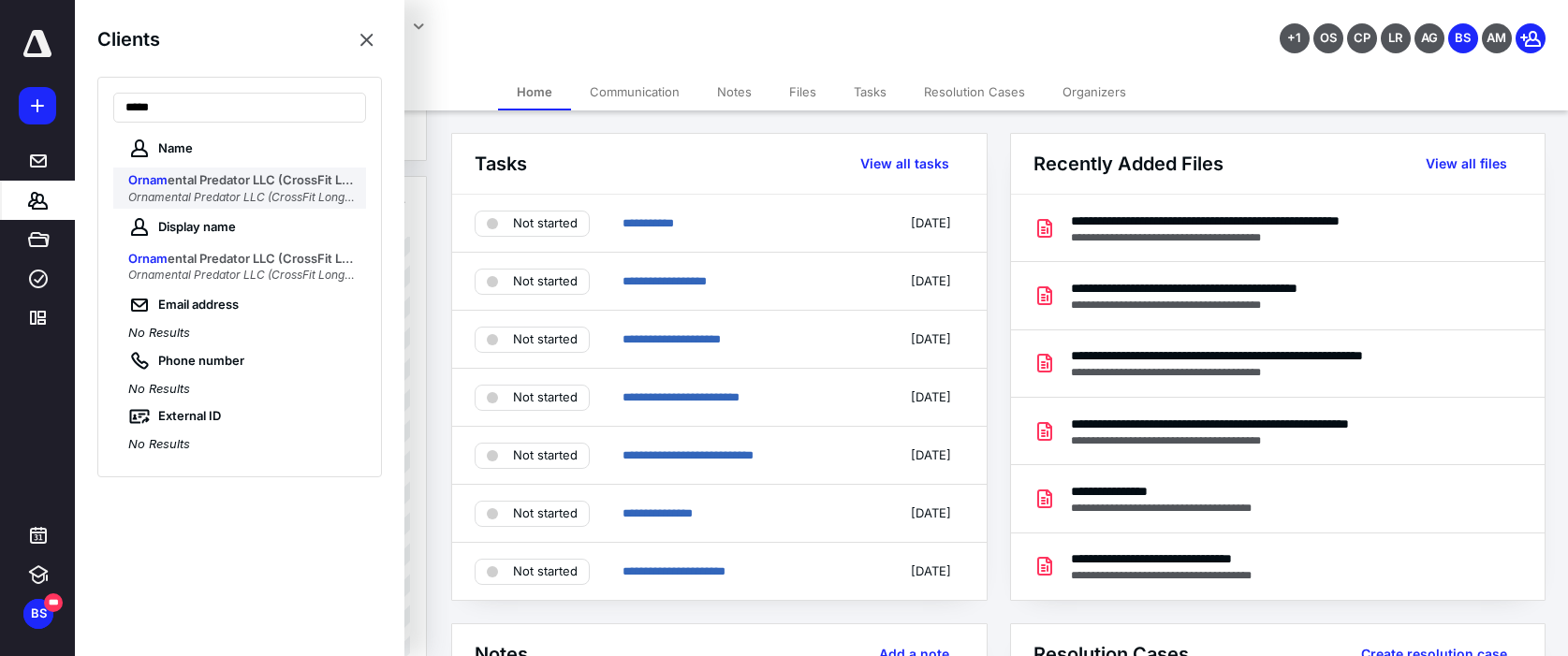 type on "*****" 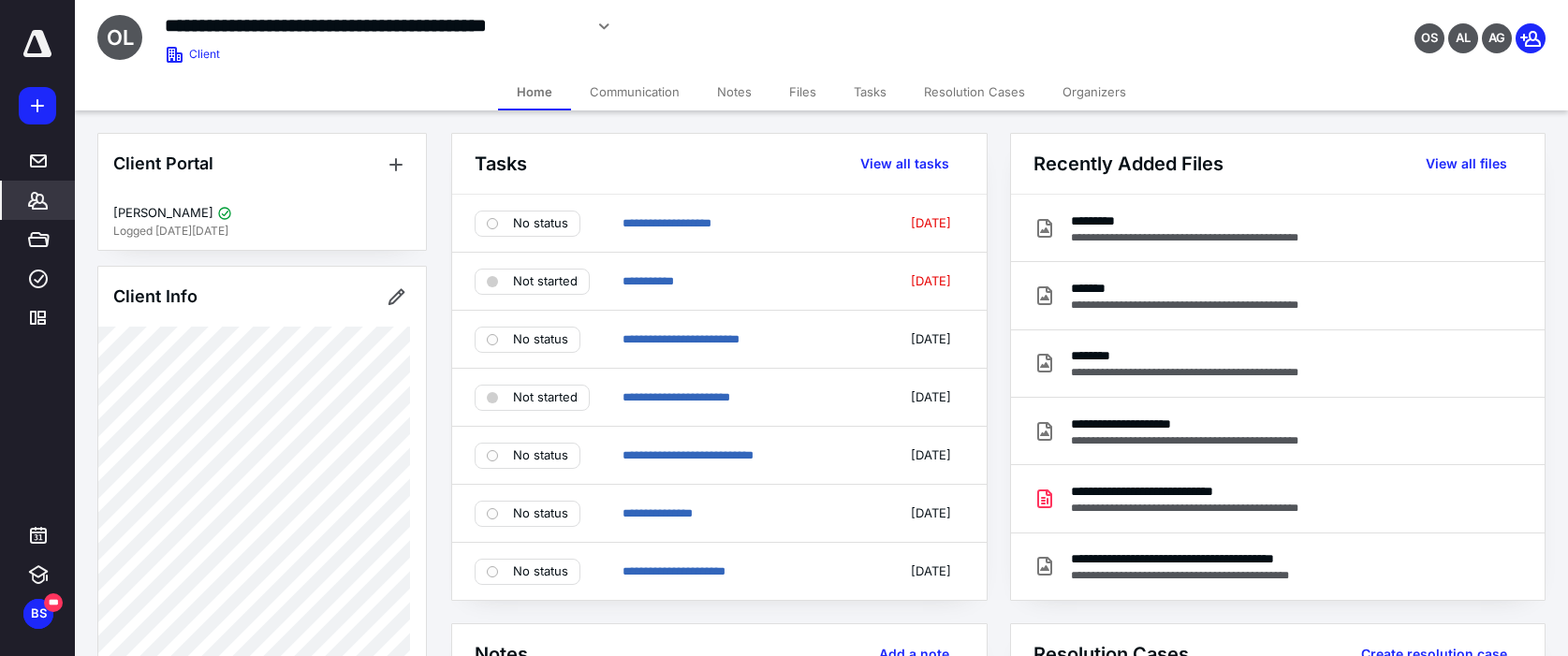 click on "Files" at bounding box center (802, 92) 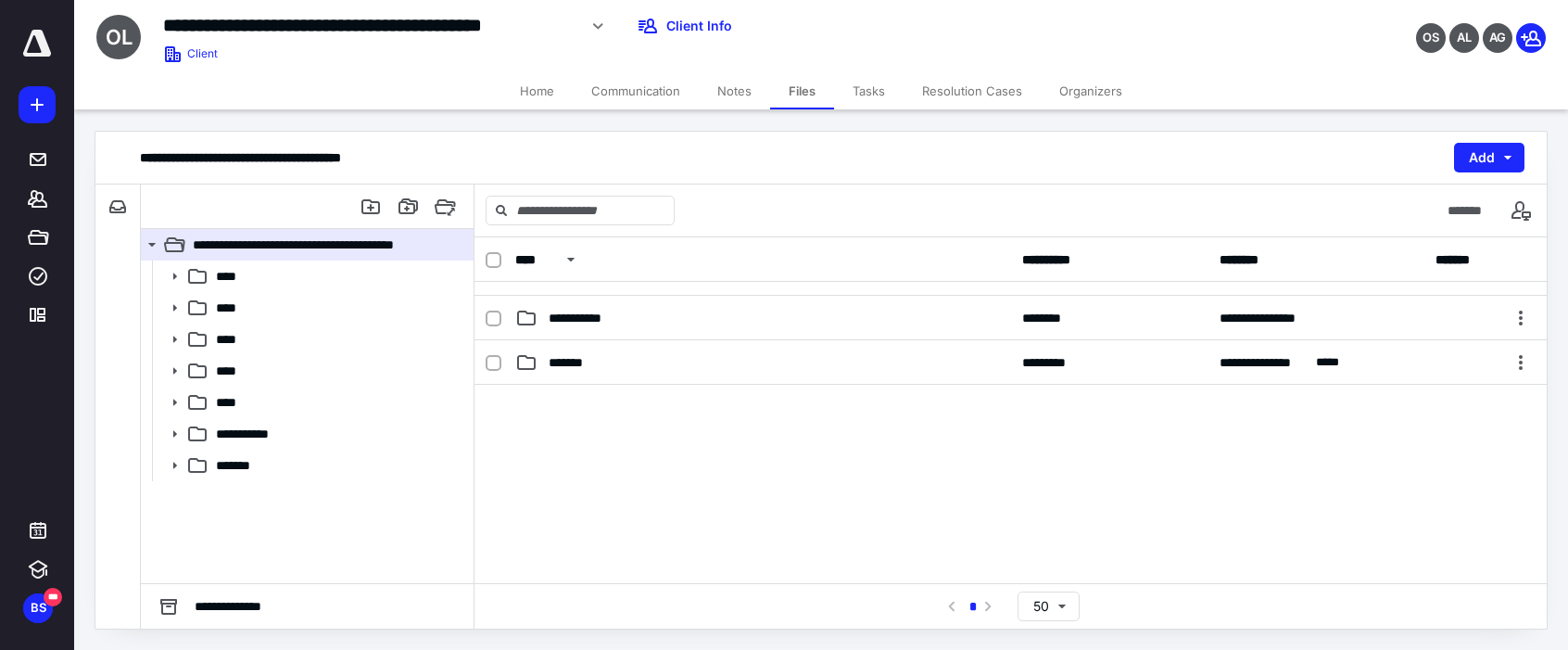 scroll, scrollTop: 178, scrollLeft: 0, axis: vertical 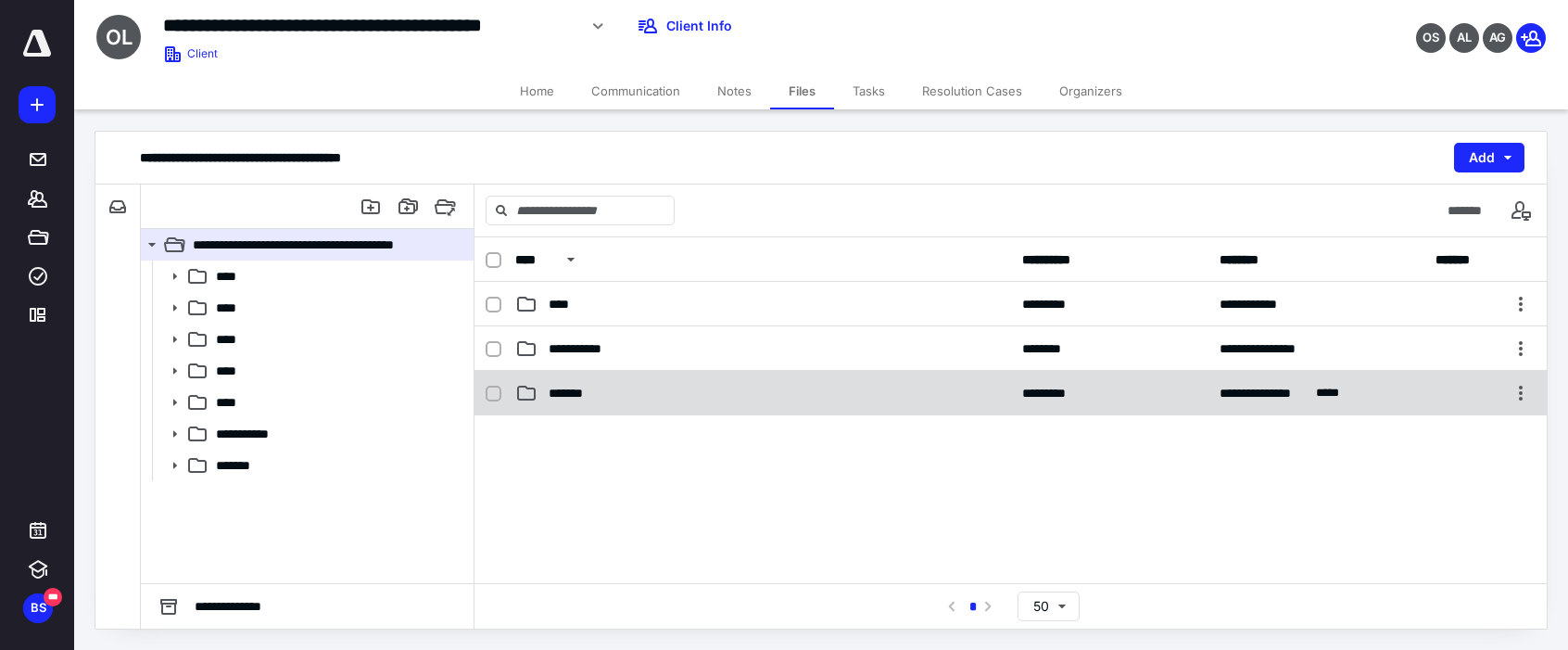 click on "*******" at bounding box center [569, 393] 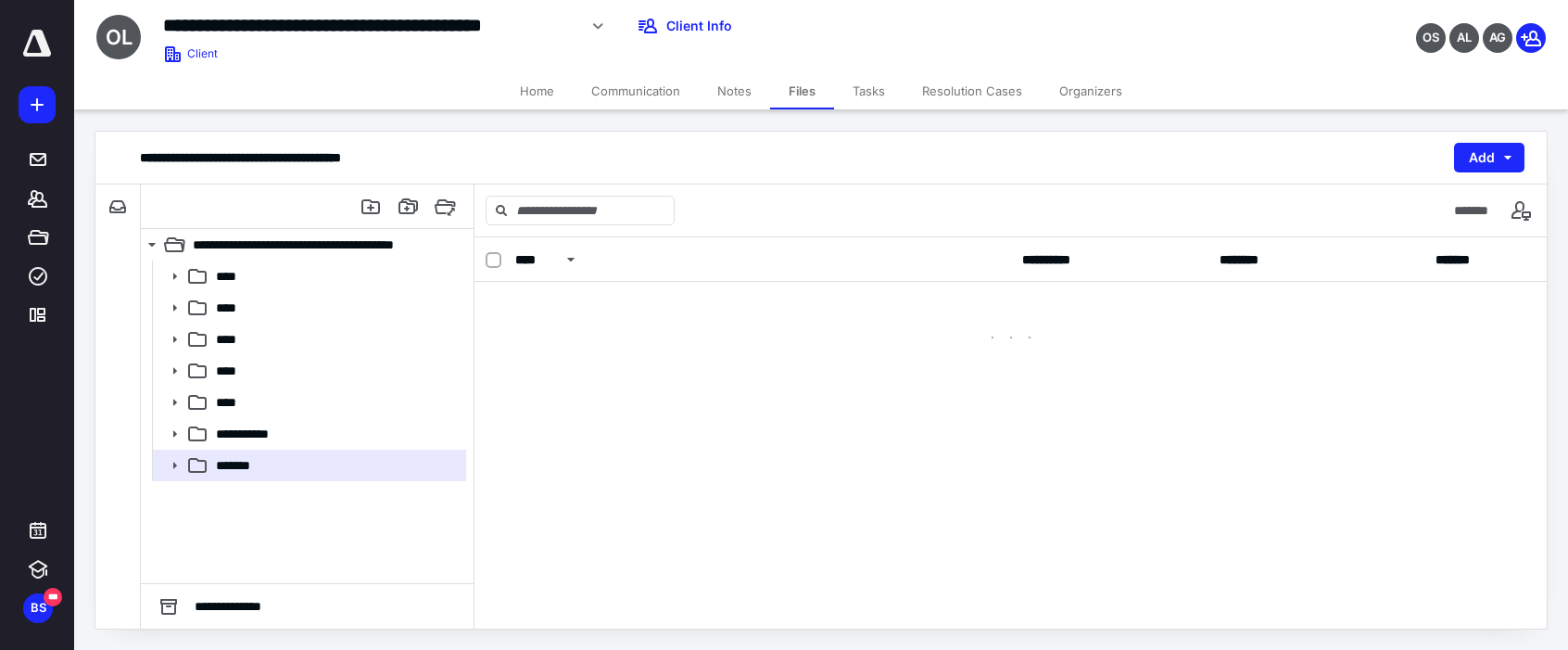 scroll, scrollTop: 0, scrollLeft: 0, axis: both 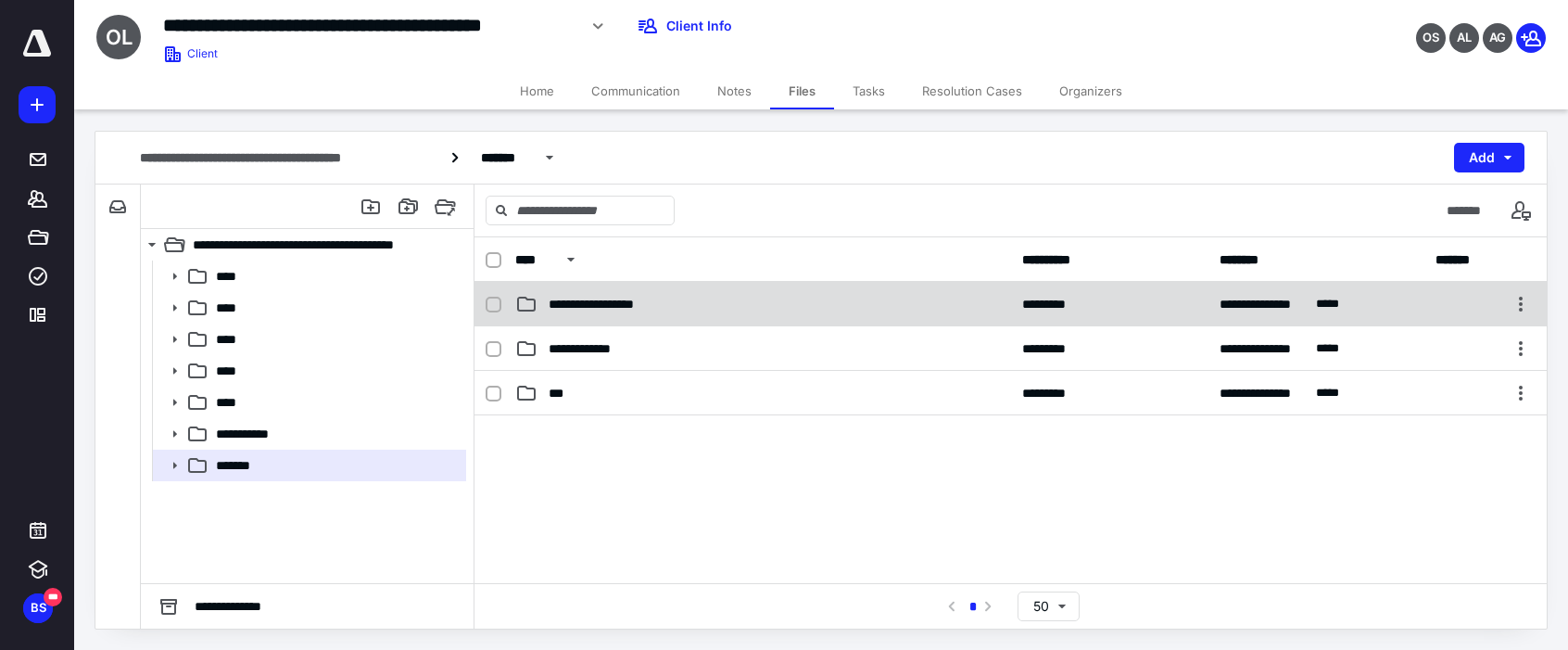 click on "**********" at bounding box center [615, 304] 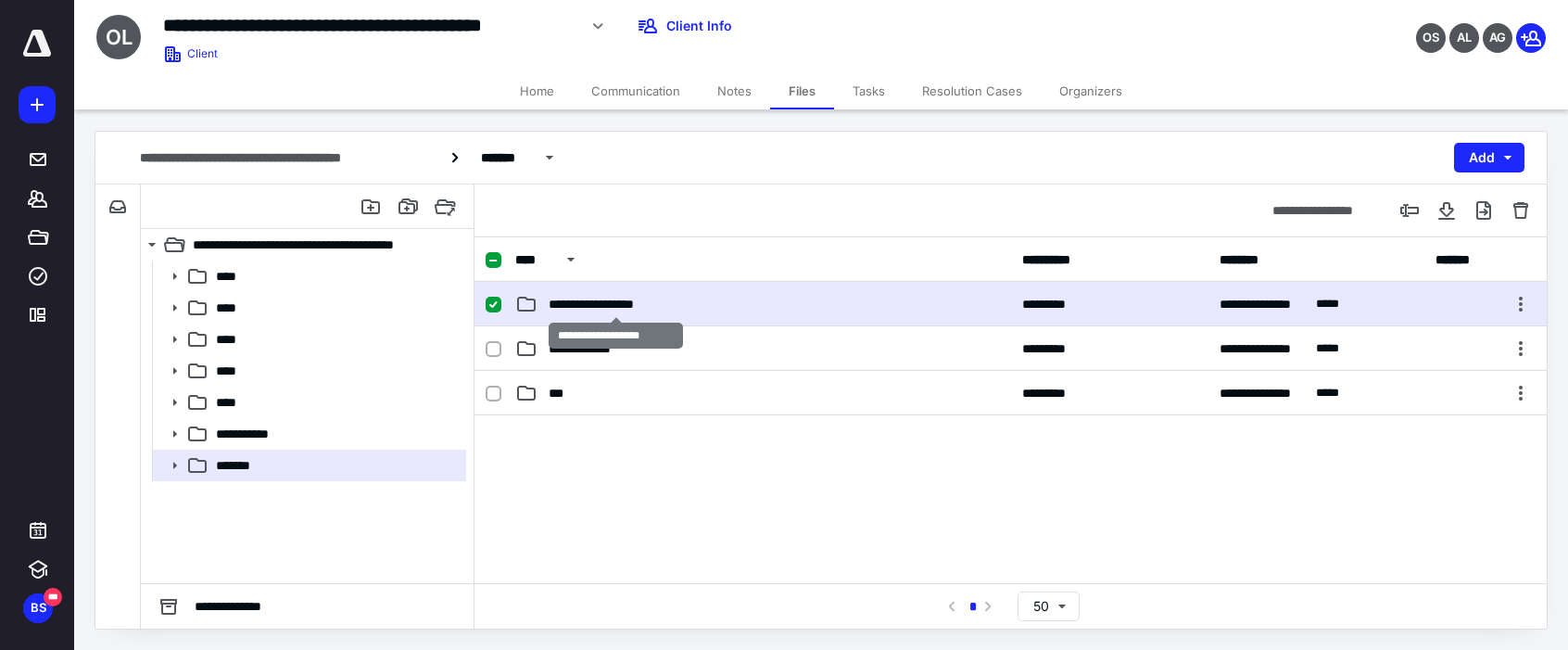 click on "**********" at bounding box center [615, 304] 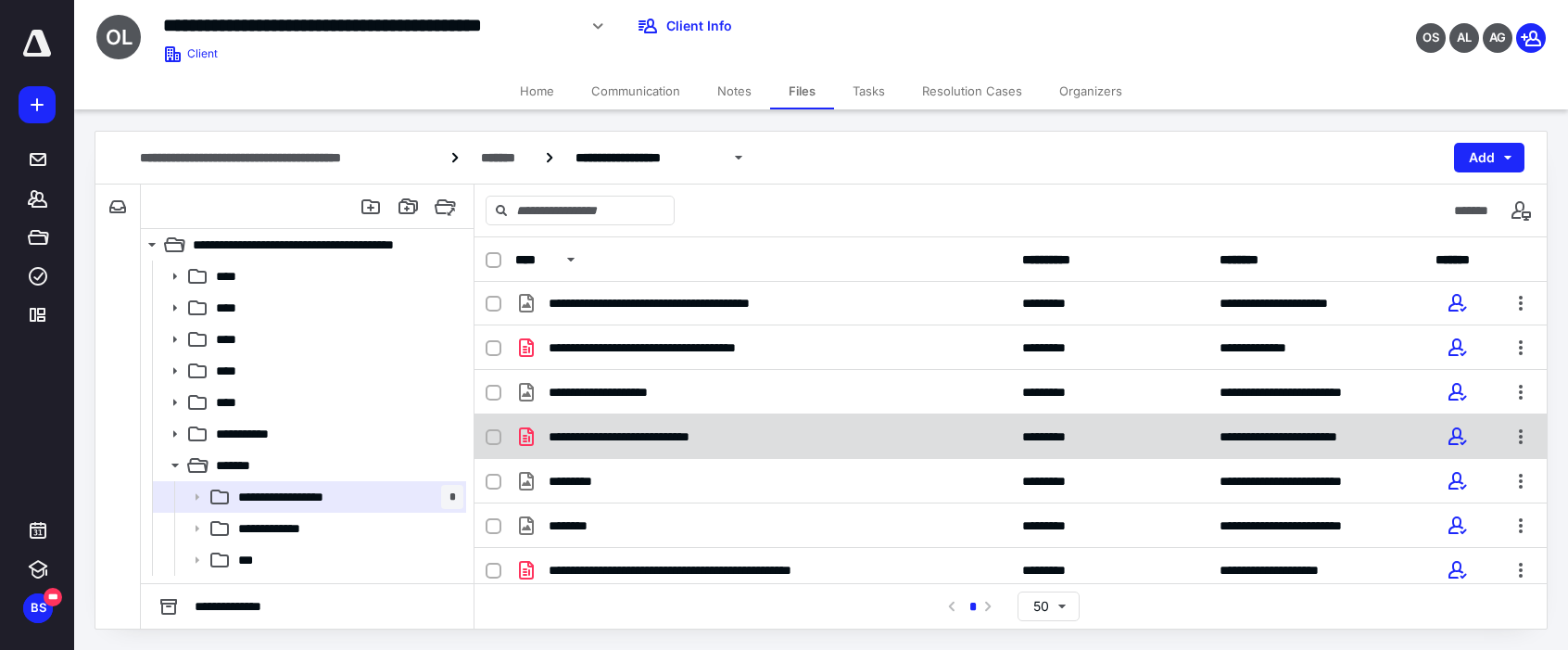 scroll, scrollTop: 0, scrollLeft: 0, axis: both 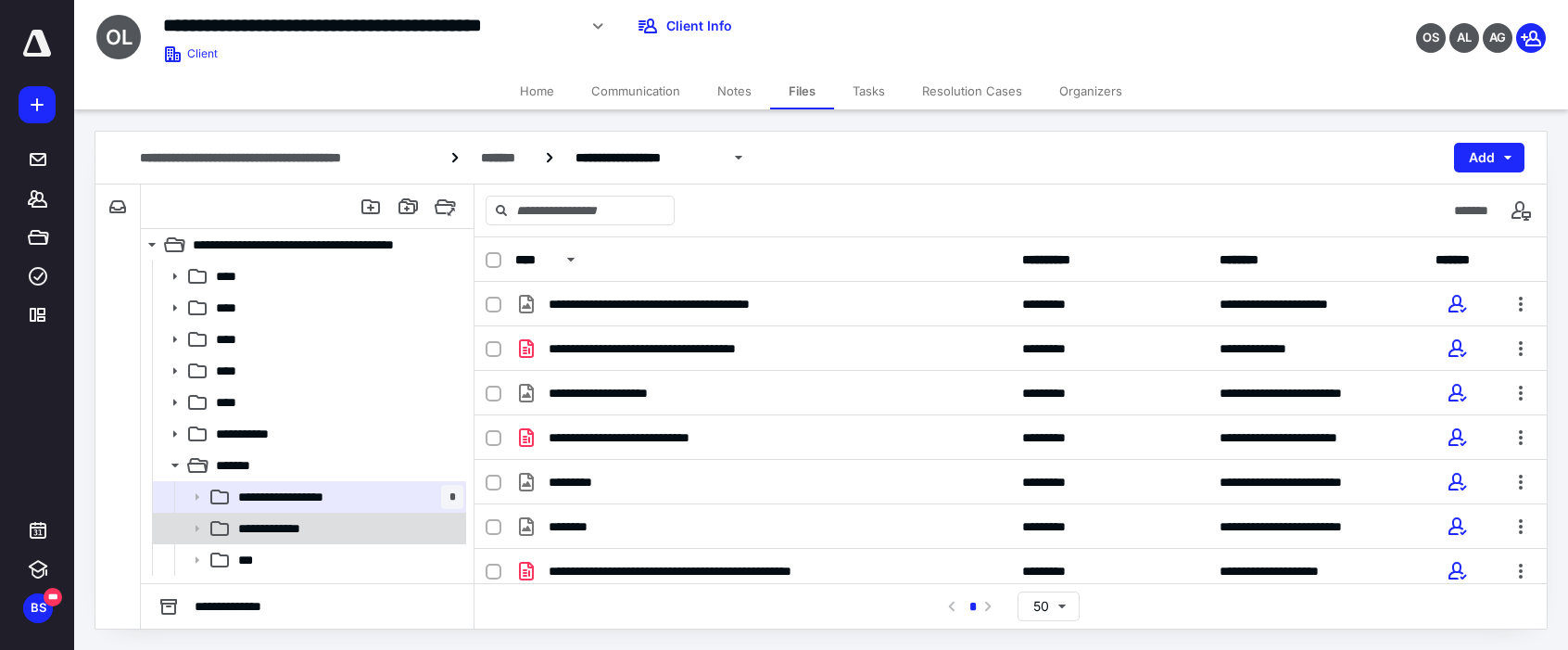 click on "**********" at bounding box center [347, 529] 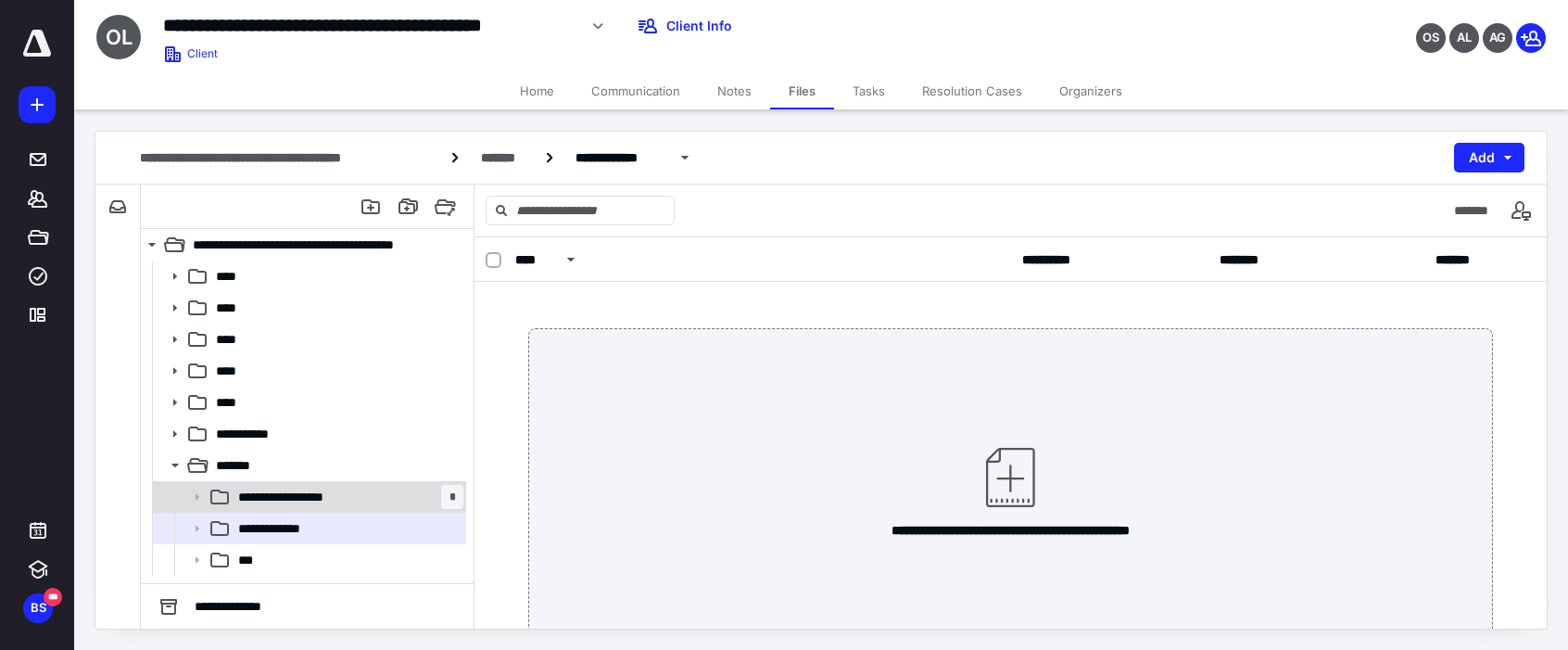 click on "**********" at bounding box center (305, 497) 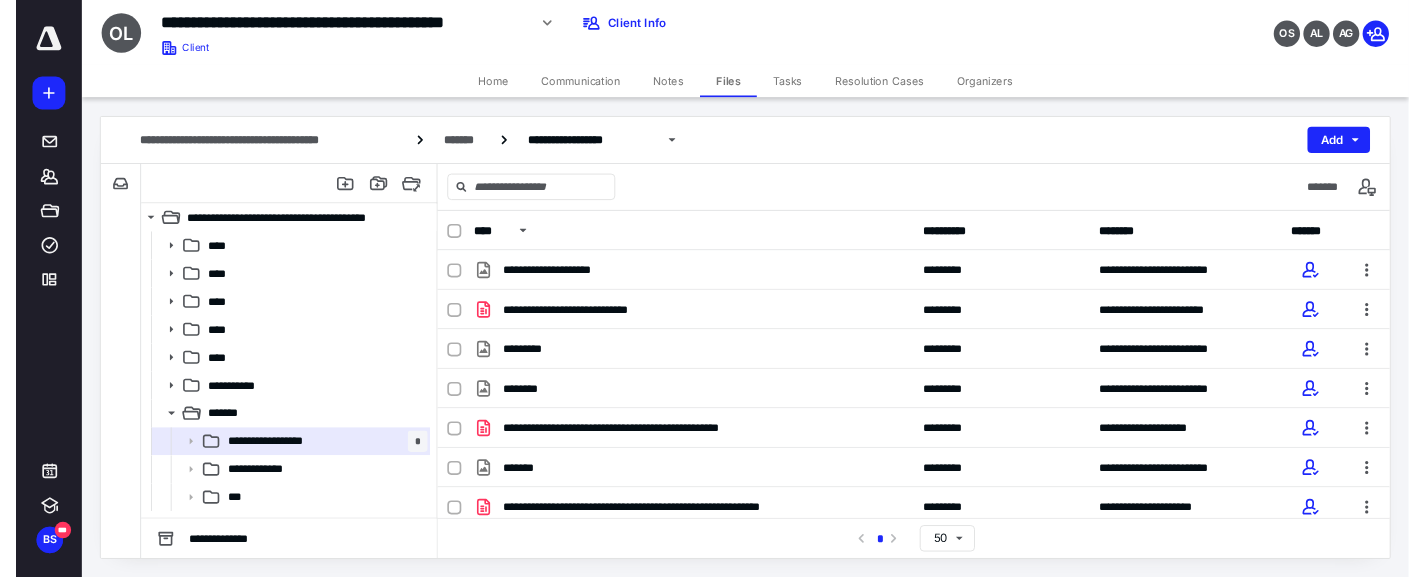 scroll, scrollTop: 107, scrollLeft: 0, axis: vertical 